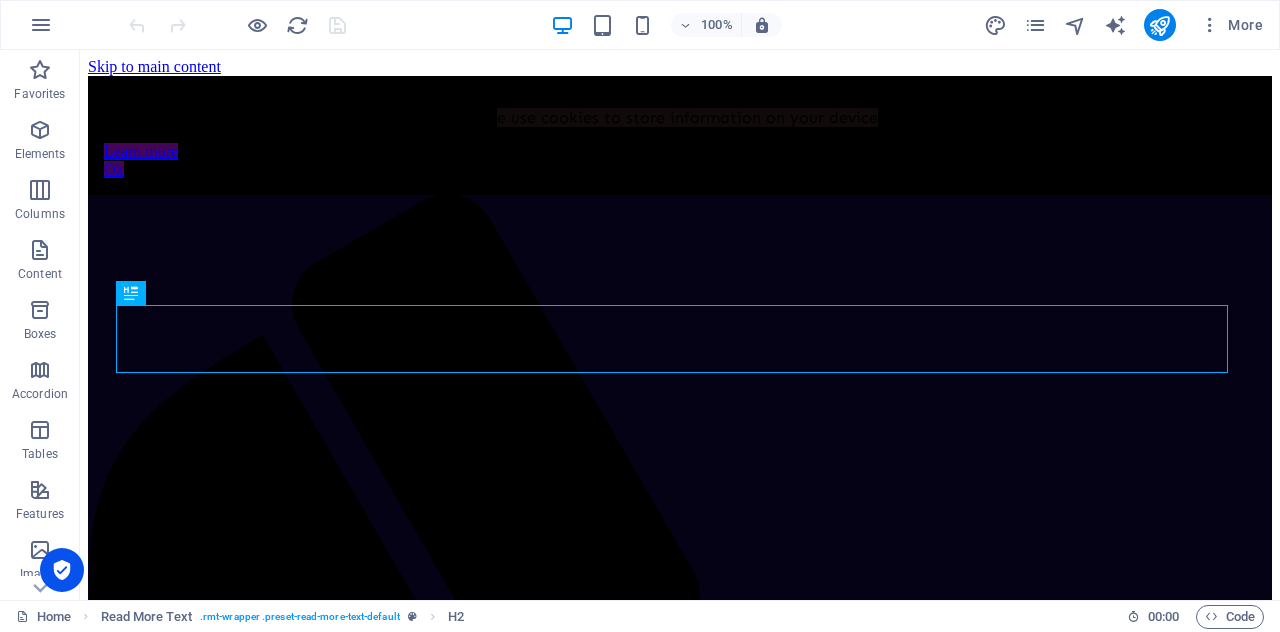 scroll, scrollTop: 468, scrollLeft: 0, axis: vertical 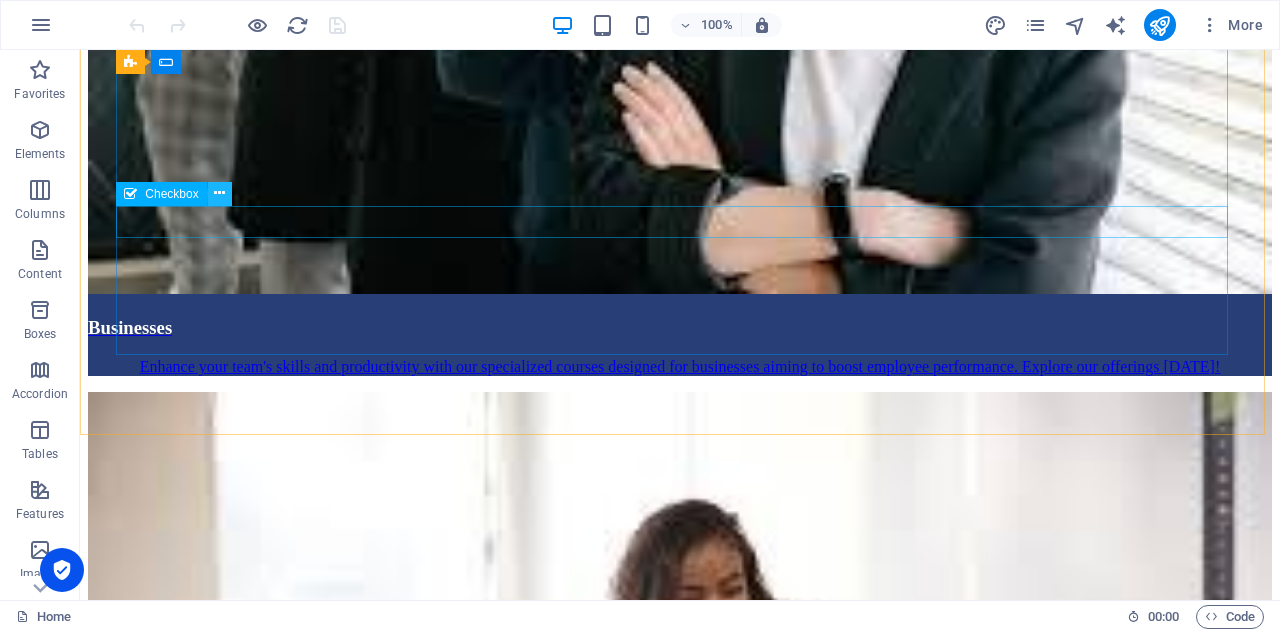 click at bounding box center (220, 194) 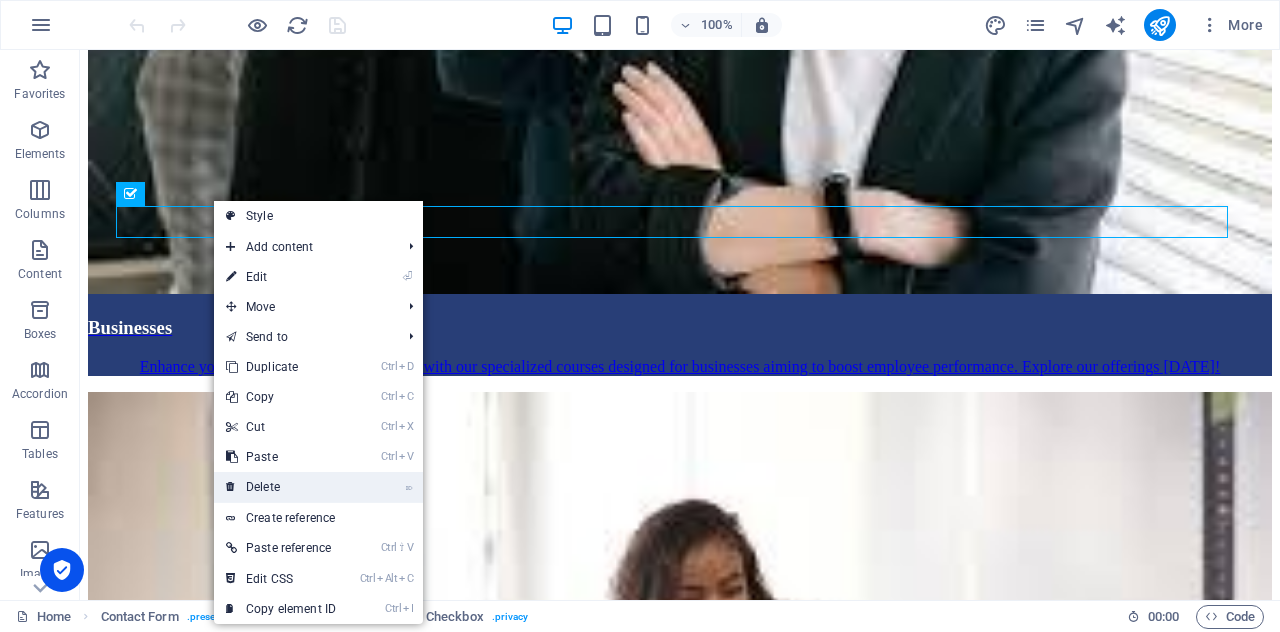 click on "⌦  Delete" at bounding box center (281, 487) 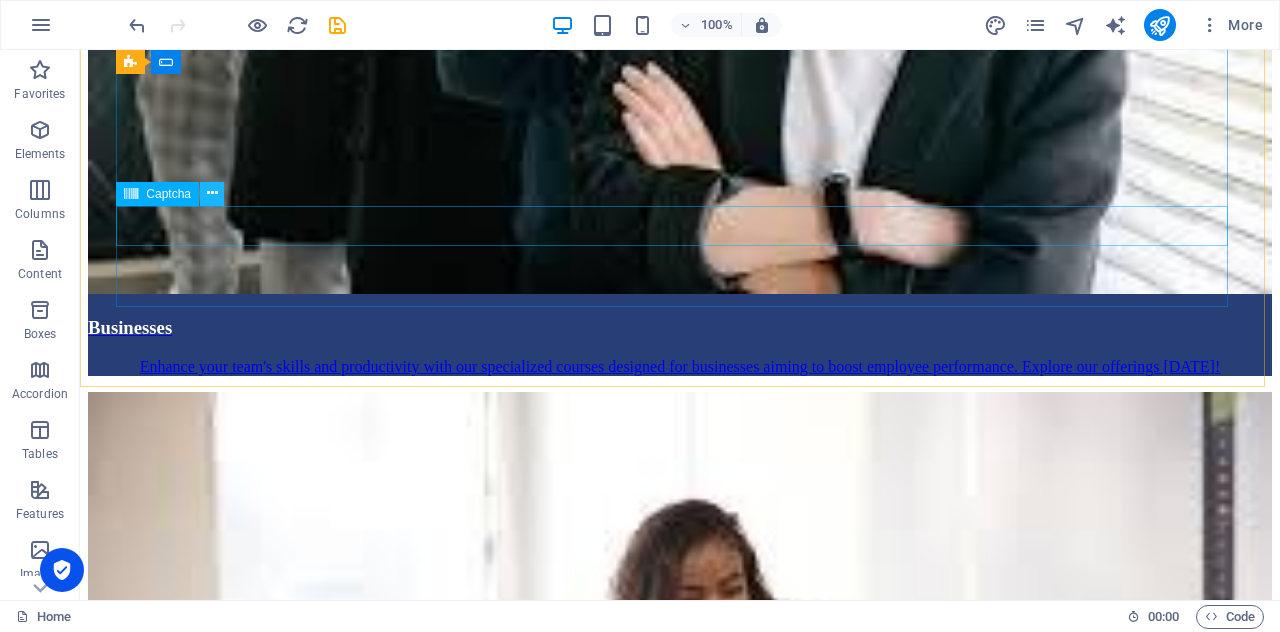 click at bounding box center [212, 193] 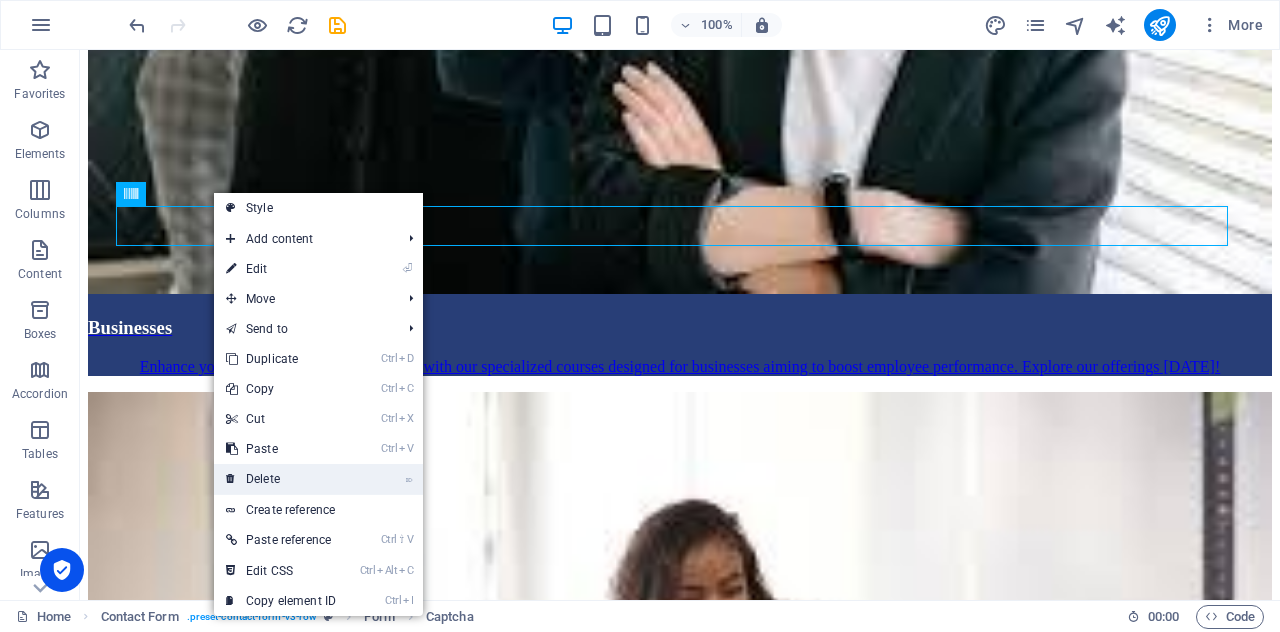 click on "⌦  Delete" at bounding box center (281, 479) 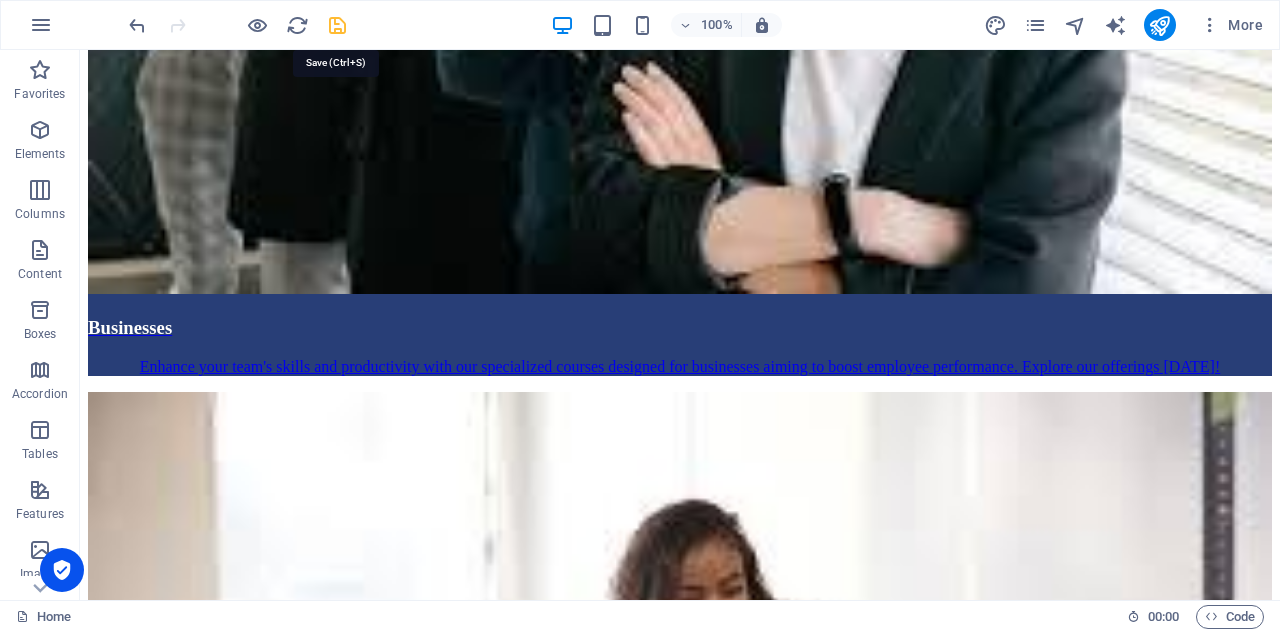 click at bounding box center (337, 25) 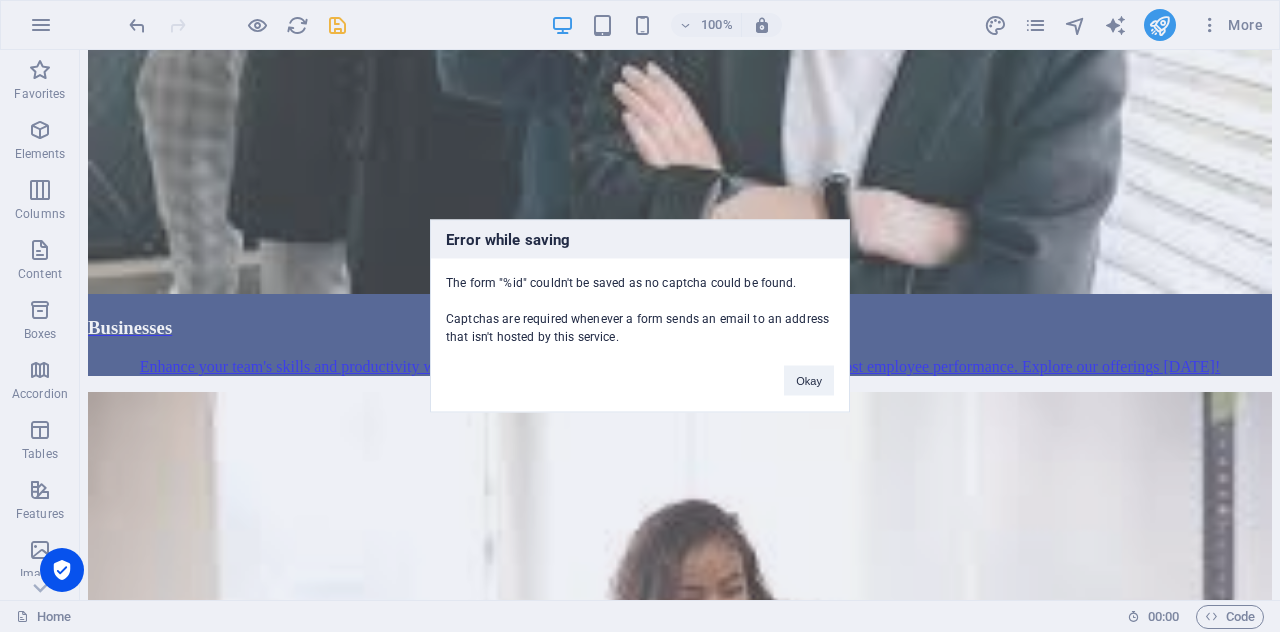 drag, startPoint x: 798, startPoint y: 379, endPoint x: 654, endPoint y: 312, distance: 158.8238 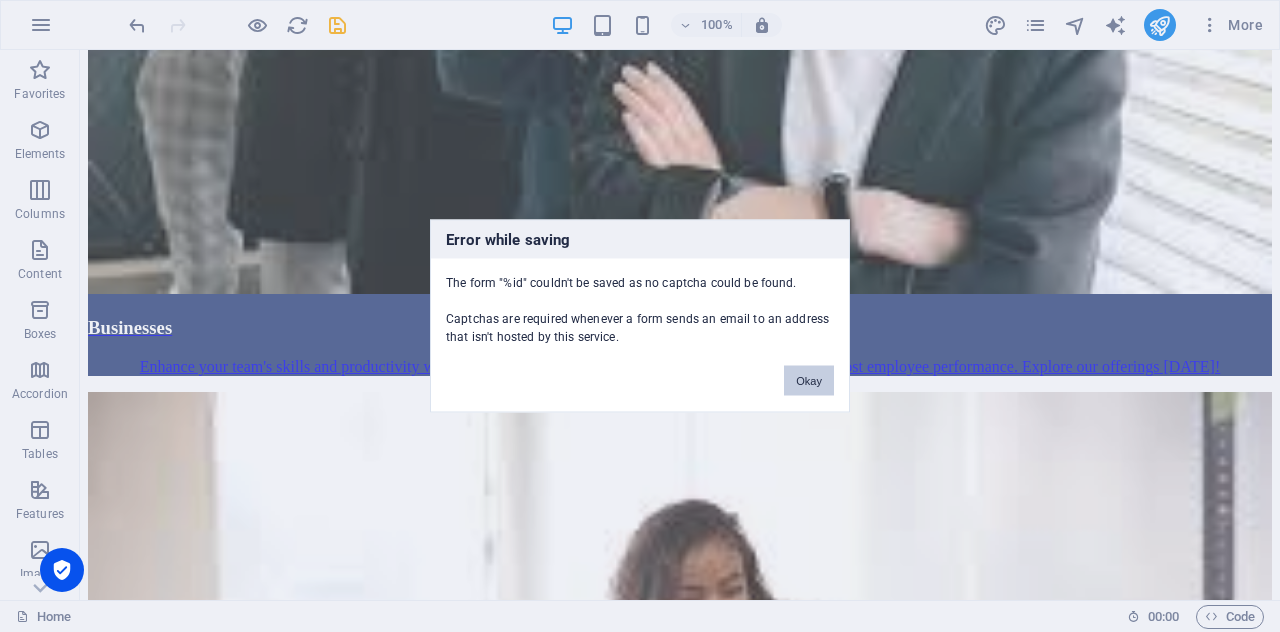 click on "Okay" at bounding box center [809, 381] 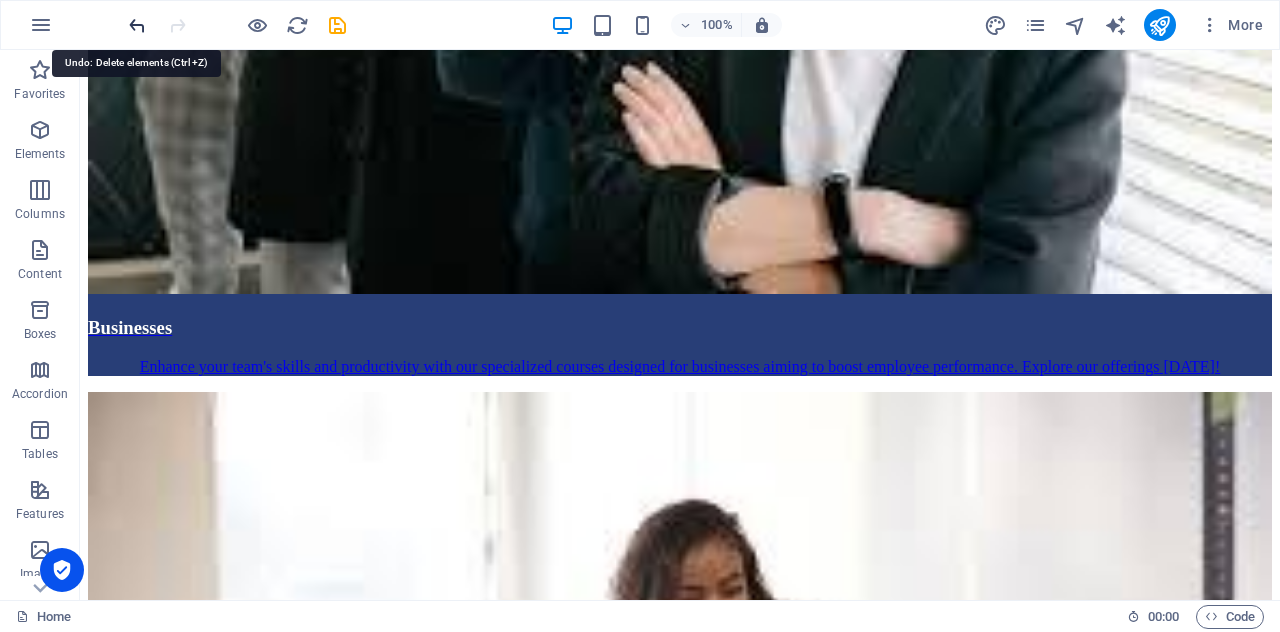 click at bounding box center [137, 25] 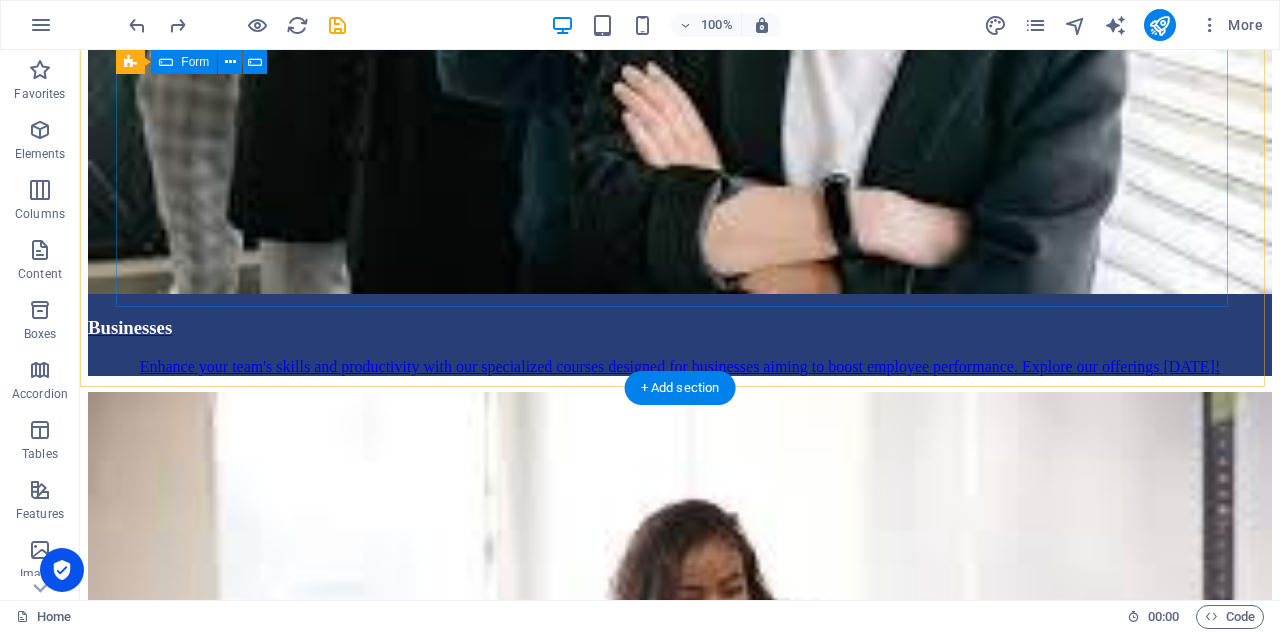 click on "Any Other Questions Feel free to reach out regarding further questions and any discussions Unreadable? Regenerate Submit" at bounding box center [680, 13848] 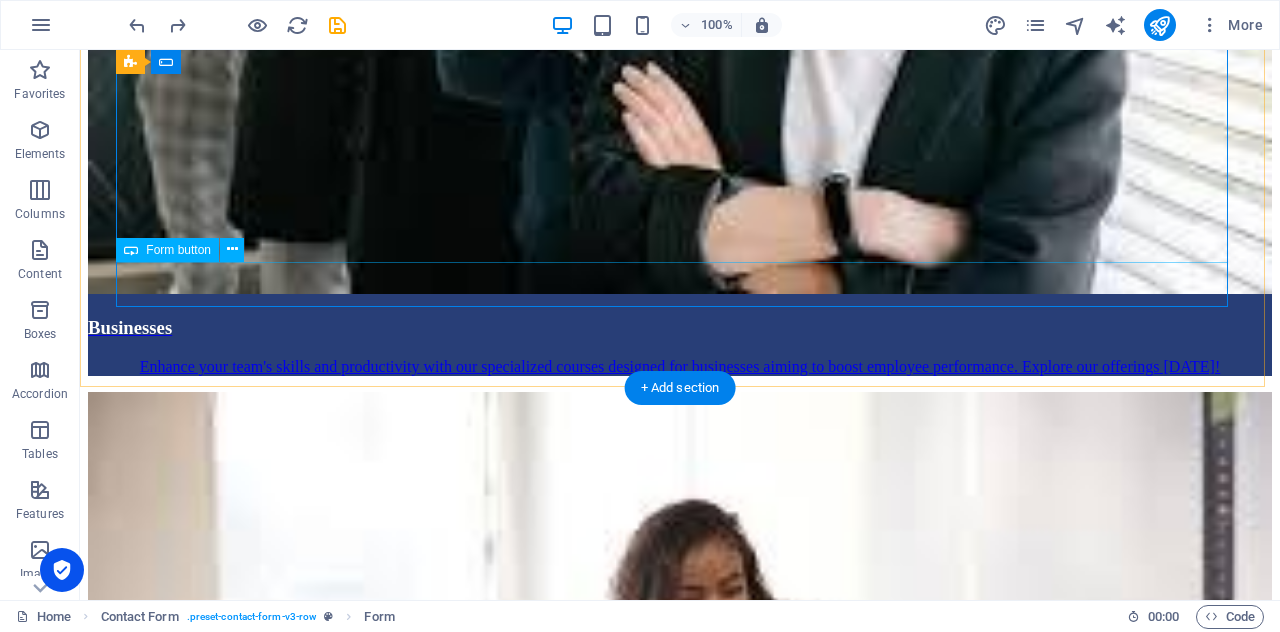click on "Submit" at bounding box center (680, 14029) 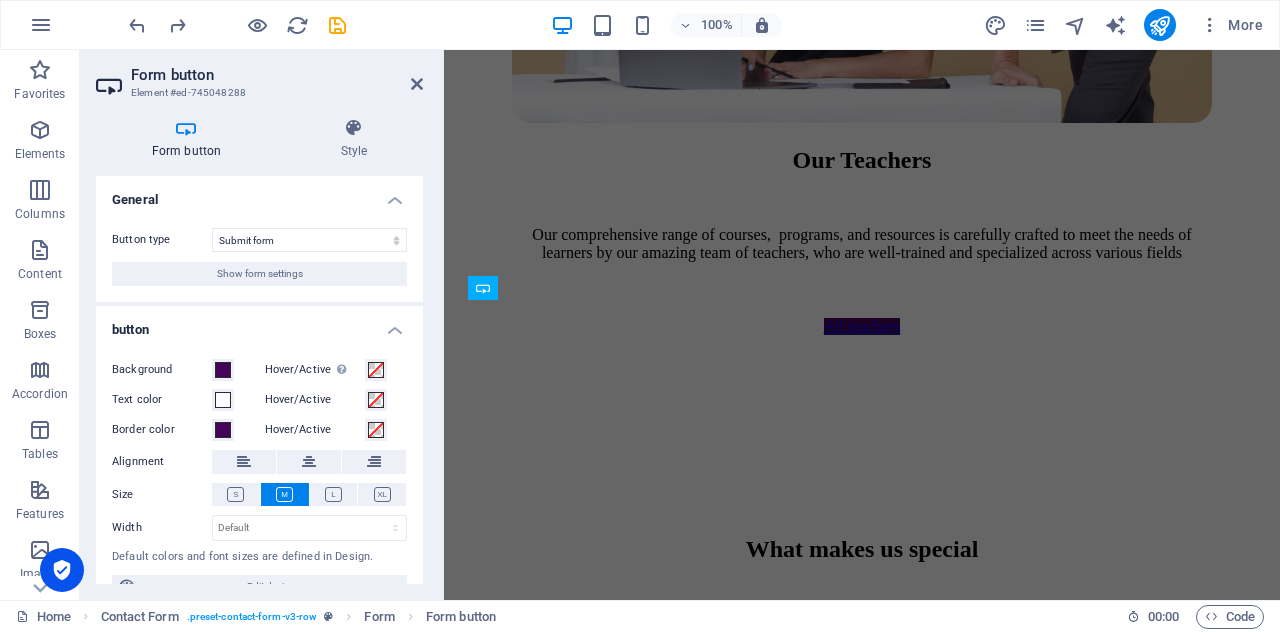 scroll, scrollTop: 12269, scrollLeft: 0, axis: vertical 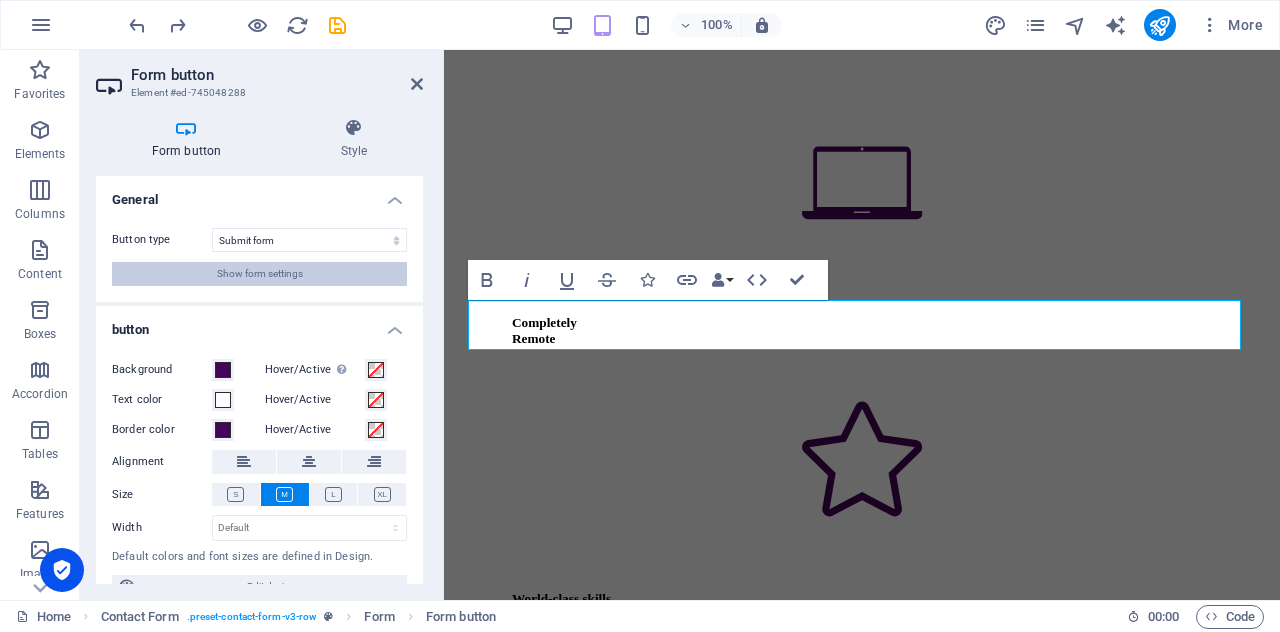 click on "Show form settings" at bounding box center (259, 274) 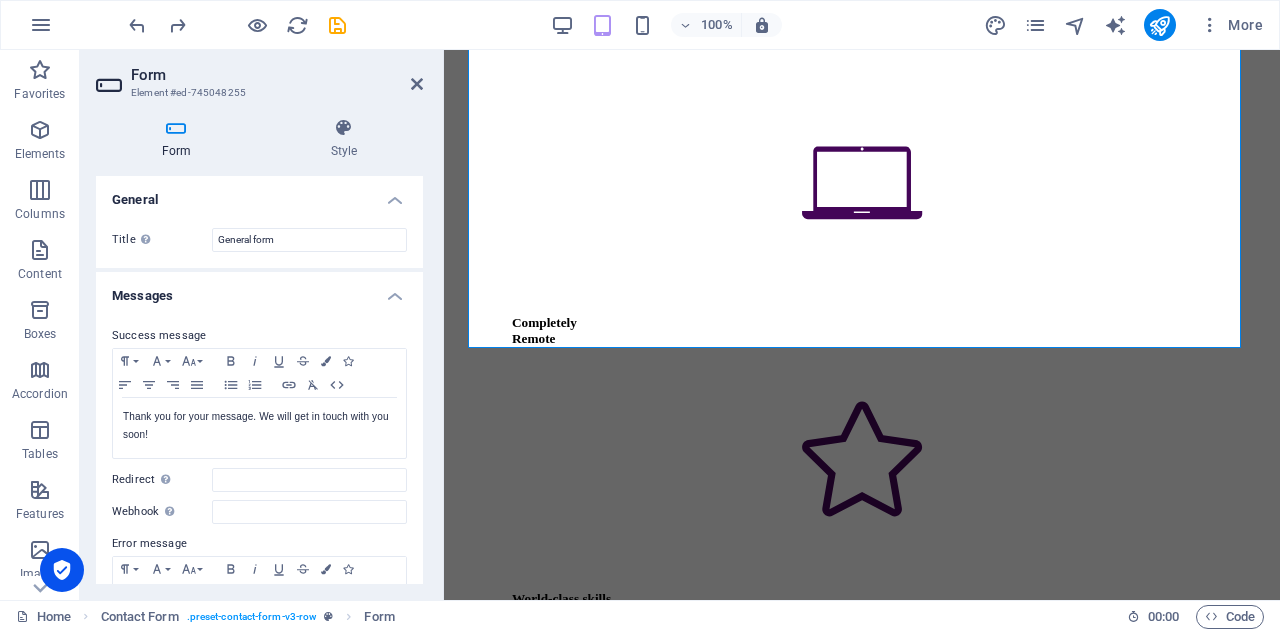 scroll, scrollTop: 12267, scrollLeft: 0, axis: vertical 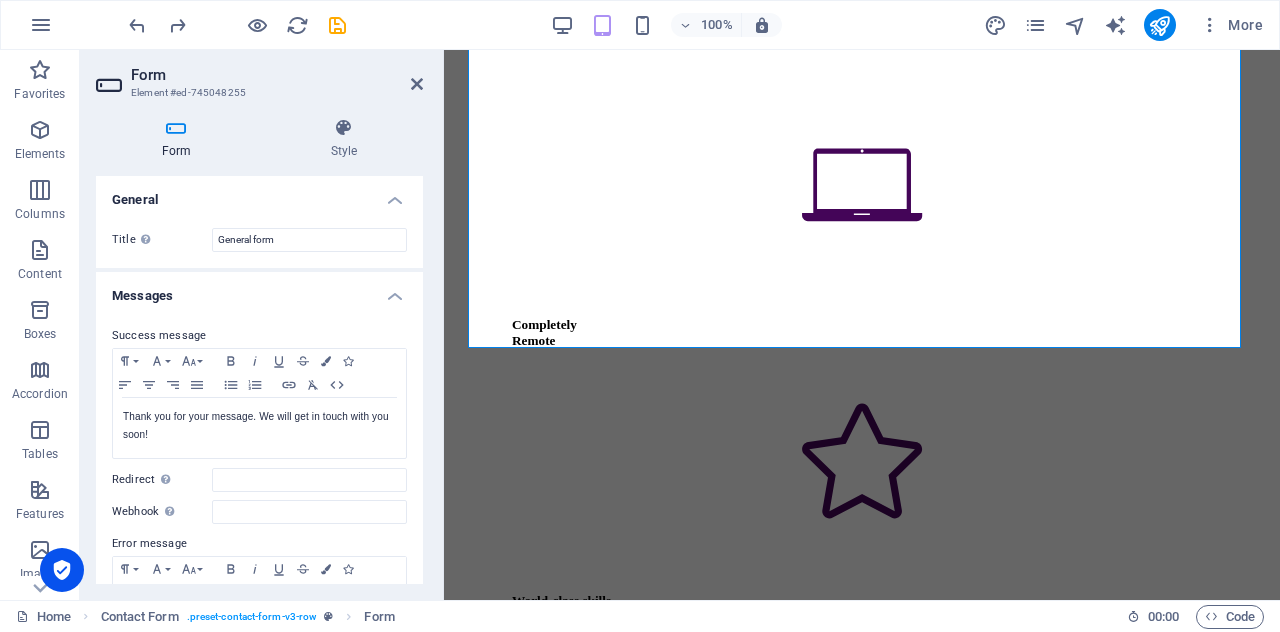 drag, startPoint x: 420, startPoint y: 263, endPoint x: 2, endPoint y: 197, distance: 423.17844 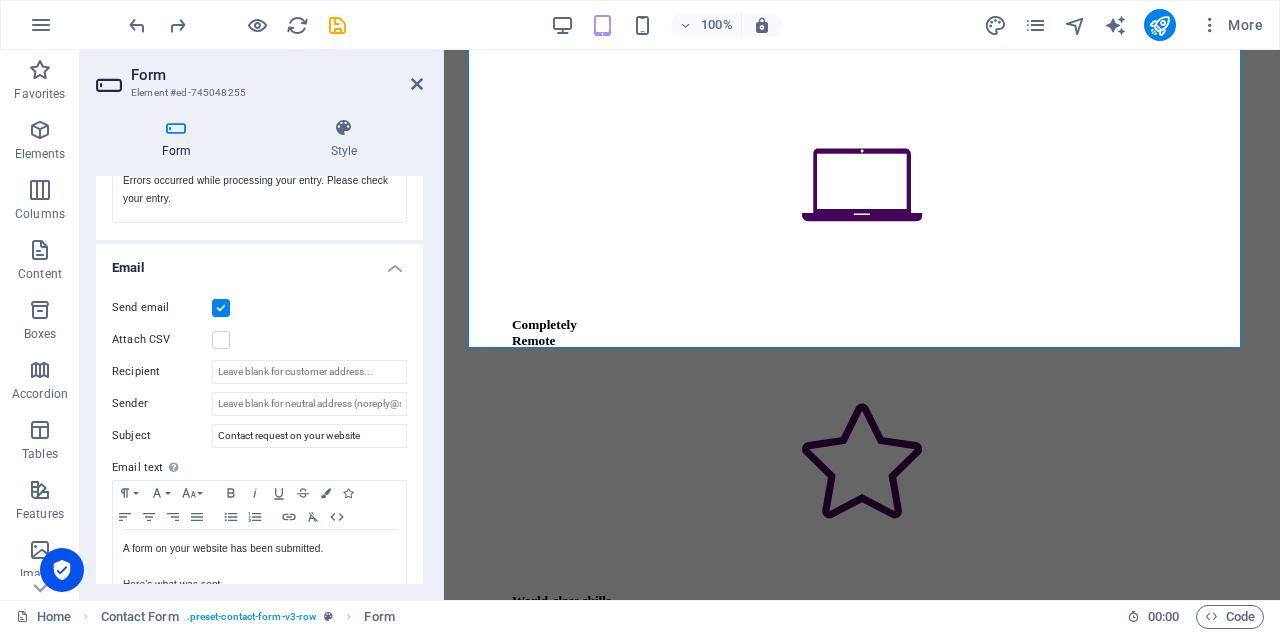 scroll, scrollTop: 444, scrollLeft: 0, axis: vertical 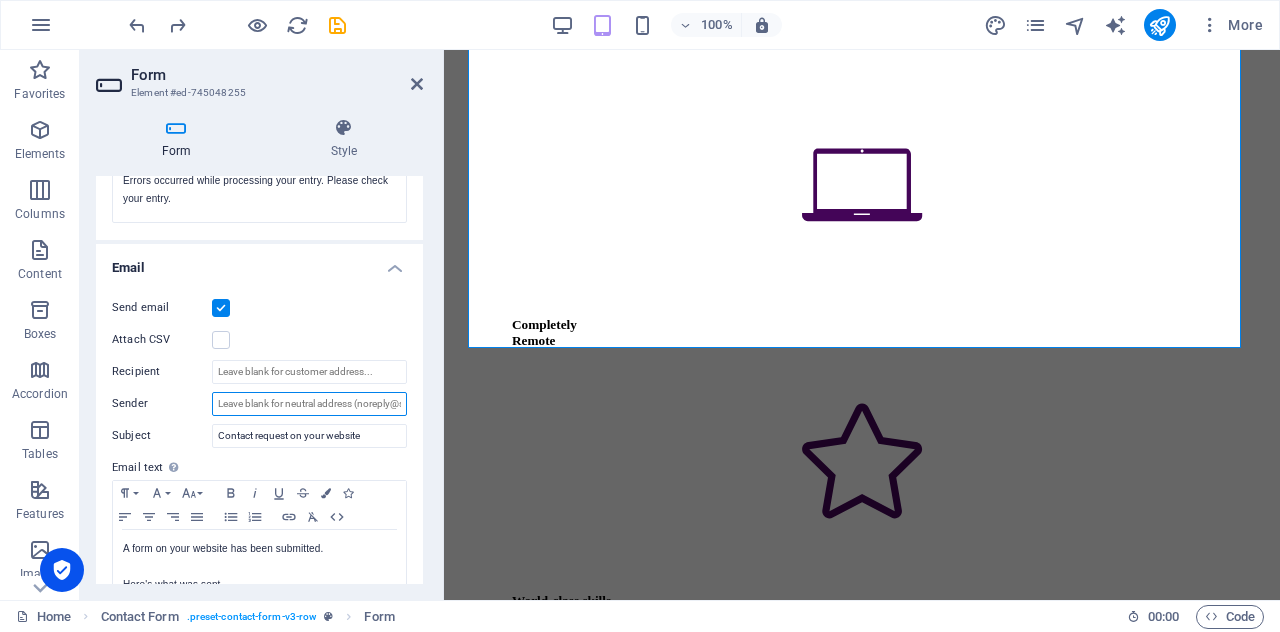 click on "Sender" at bounding box center (309, 404) 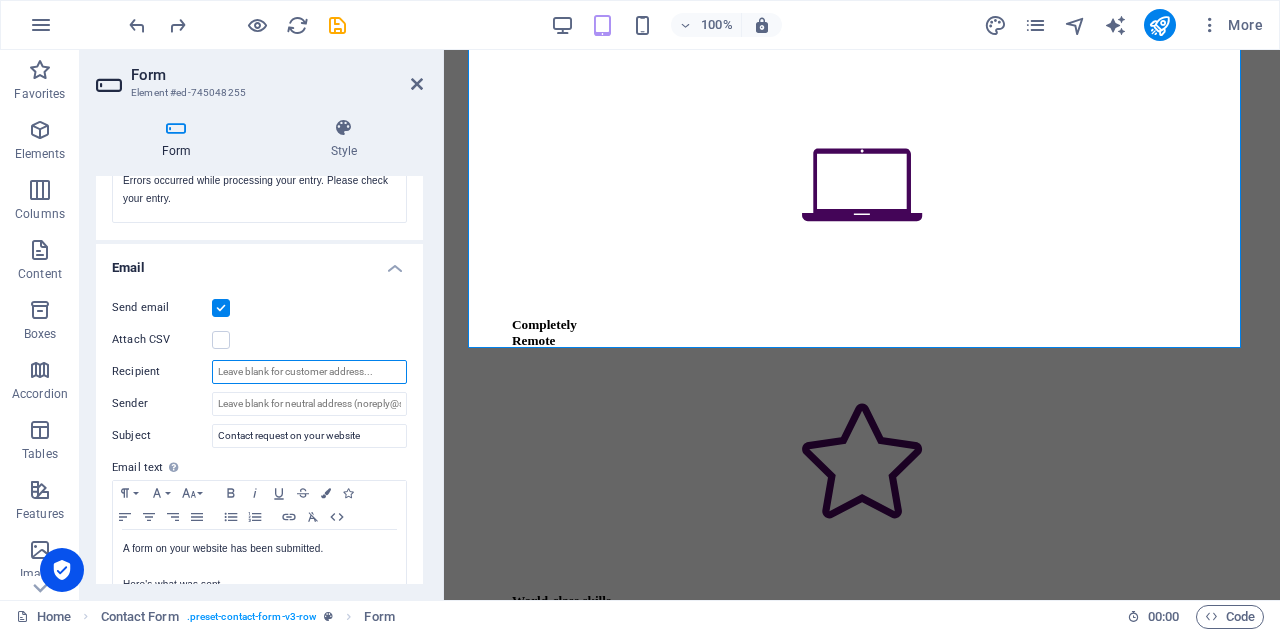 click on "Recipient" at bounding box center [309, 372] 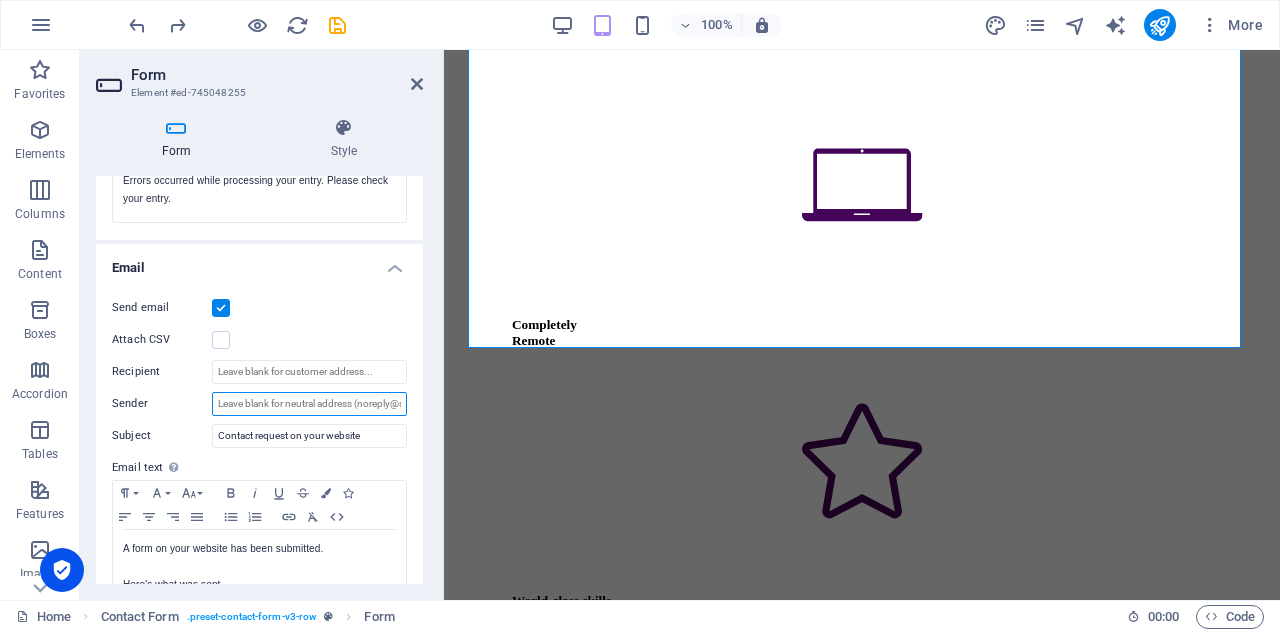 click on "Sender" at bounding box center [309, 404] 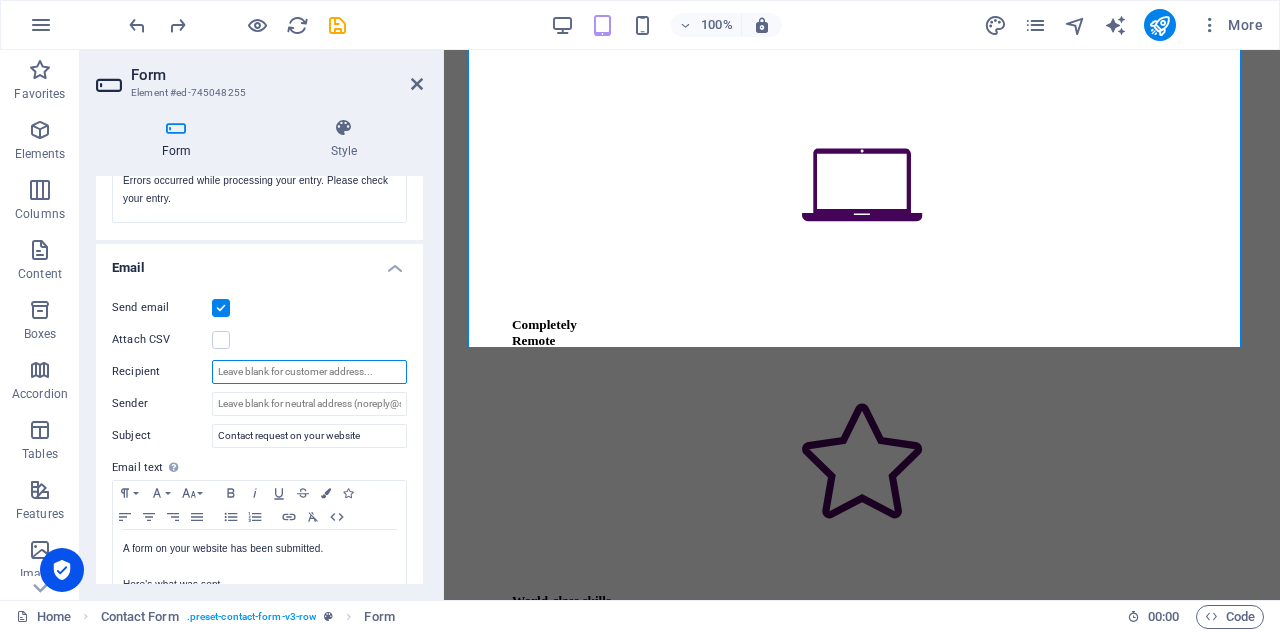 click on "Recipient" at bounding box center [309, 372] 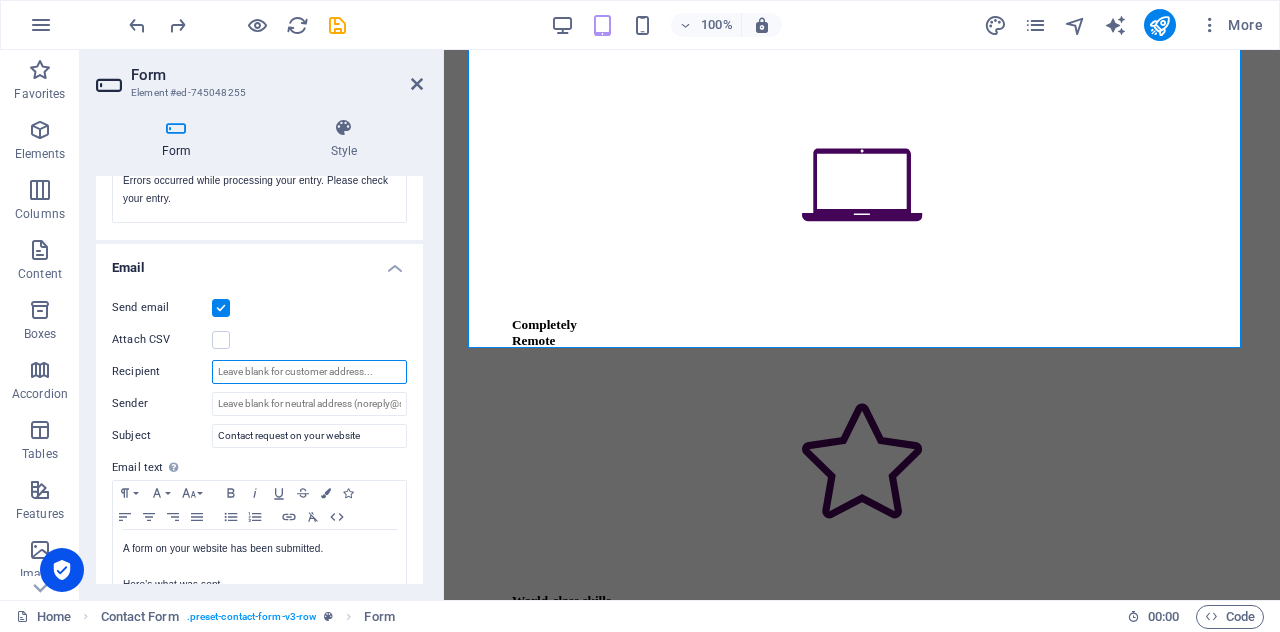 type on "N" 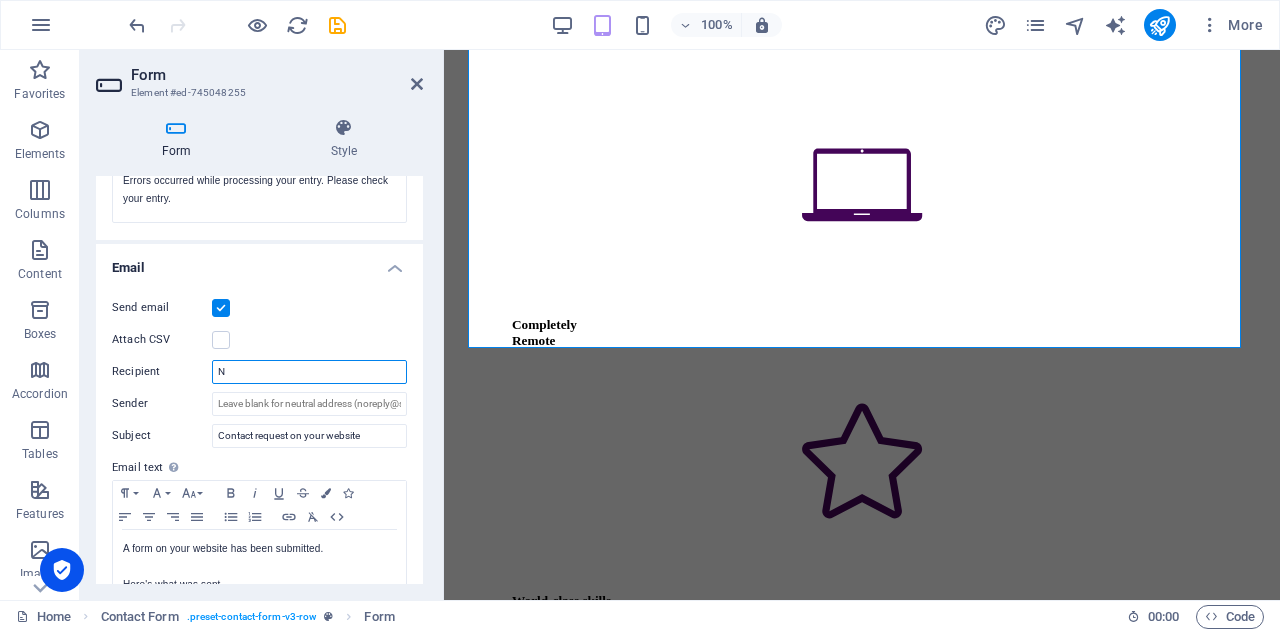 type 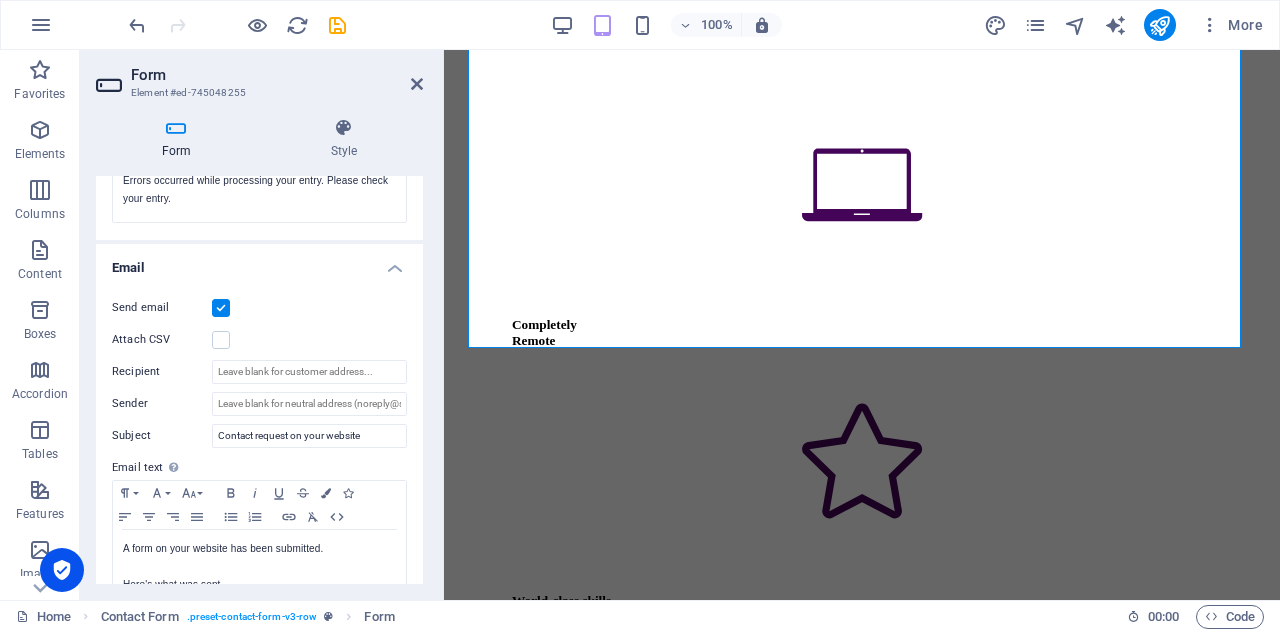 click on "Form Element #ed-745048255 Form Style General Title Define a name for the form. General form Messages Success message Paragraph Format Normal Heading 1 Heading 2 Heading 3 Heading 4 Heading 5 Heading 6 Code Font Family Arial [US_STATE] Impact Tahoma Times New Roman Verdana Font Size 8 9 10 11 12 14 18 24 30 36 48 60 72 96 Bold Italic Underline Strikethrough Colors Icons Align Left Align Center Align Right Align Justify Unordered List Ordered List Insert Link Clear Formatting HTML Thank you for your message. We will get in touch with you soon! Shown after form was submitted successfully... Redirect Define a redirect target upon successful form submission; for example, a success page. Webhook A webhook is a push notification from this form to another server. Every time someone submits this form, the data will be pushed to your server.  Error message Paragraph Format Normal Heading 1 Heading 2 Heading 3 Heading 4 Heading 5 Heading 6 Code Font Family Arial [US_STATE] Impact Tahoma Times New Roman Verdana Font Size 8 9" at bounding box center (262, 325) 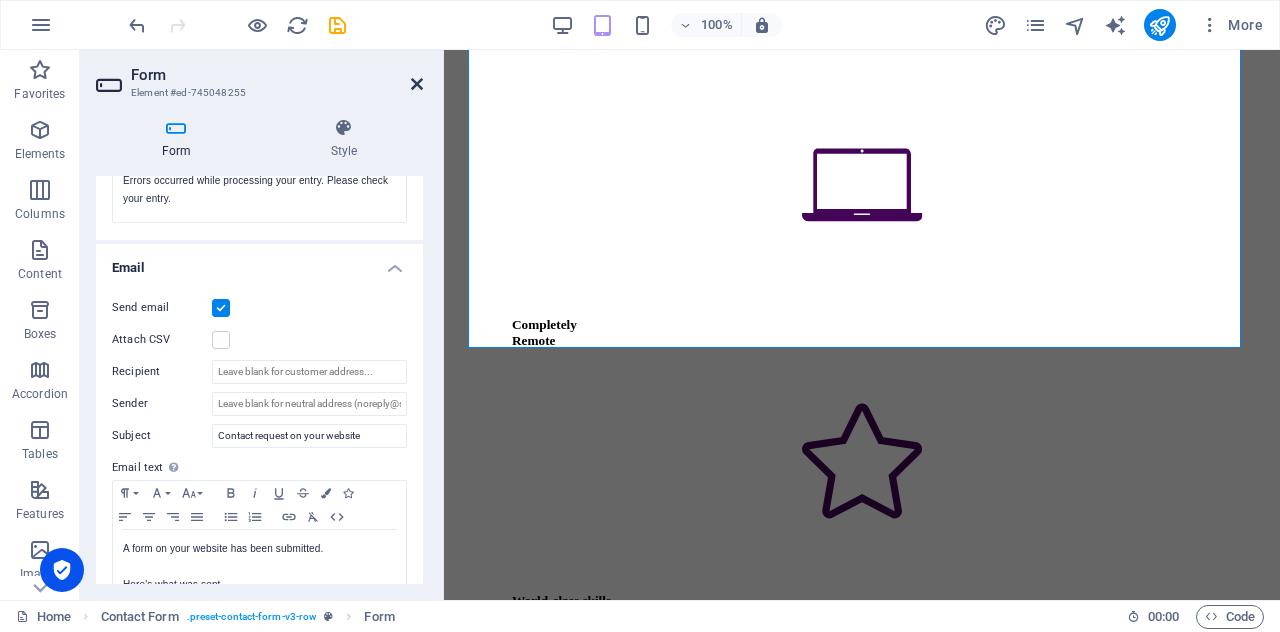drag, startPoint x: 416, startPoint y: 88, endPoint x: 359, endPoint y: 34, distance: 78.51752 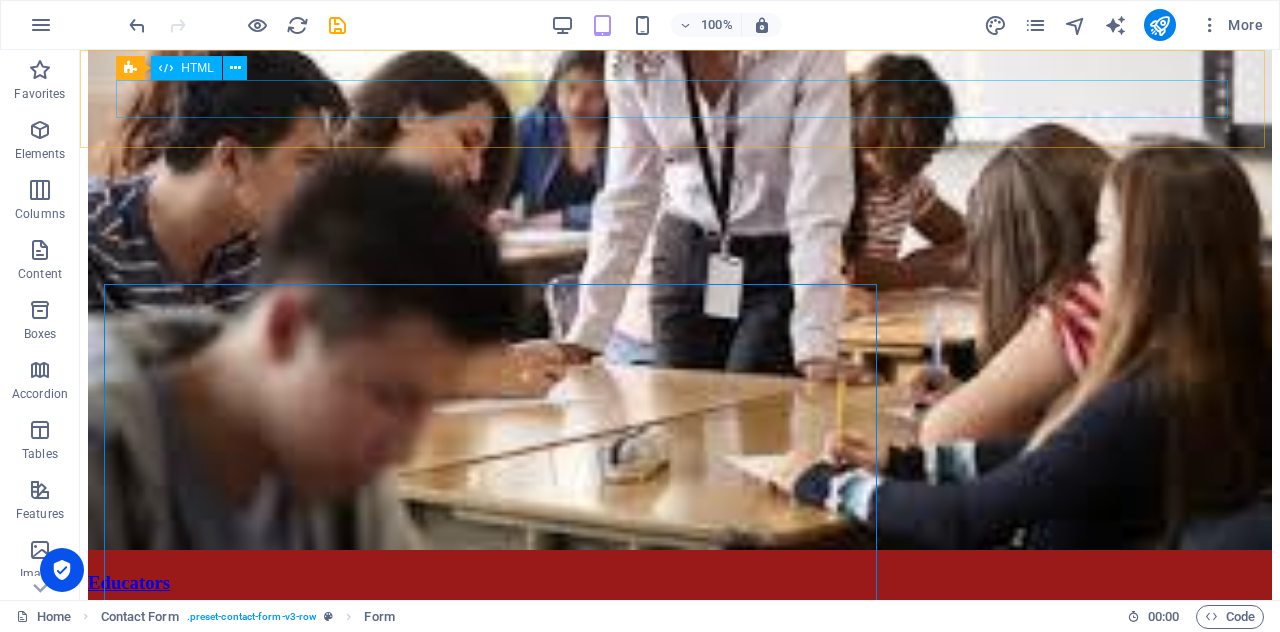 scroll, scrollTop: 11782, scrollLeft: 0, axis: vertical 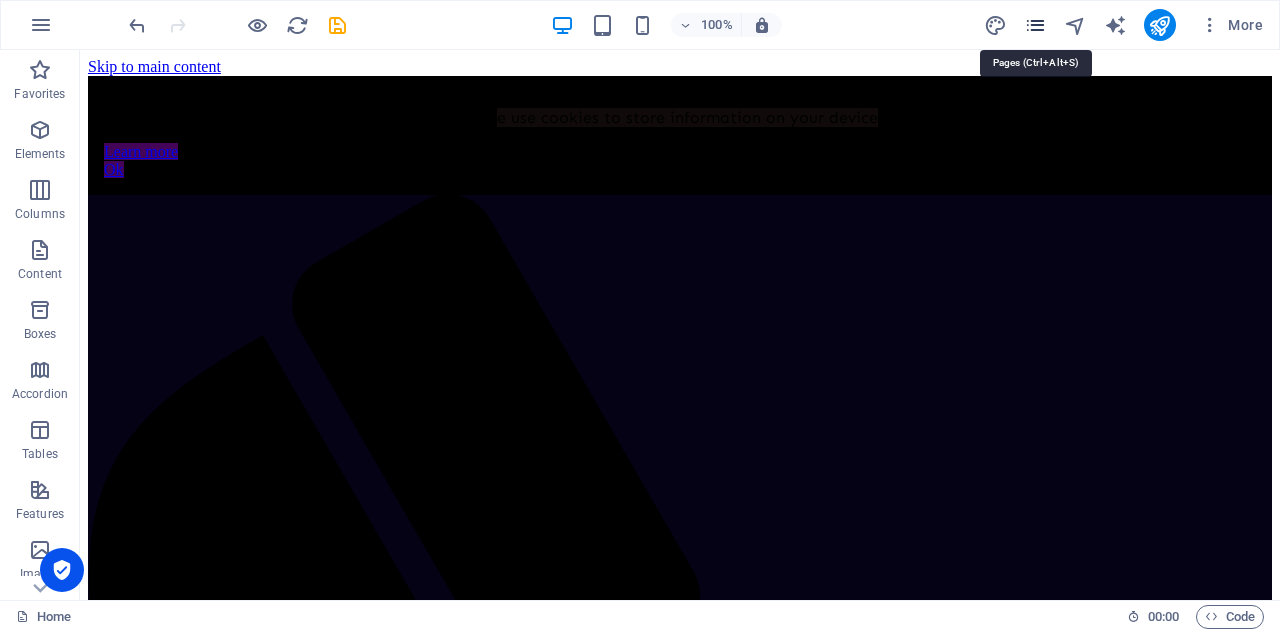 click at bounding box center (1035, 25) 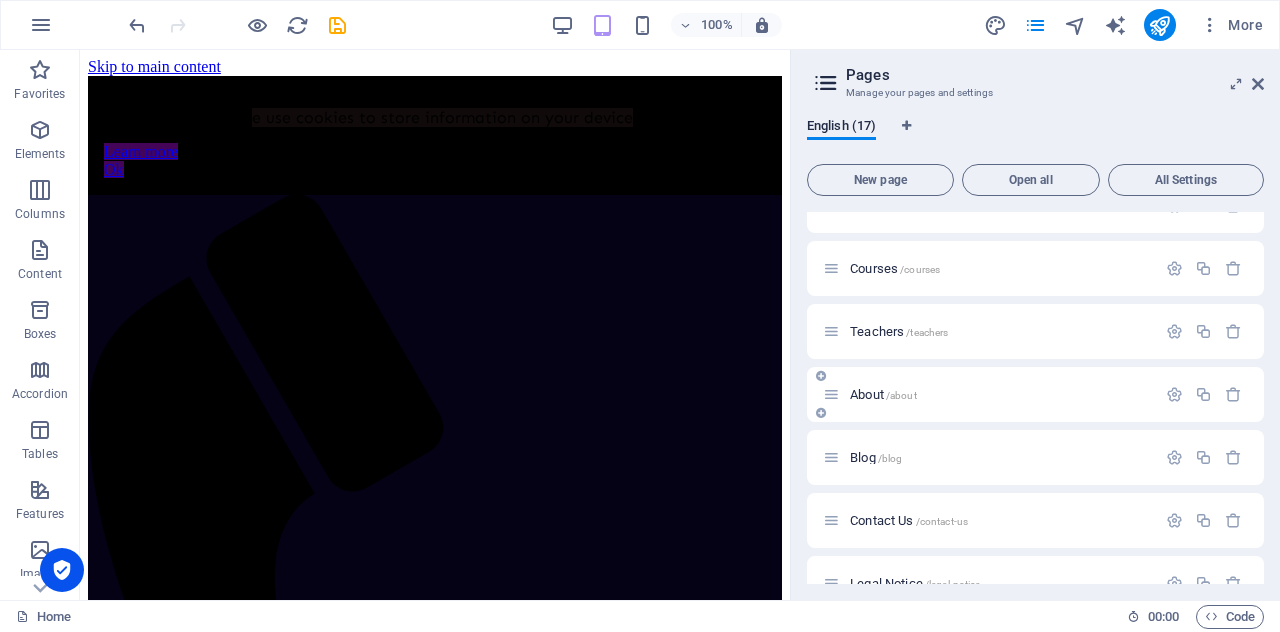 scroll, scrollTop: 296, scrollLeft: 0, axis: vertical 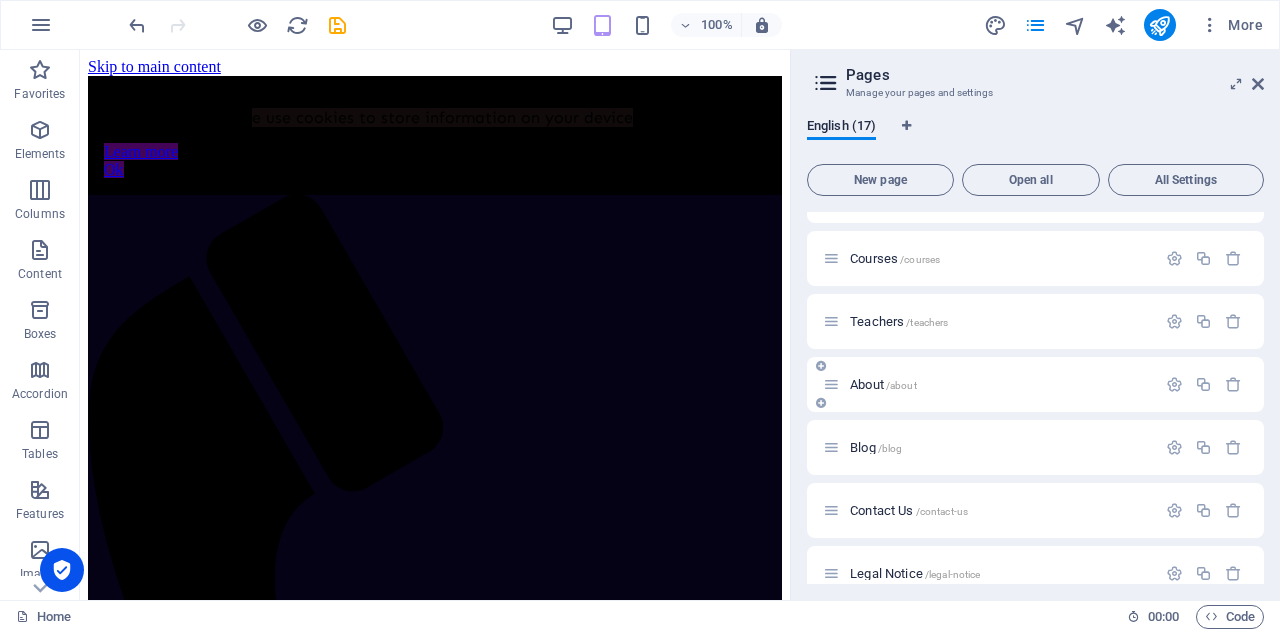 click on "About /about" at bounding box center (1000, 384) 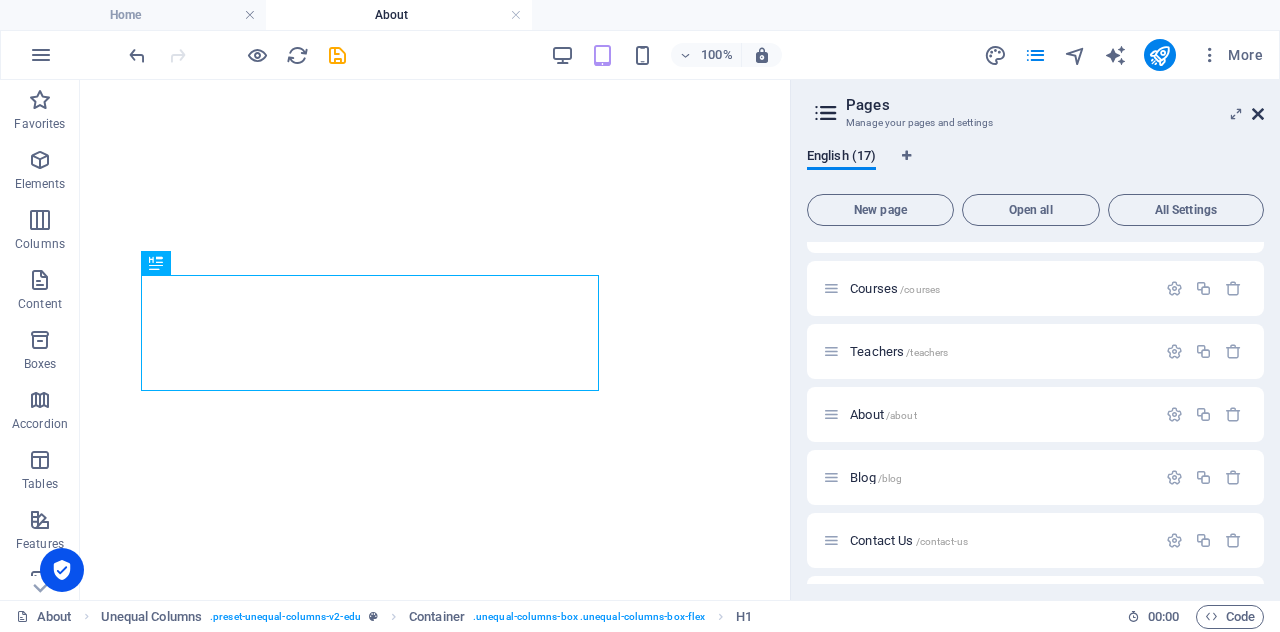 click at bounding box center (1258, 114) 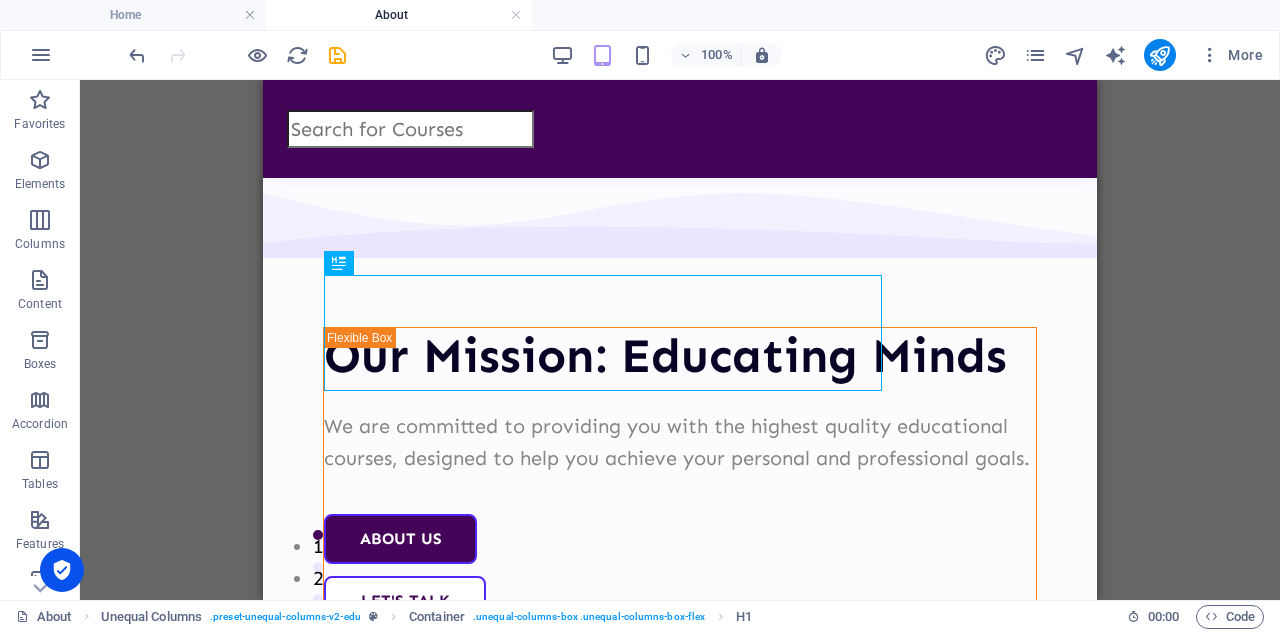 scroll, scrollTop: 403, scrollLeft: 0, axis: vertical 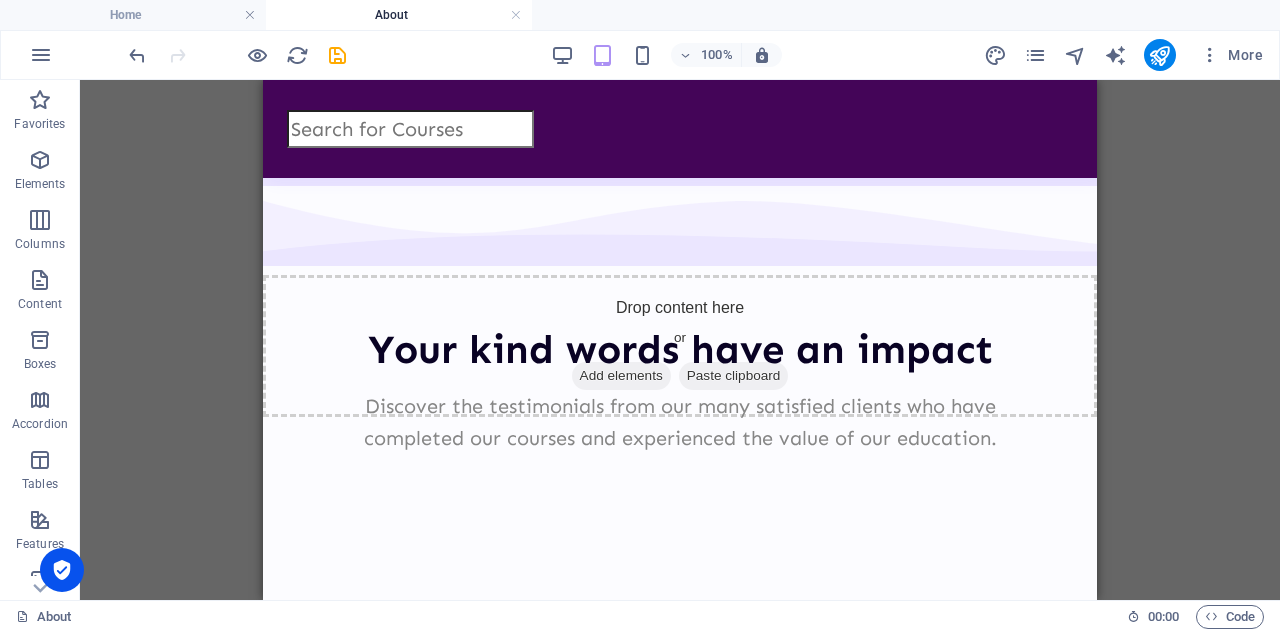 drag, startPoint x: 1088, startPoint y: 240, endPoint x: 1407, endPoint y: 607, distance: 486.26126 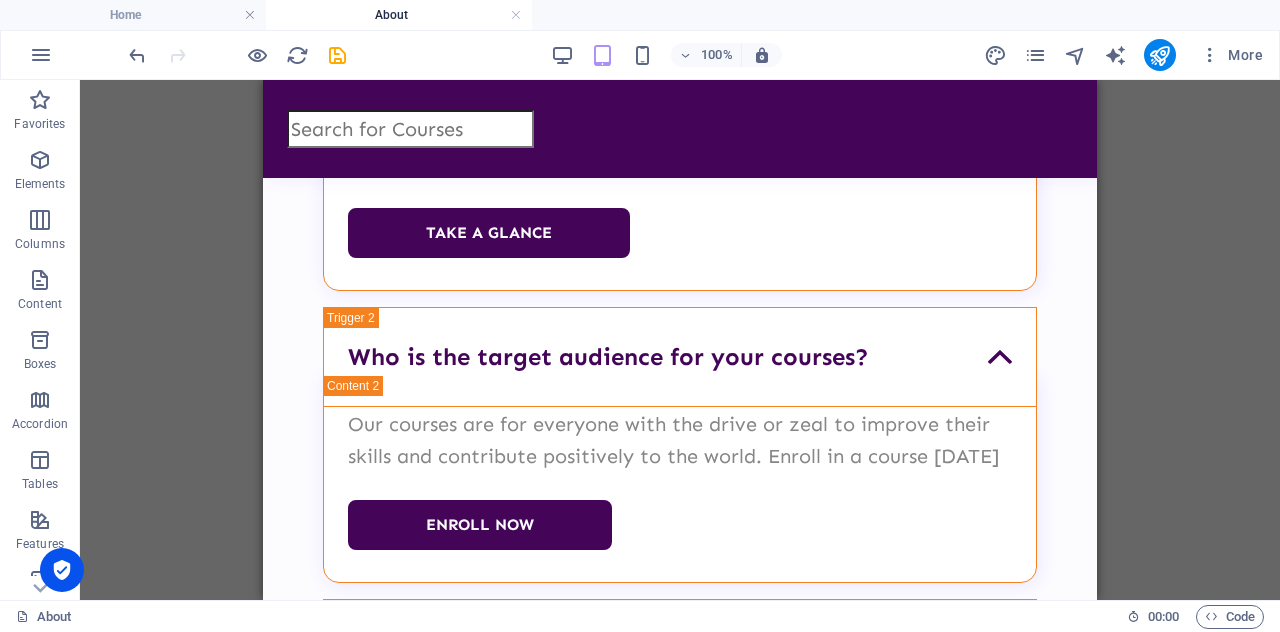 scroll, scrollTop: 2560, scrollLeft: 0, axis: vertical 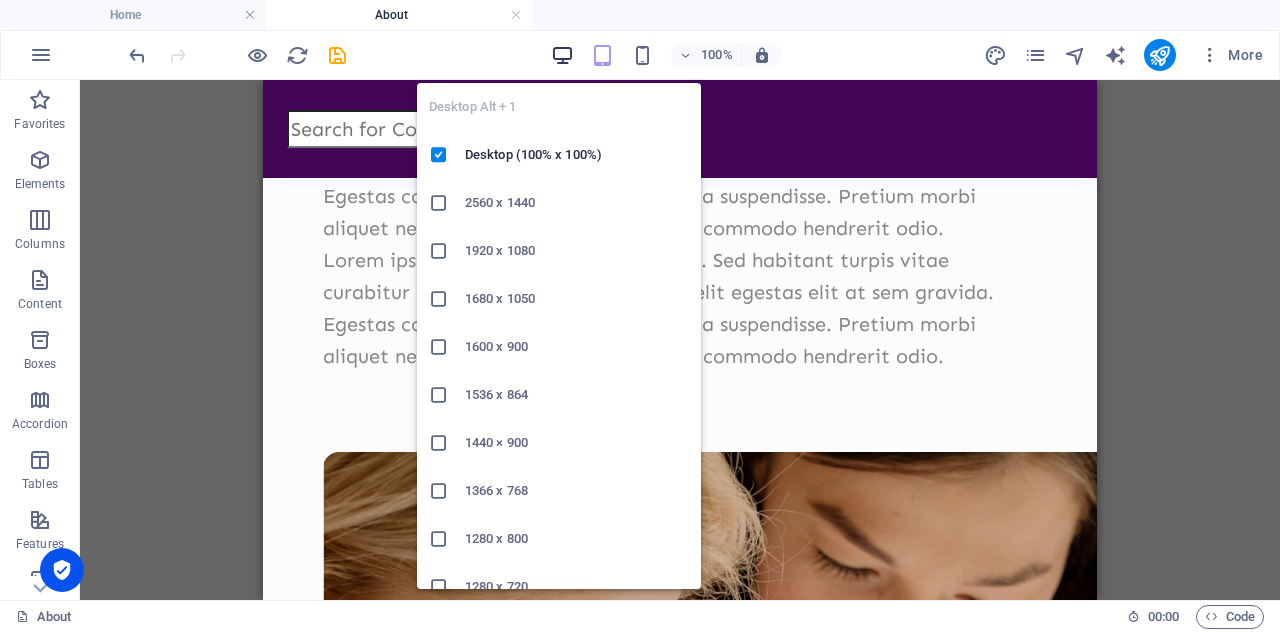 click at bounding box center (562, 55) 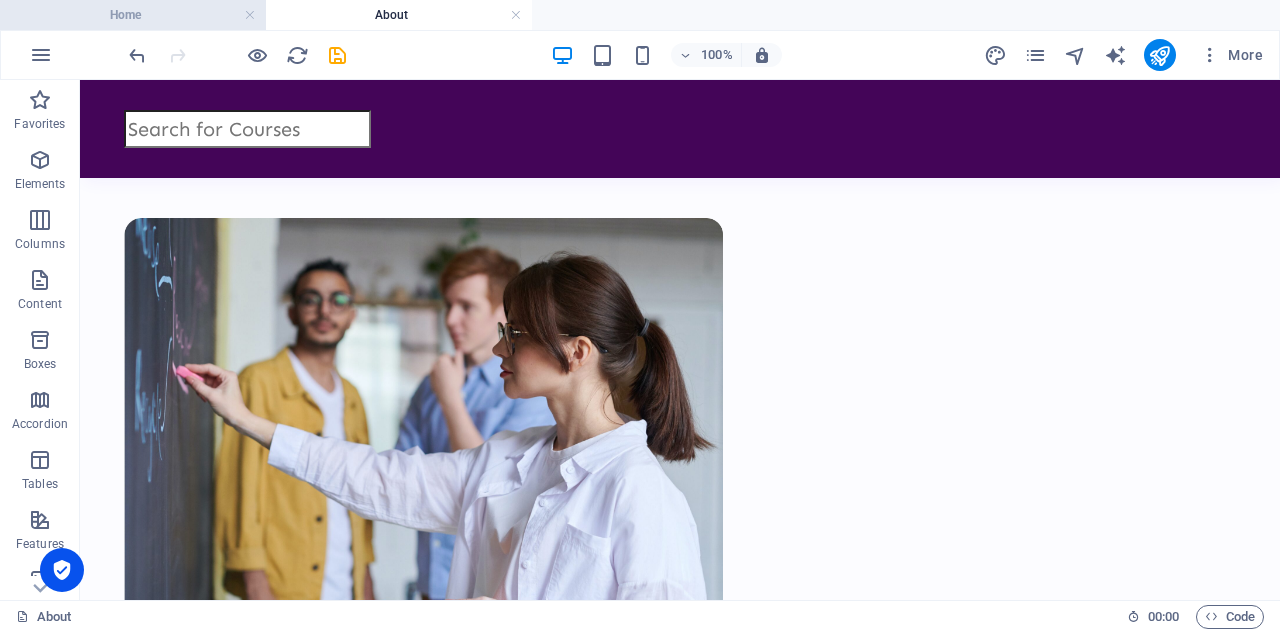 click on "Home" at bounding box center (133, 15) 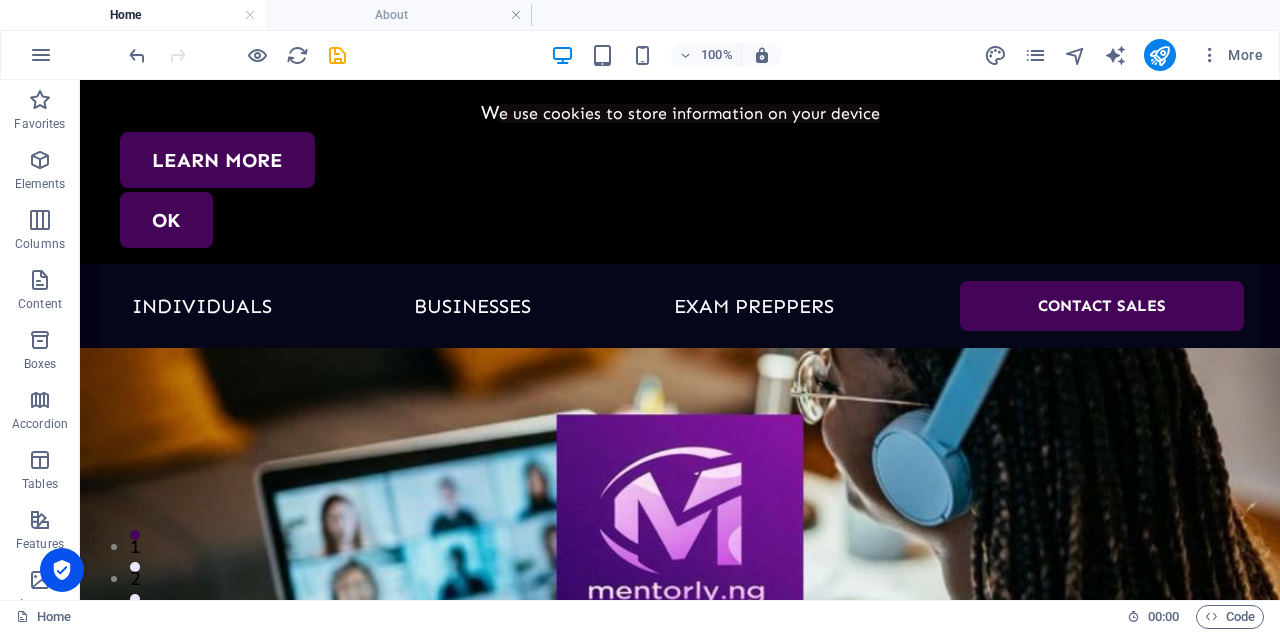 scroll, scrollTop: 0, scrollLeft: 0, axis: both 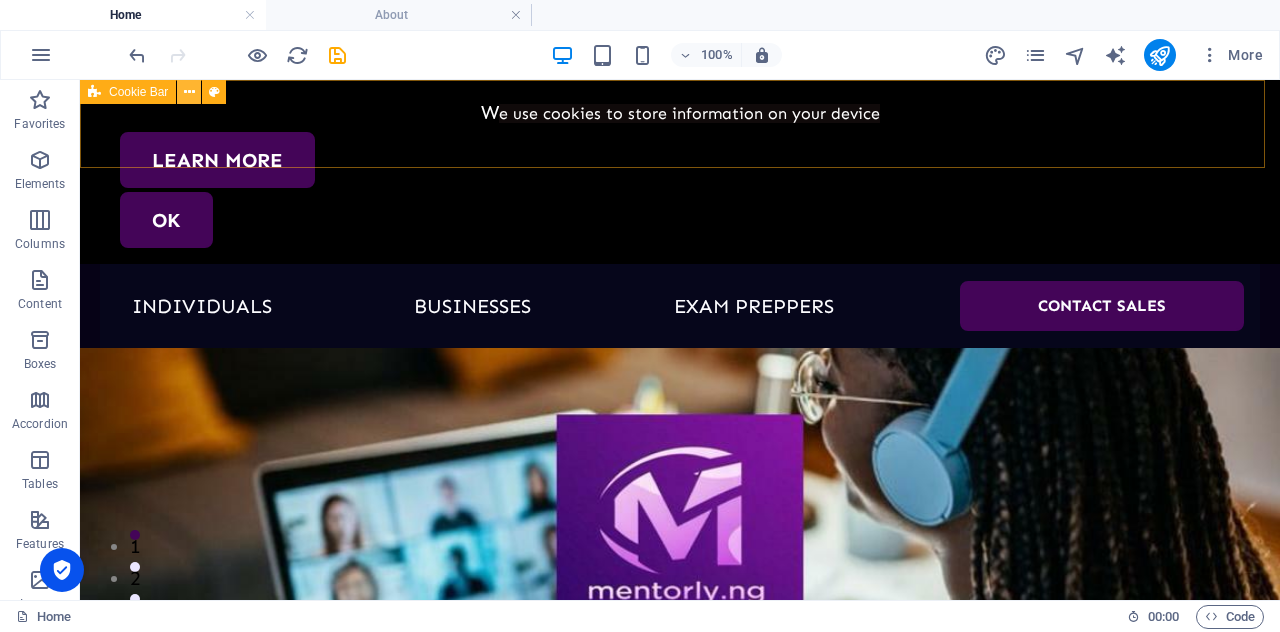 click at bounding box center (189, 92) 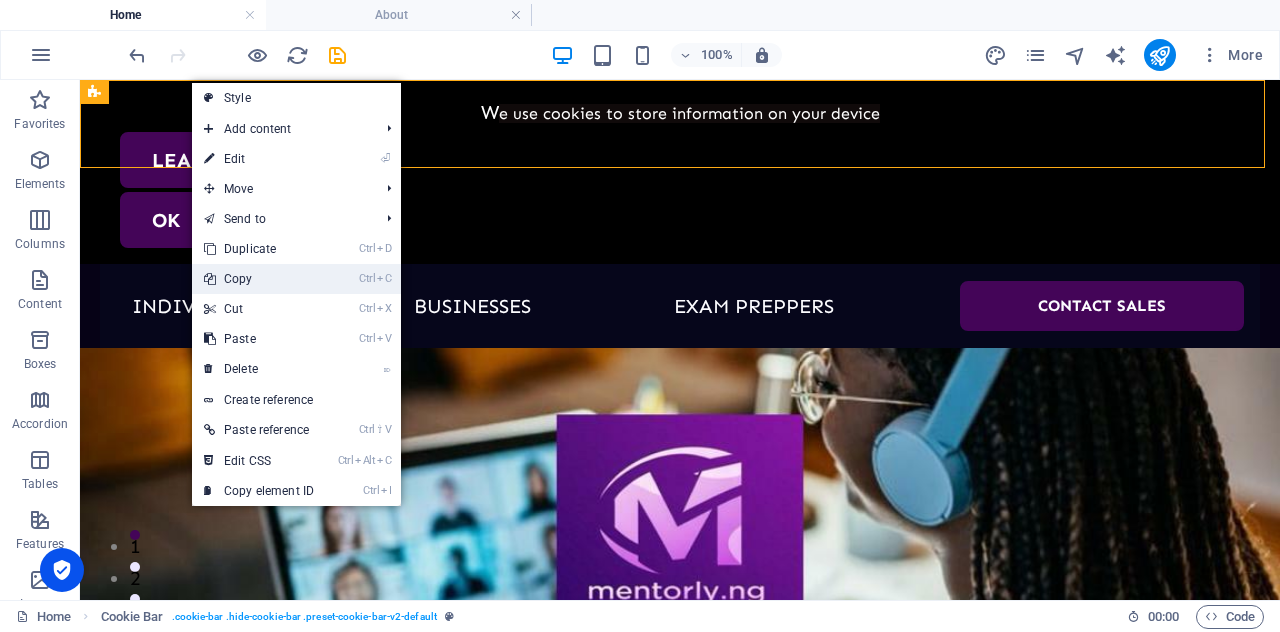 click on "Ctrl C  Copy" at bounding box center (259, 279) 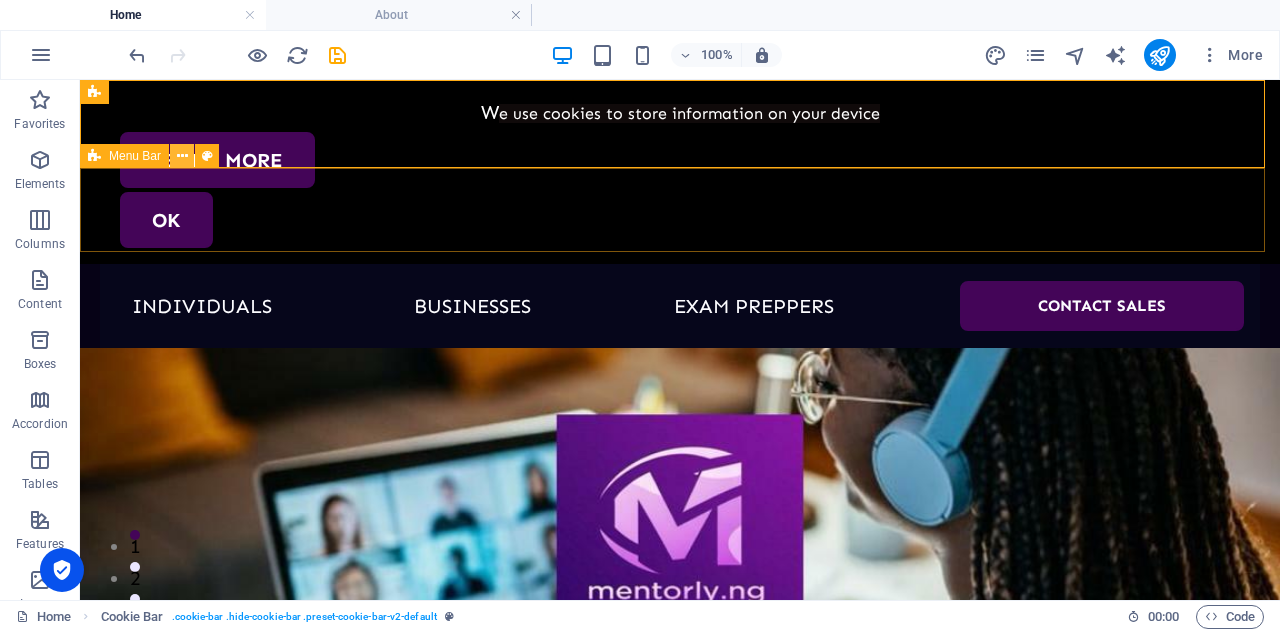 click at bounding box center [182, 156] 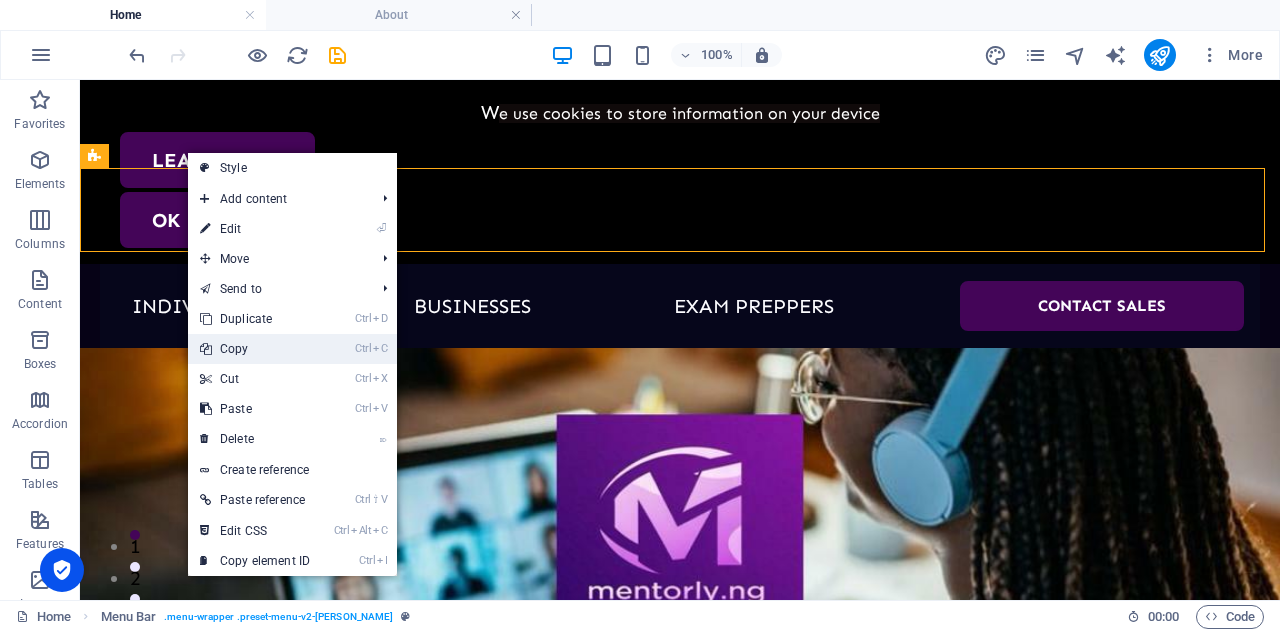 click on "Ctrl C  Copy" at bounding box center [255, 349] 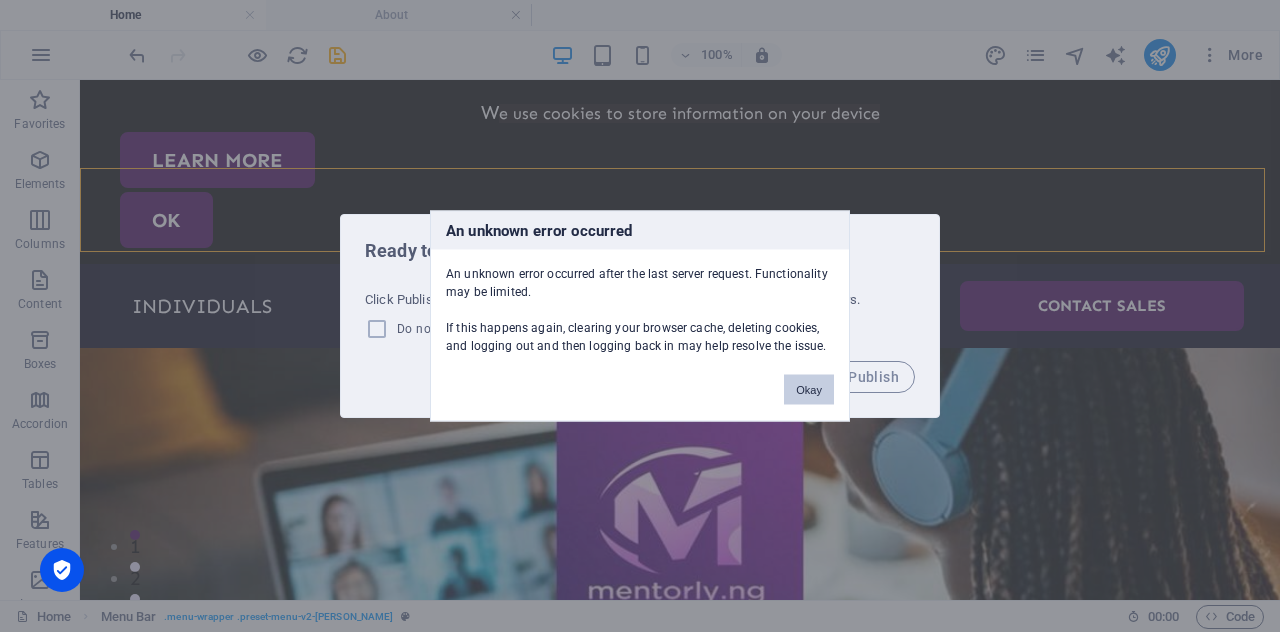 click on "Okay" at bounding box center (809, 390) 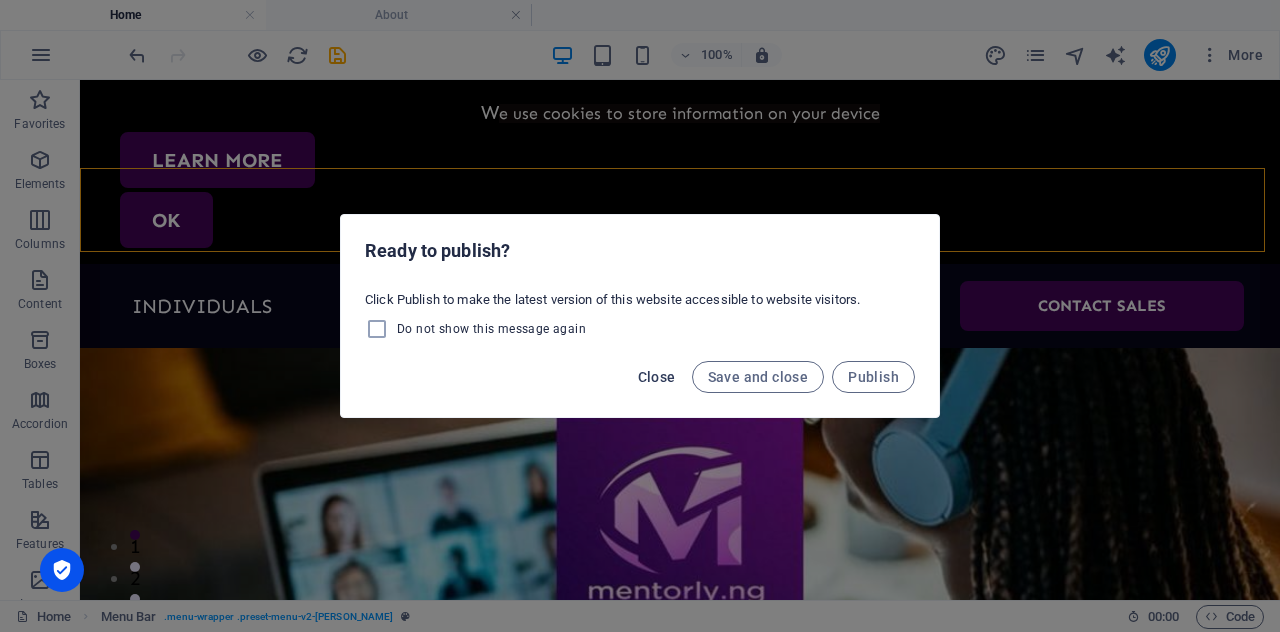 click on "Close" at bounding box center (657, 377) 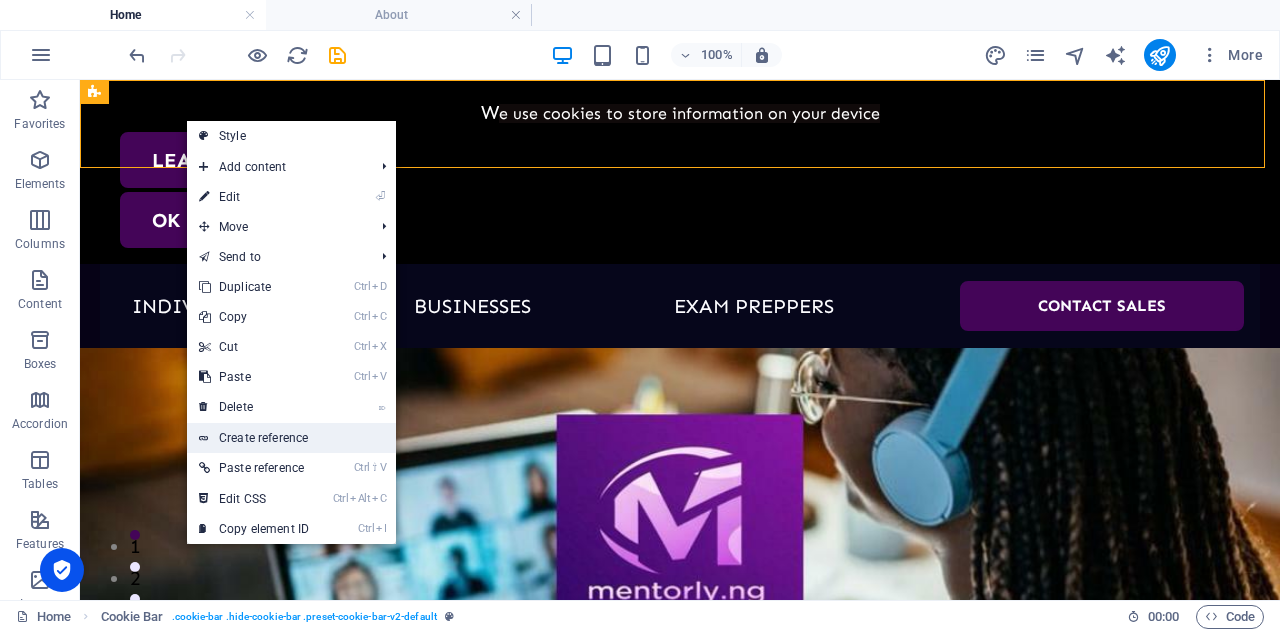 click on "Create reference" at bounding box center [291, 438] 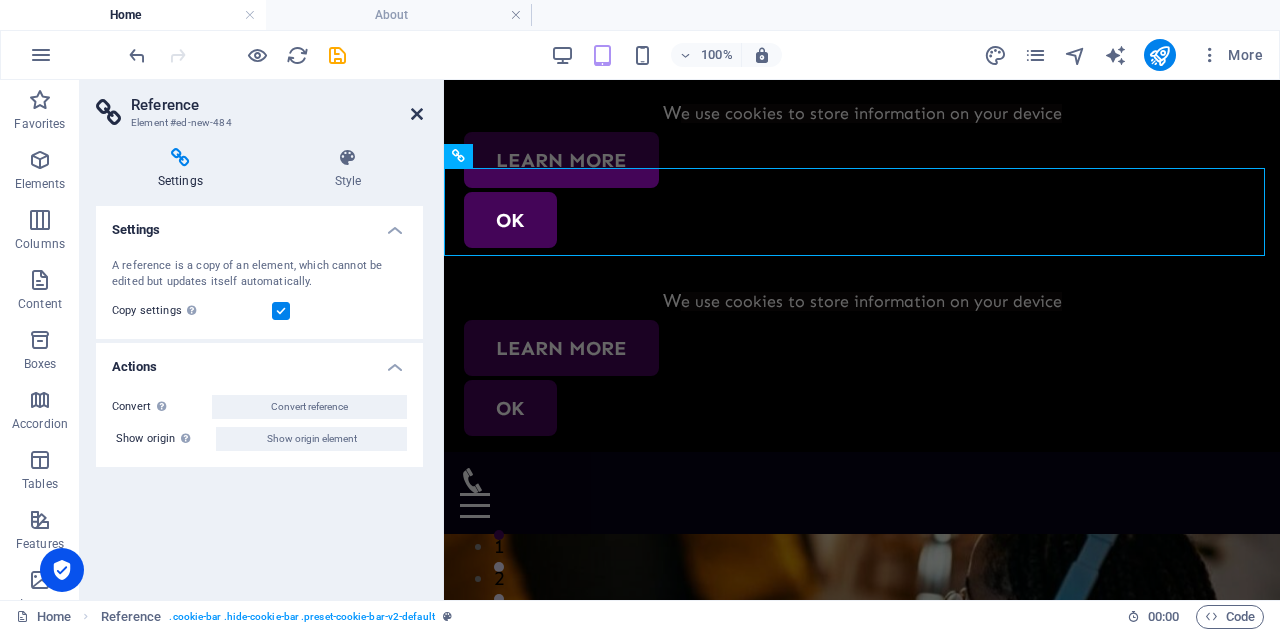 drag, startPoint x: 414, startPoint y: 110, endPoint x: 337, endPoint y: 35, distance: 107.48953 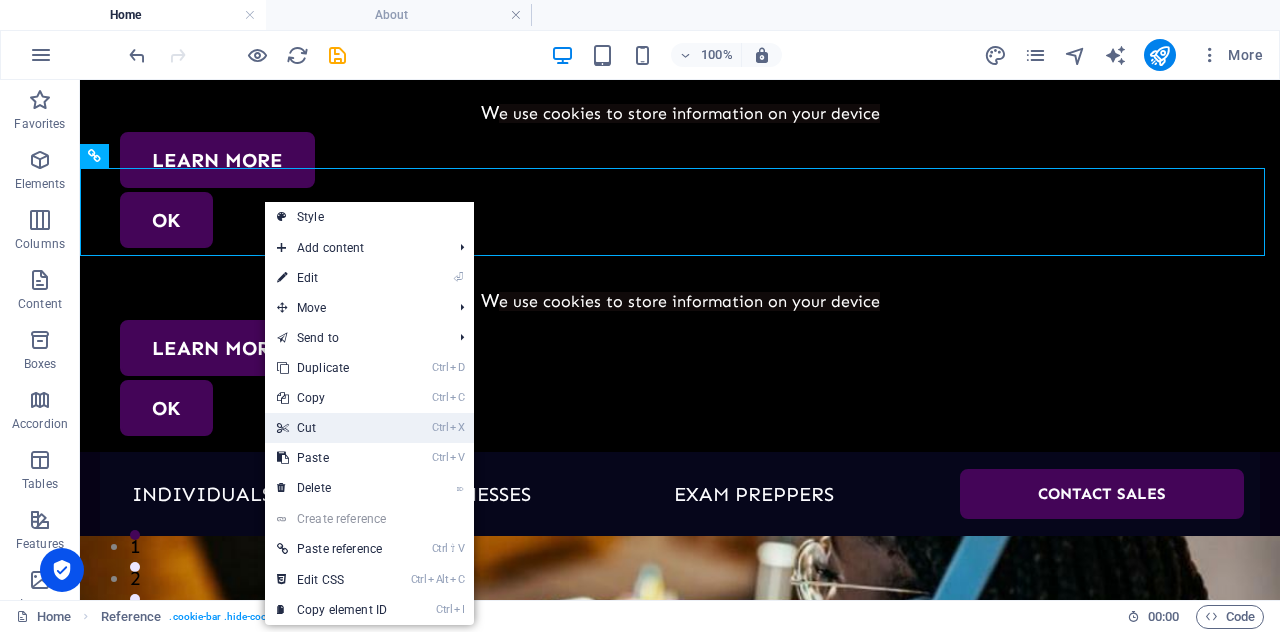 click on "Ctrl X  Cut" at bounding box center (332, 428) 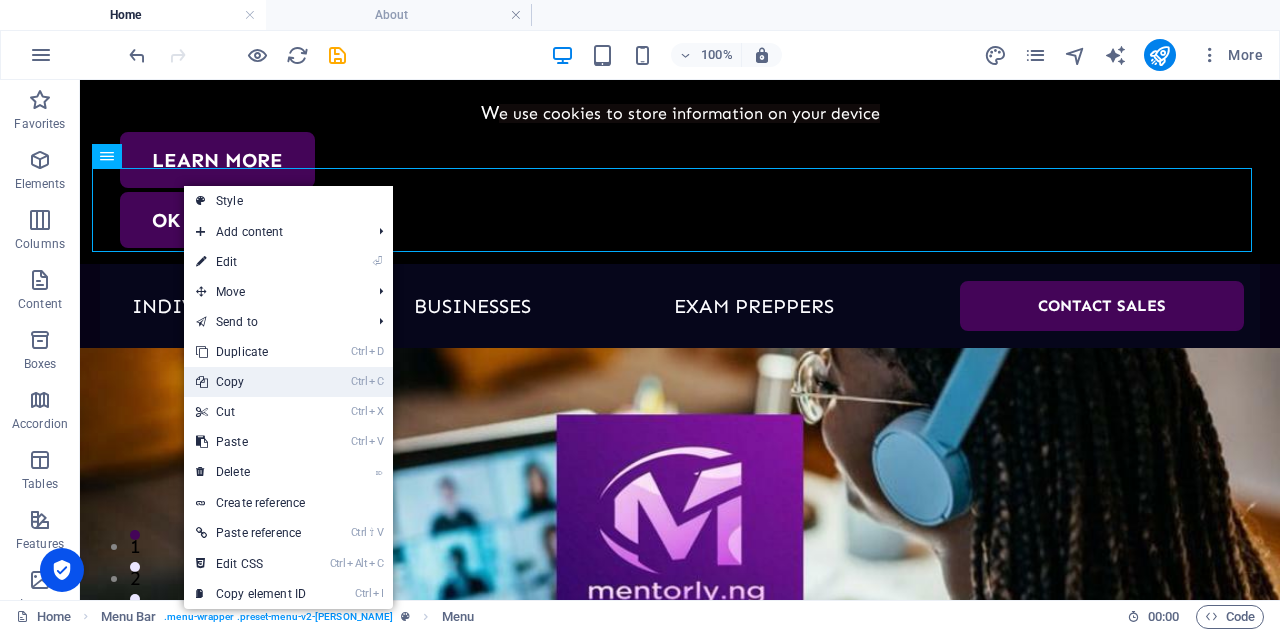 click on "Ctrl C  Copy" at bounding box center (251, 382) 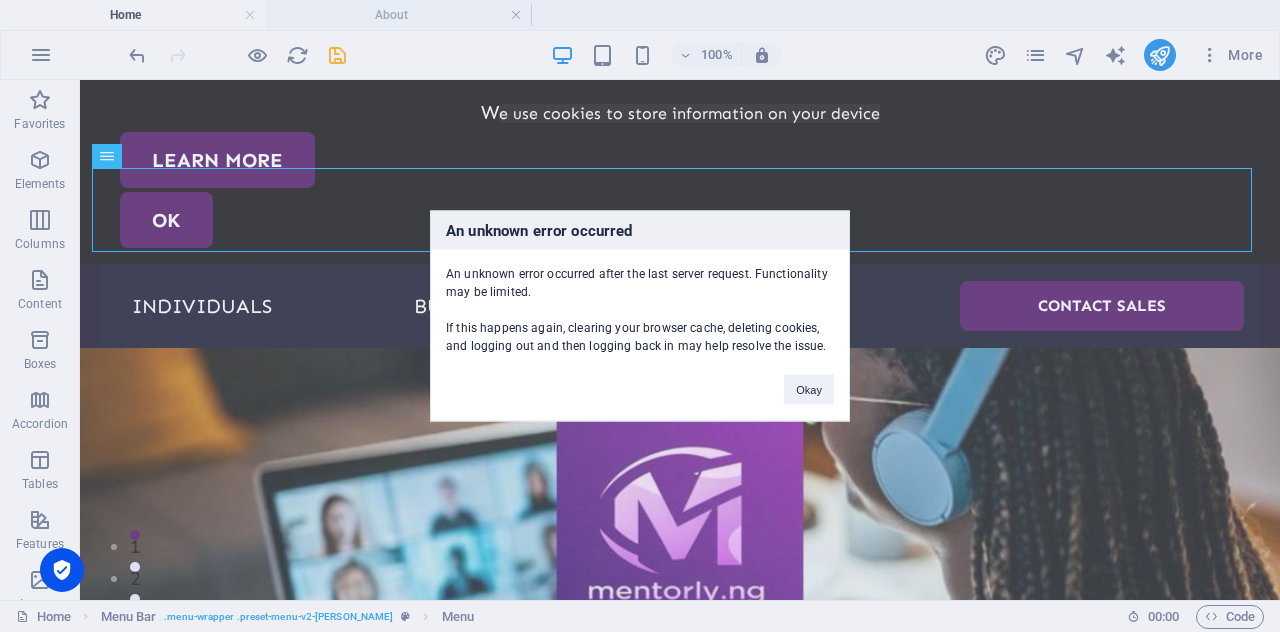 click on "An unknown error occurred An unknown error occurred after the last server request. Functionality may be limited.  If this happens again, clearing your browser cache, deleting cookies, and logging out and then logging back in may help resolve the issue. Okay" at bounding box center (640, 316) 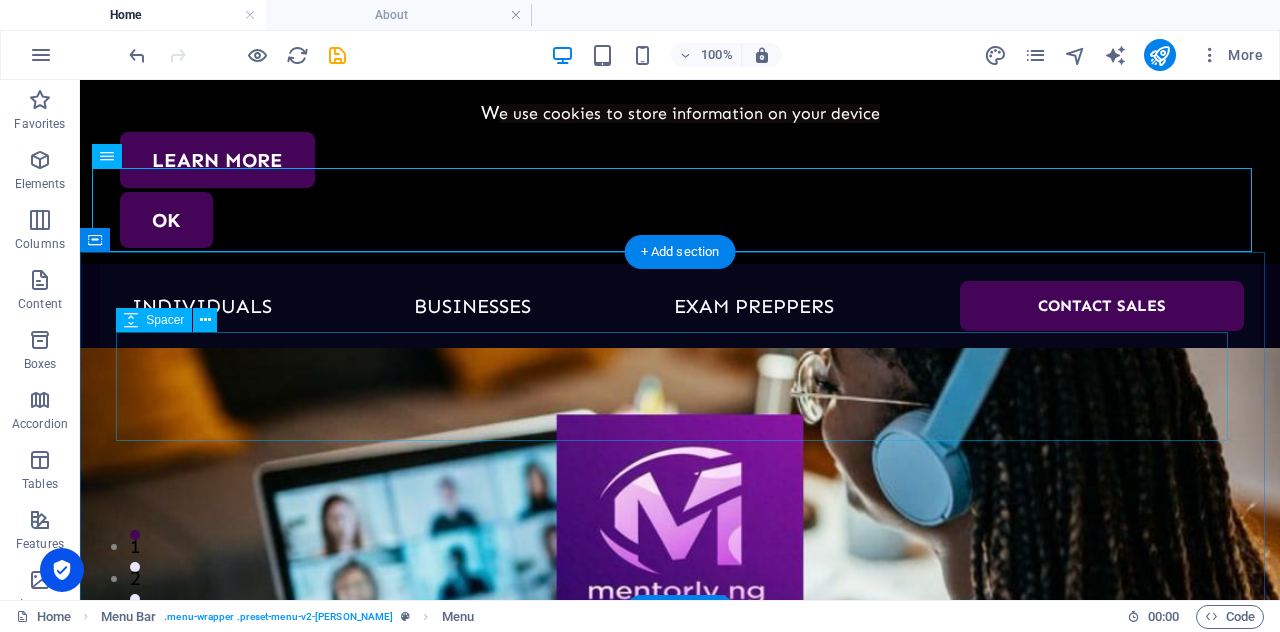 click at bounding box center [680, 528] 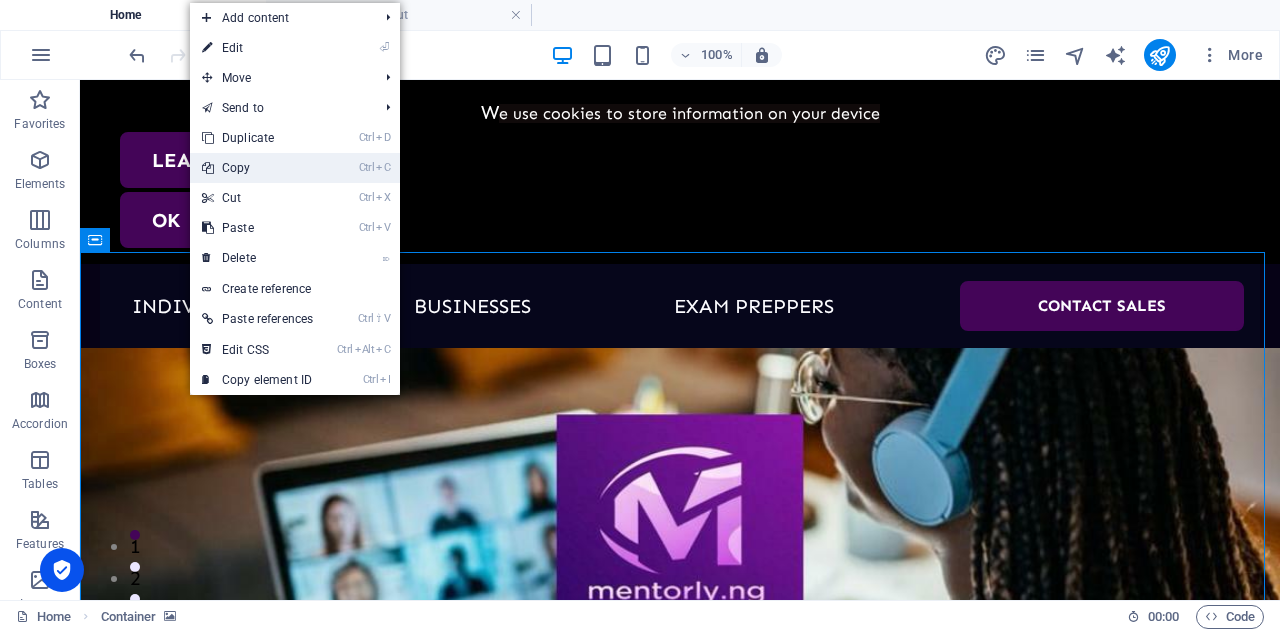 click on "Ctrl C  Copy" at bounding box center [257, 168] 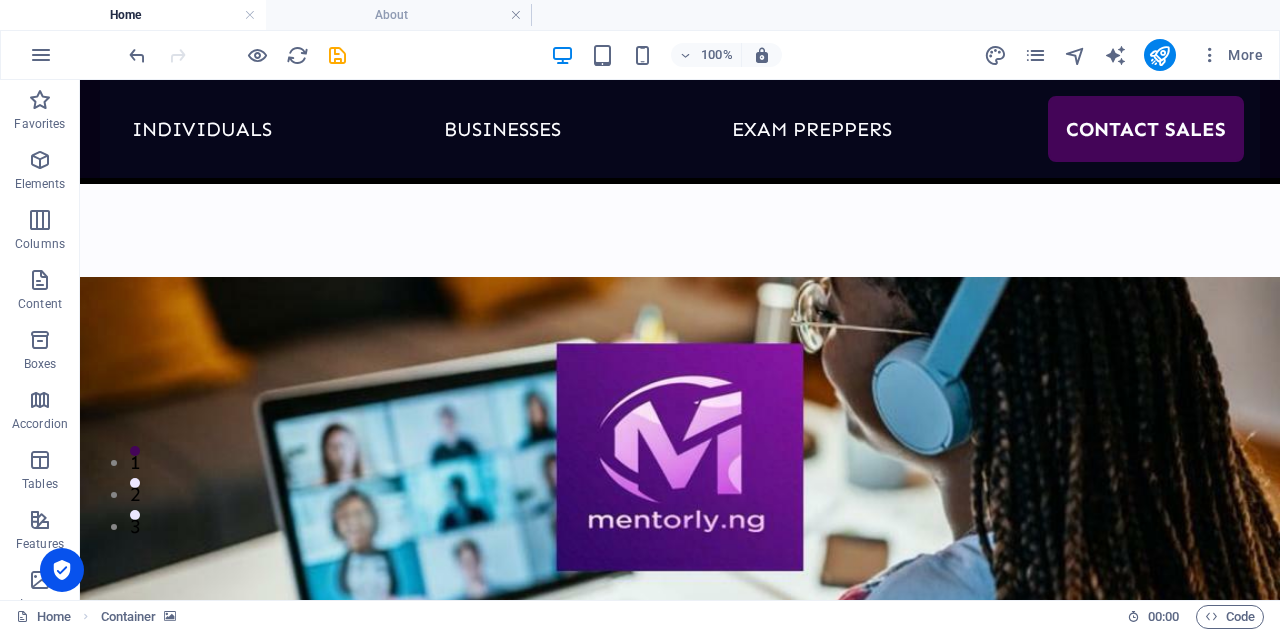 scroll, scrollTop: 731, scrollLeft: 0, axis: vertical 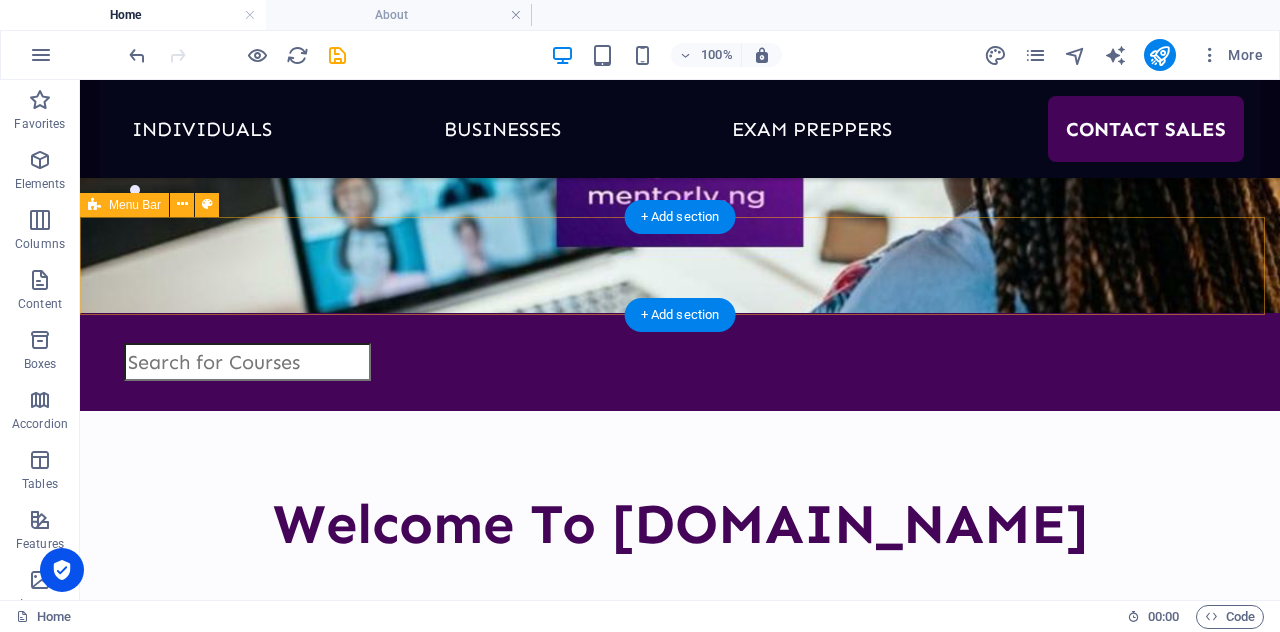 click at bounding box center (680, 362) 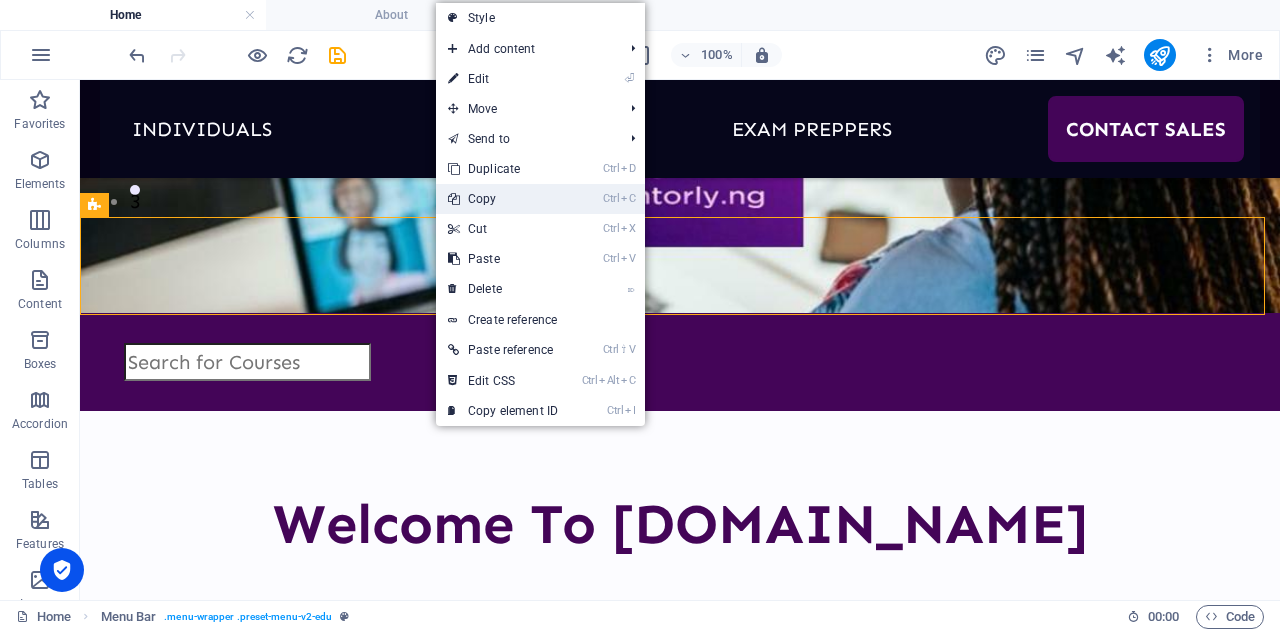 click on "Ctrl C  Copy" at bounding box center [503, 199] 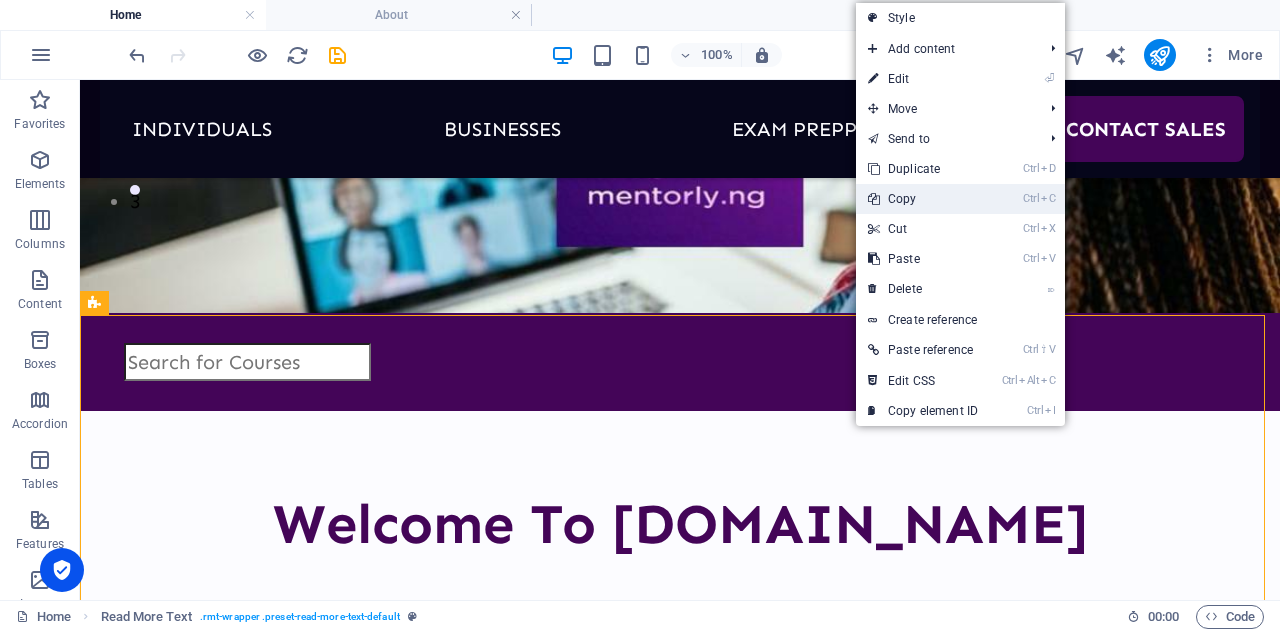 click on "Ctrl C  Copy" at bounding box center (923, 199) 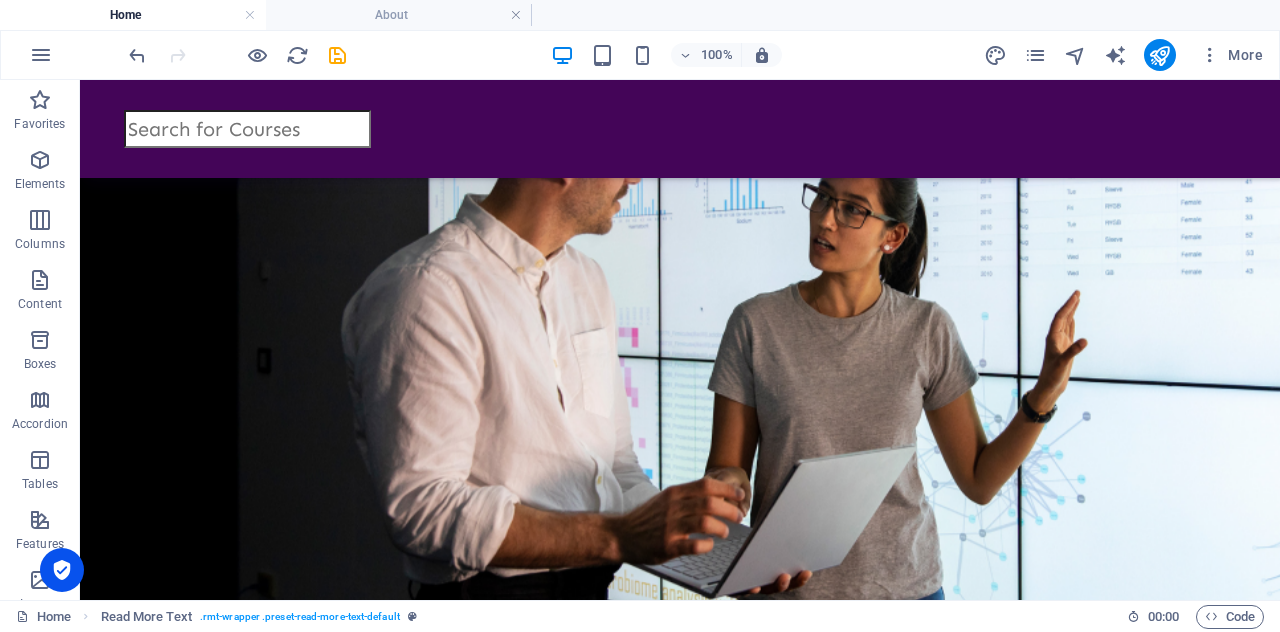 scroll, scrollTop: 1852, scrollLeft: 0, axis: vertical 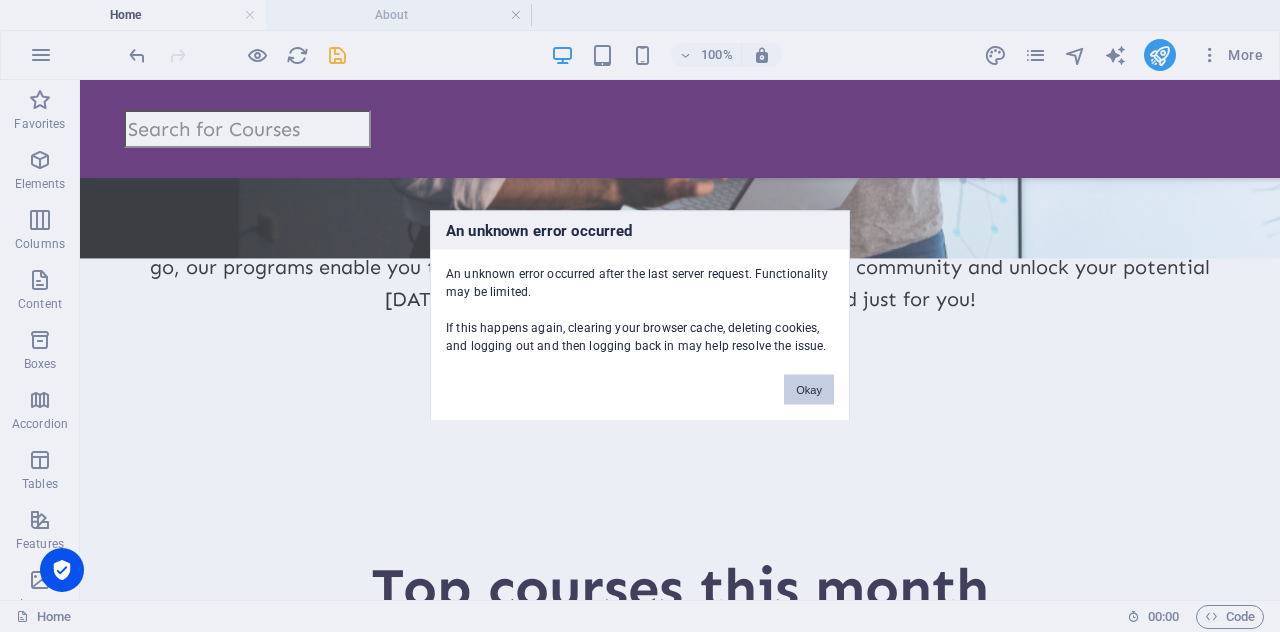 click on "Okay" at bounding box center (809, 390) 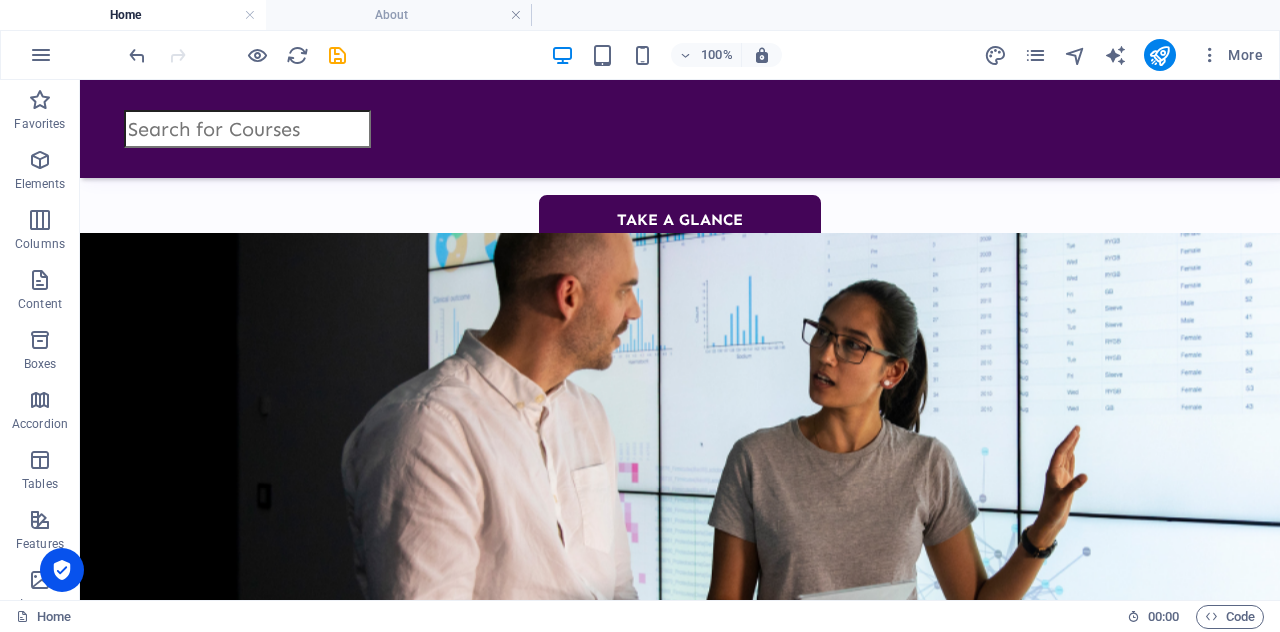 scroll, scrollTop: 1050, scrollLeft: 0, axis: vertical 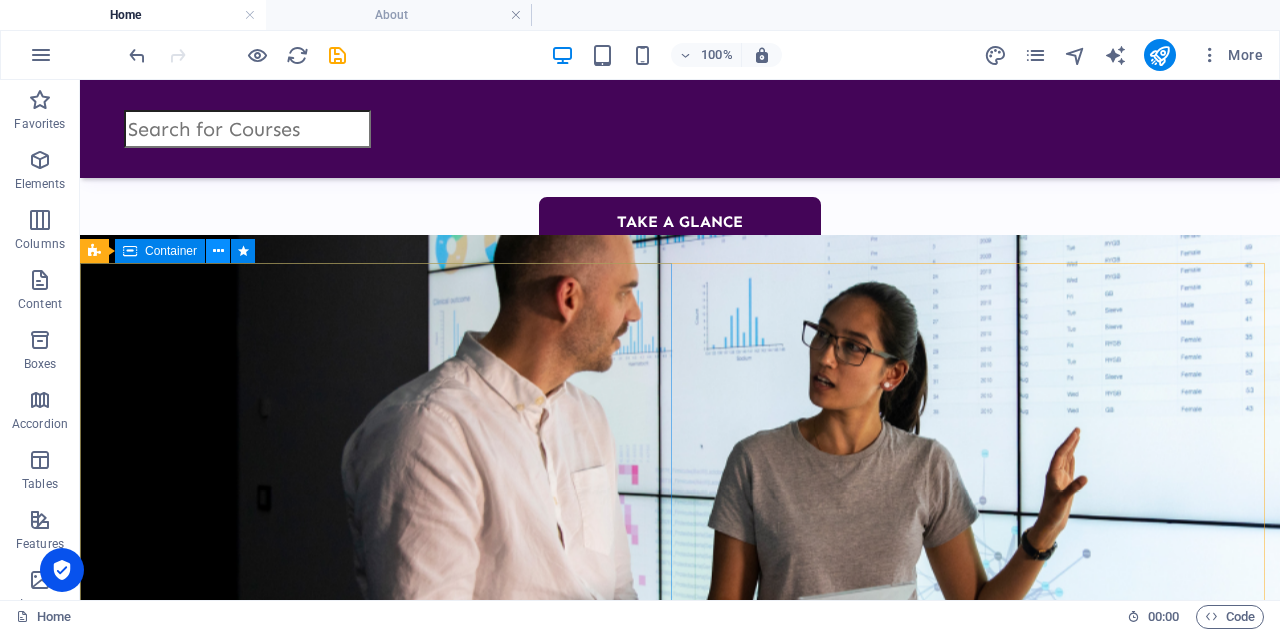 click at bounding box center [218, 251] 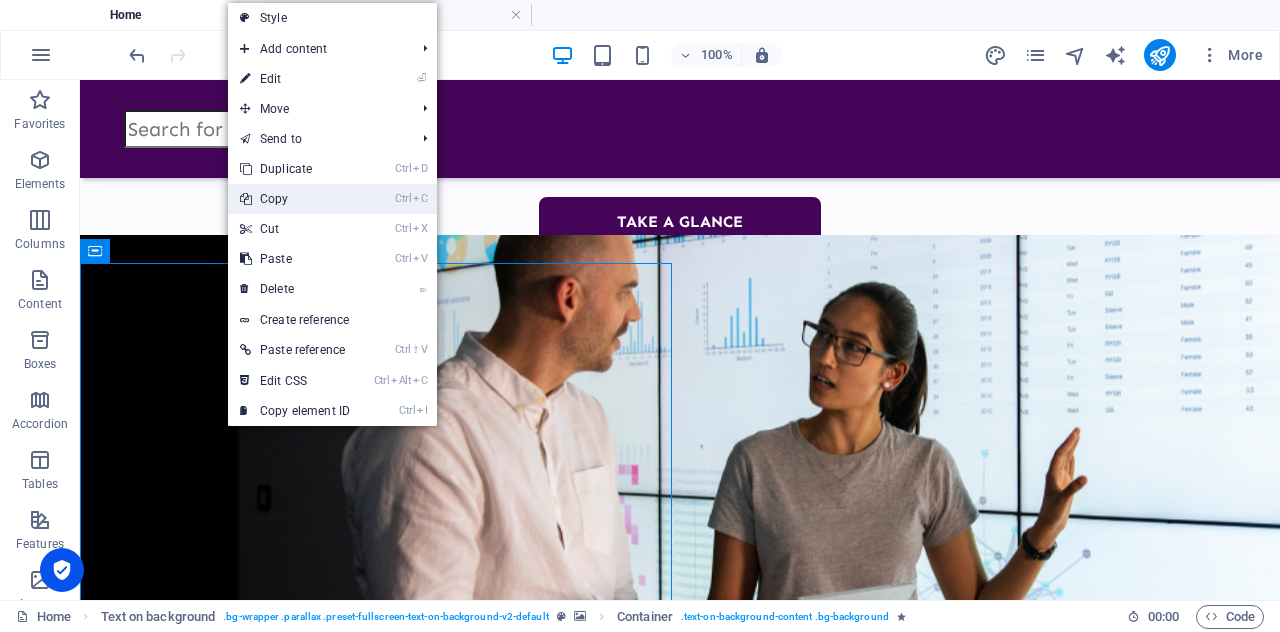 click on "Ctrl C  Copy" at bounding box center [295, 199] 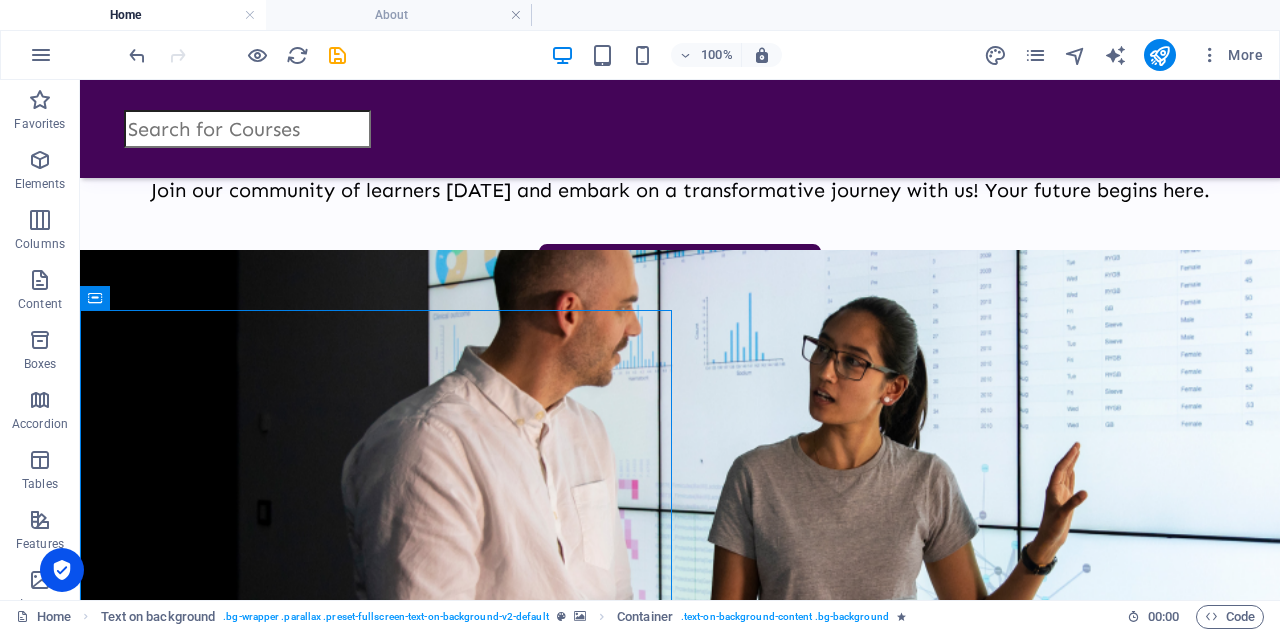scroll, scrollTop: 1054, scrollLeft: 0, axis: vertical 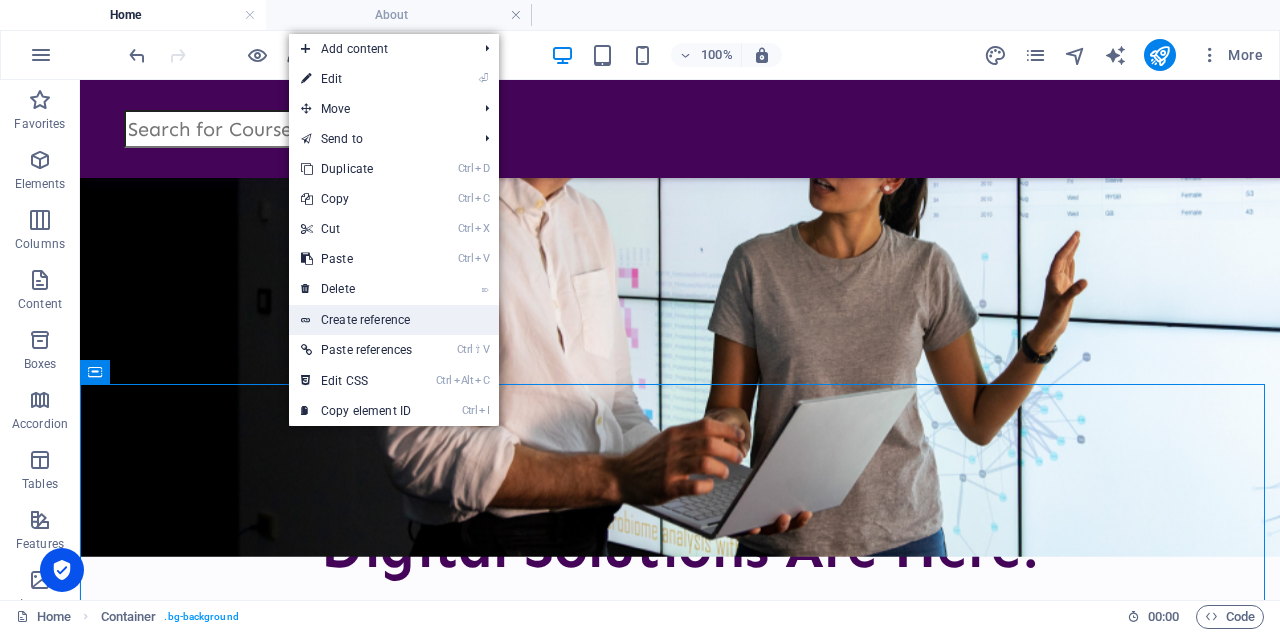 click on "Create reference" at bounding box center [394, 320] 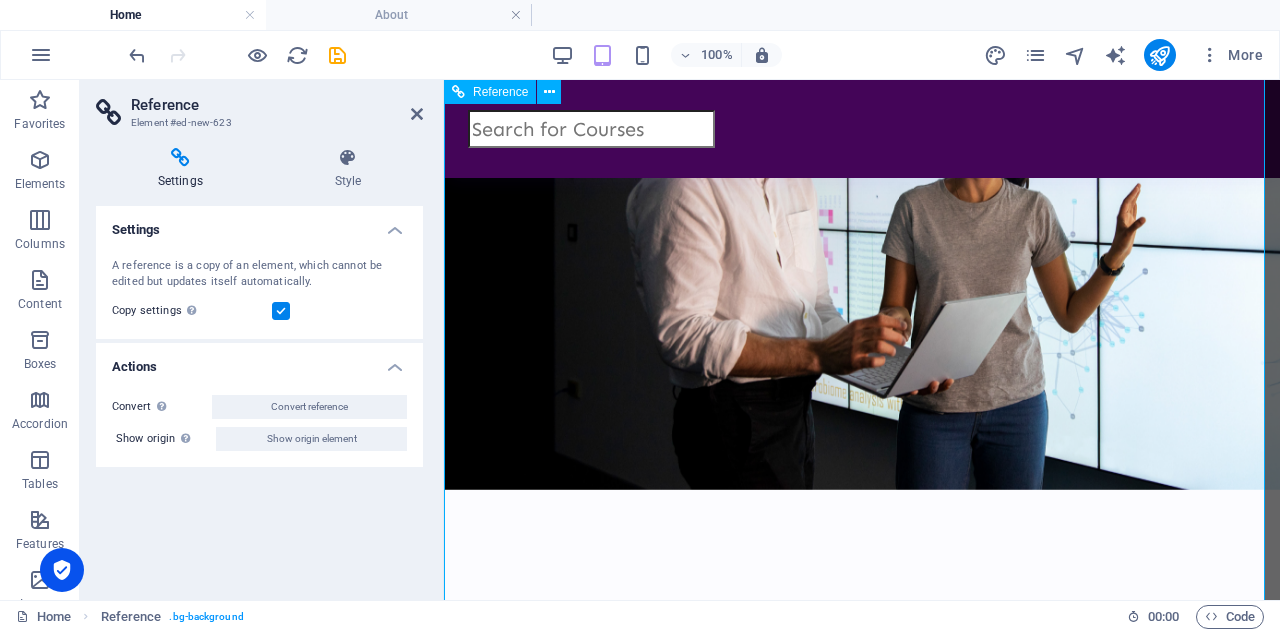 scroll, scrollTop: 4472, scrollLeft: 0, axis: vertical 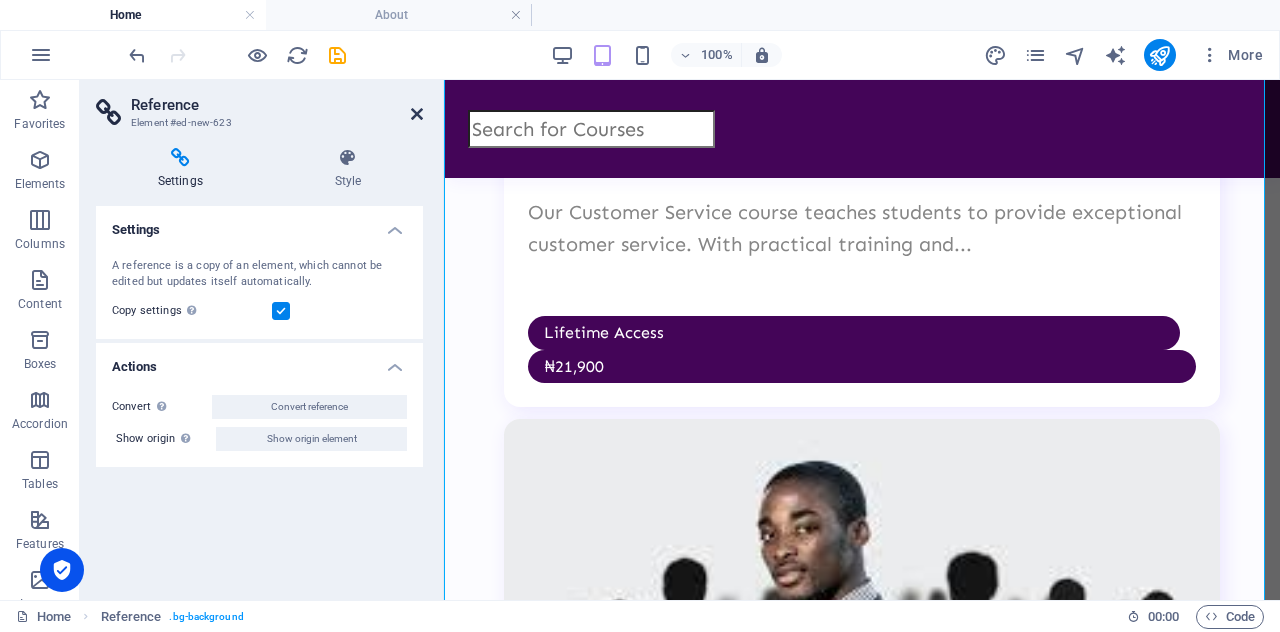 drag, startPoint x: 415, startPoint y: 113, endPoint x: 588, endPoint y: 77, distance: 176.70596 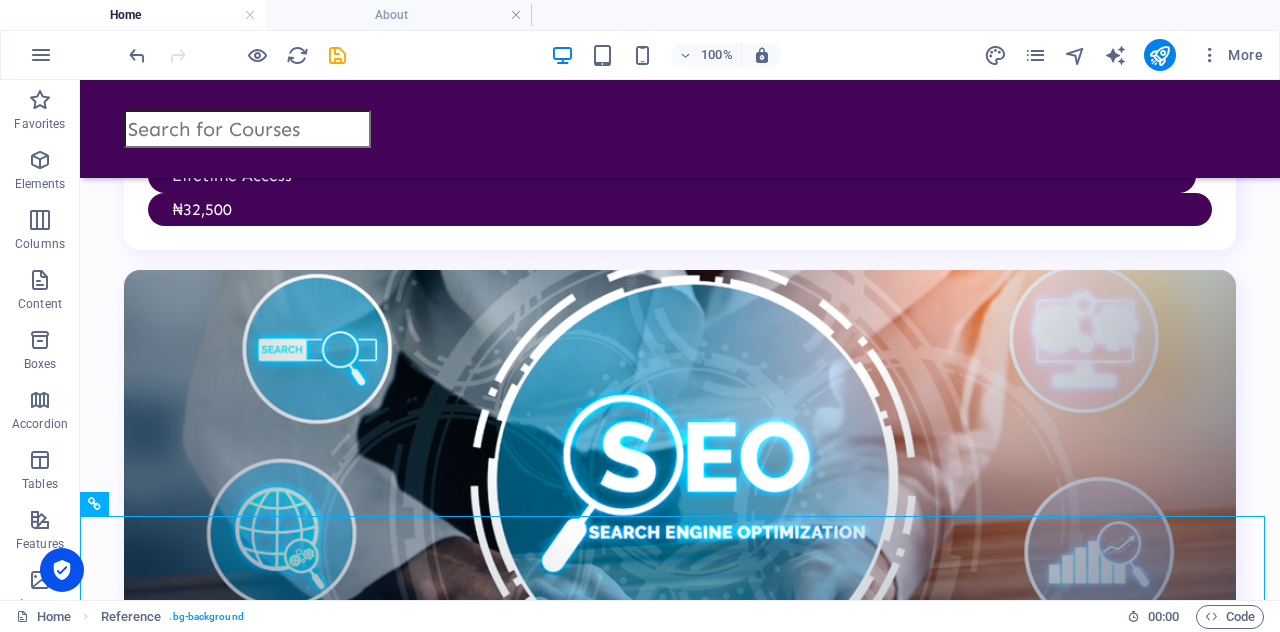 scroll, scrollTop: 3215, scrollLeft: 0, axis: vertical 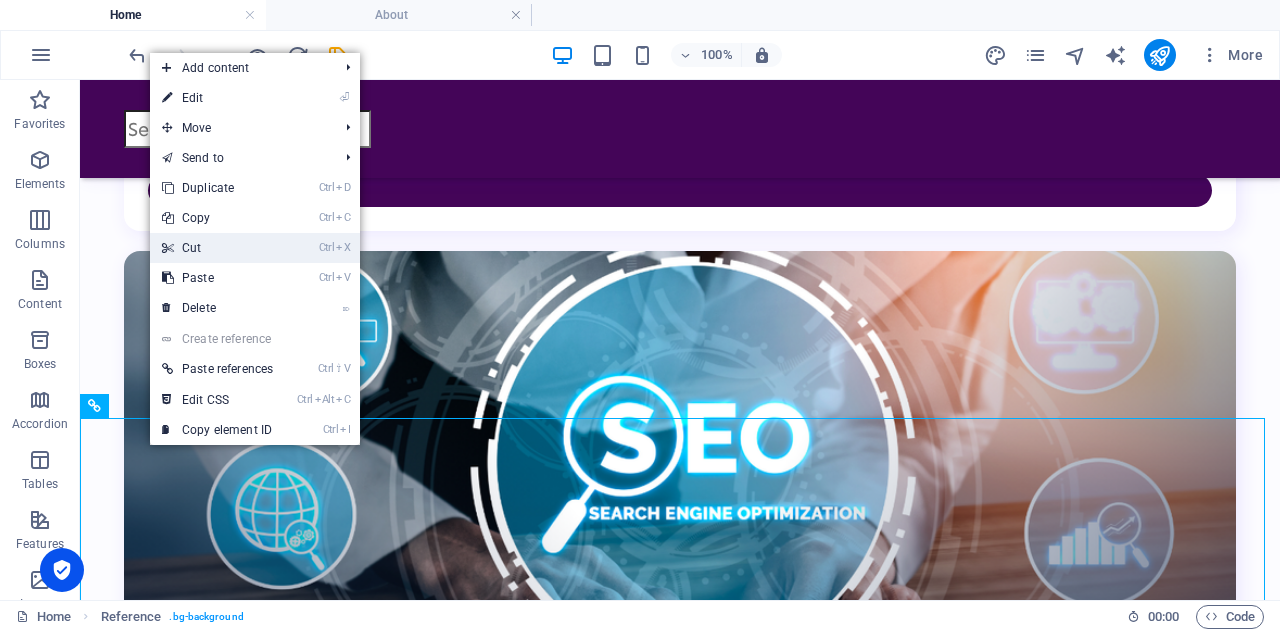 click on "Ctrl X  Cut" at bounding box center (217, 248) 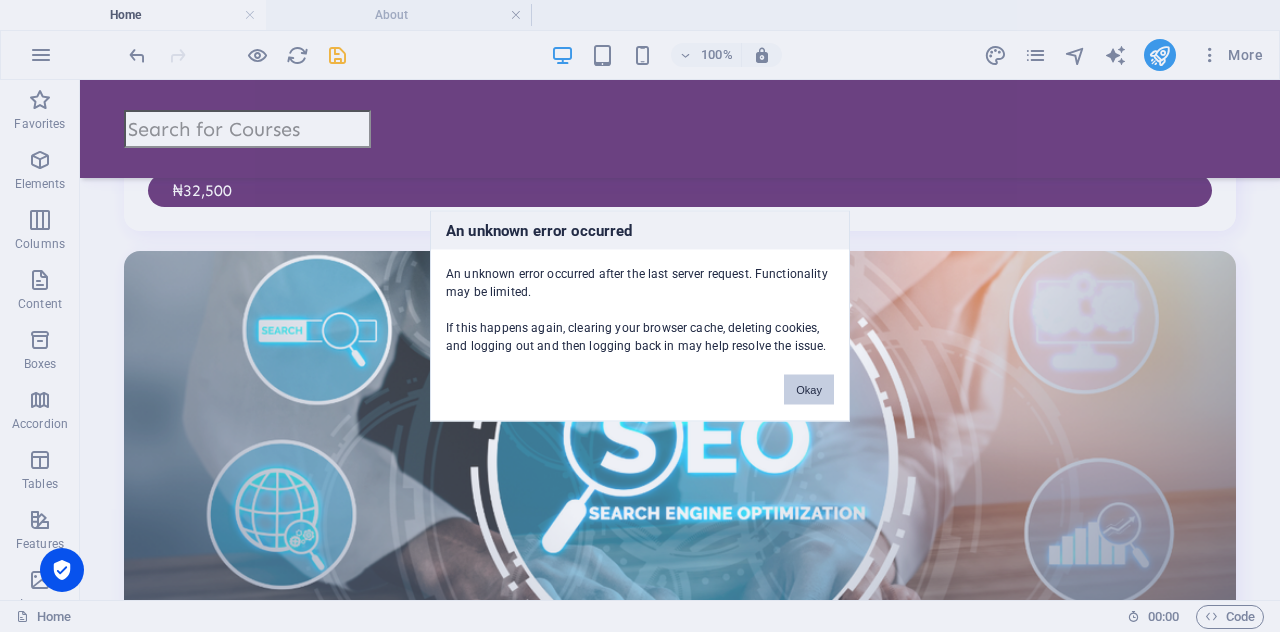 click on "Okay" at bounding box center [809, 390] 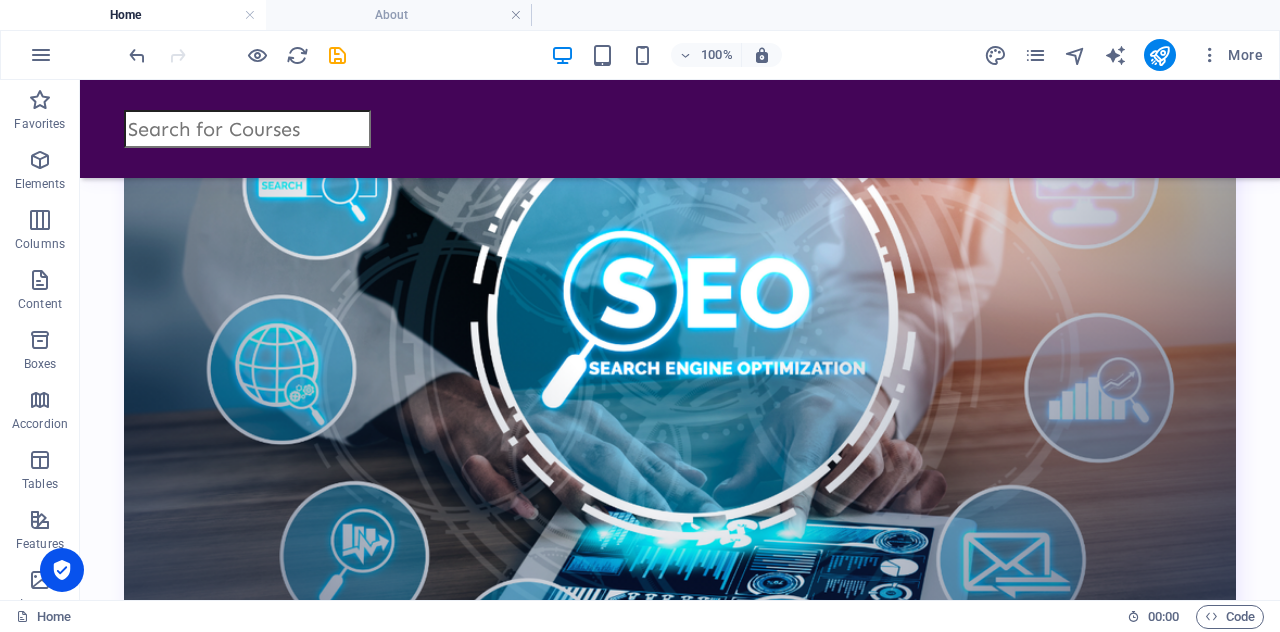 scroll, scrollTop: 3546, scrollLeft: 0, axis: vertical 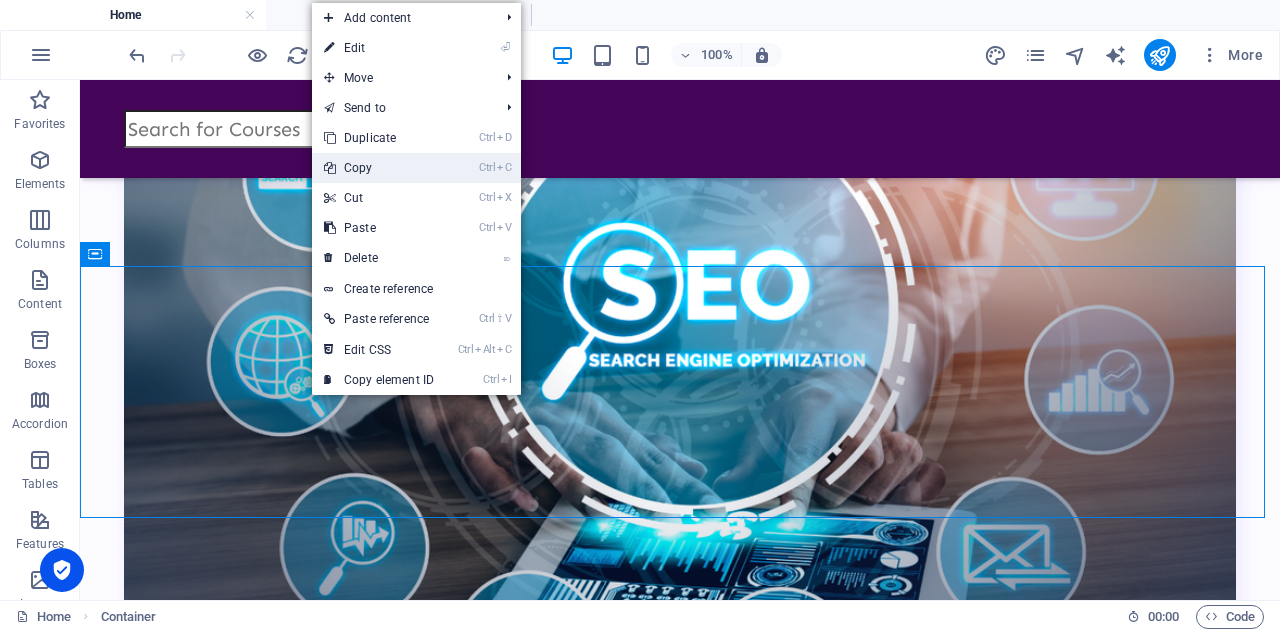 click on "Ctrl C  Copy" at bounding box center (379, 168) 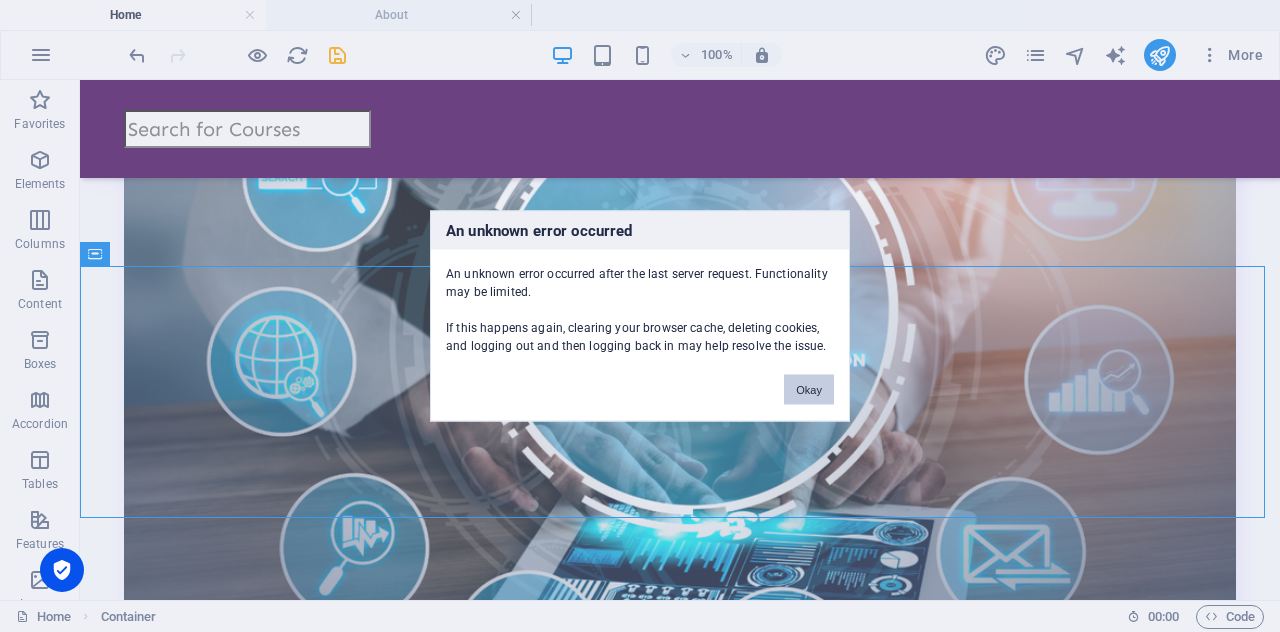 drag, startPoint x: 822, startPoint y: 382, endPoint x: 668, endPoint y: 267, distance: 192.20041 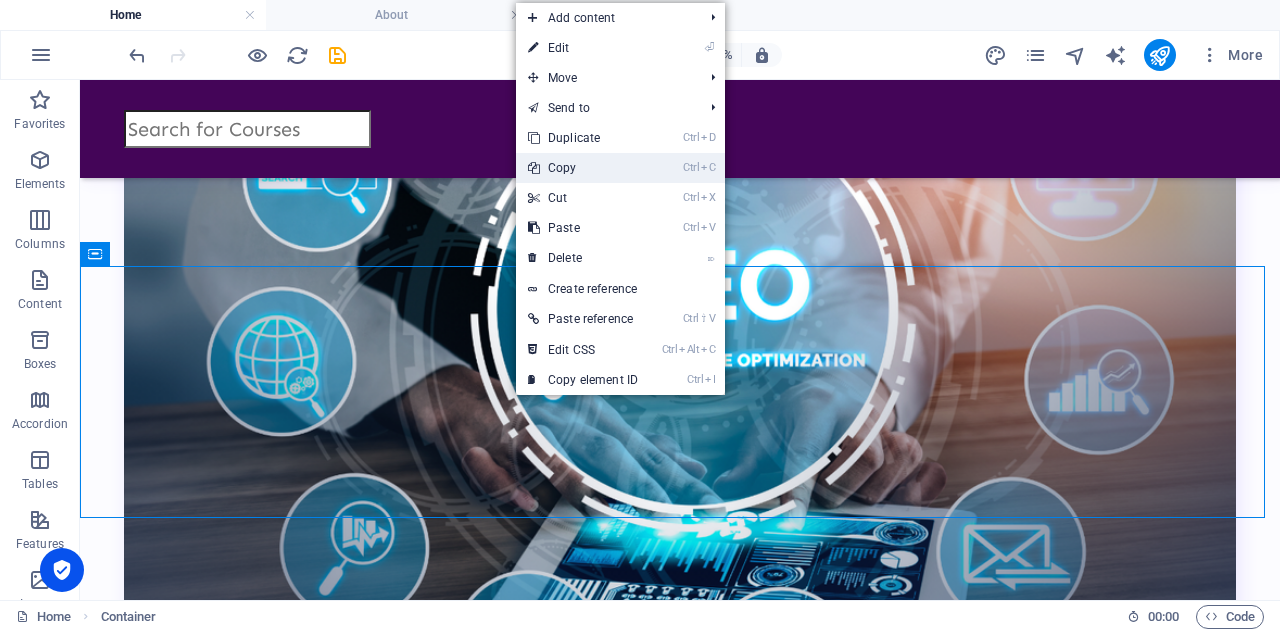 click on "Ctrl C  Copy" at bounding box center (583, 168) 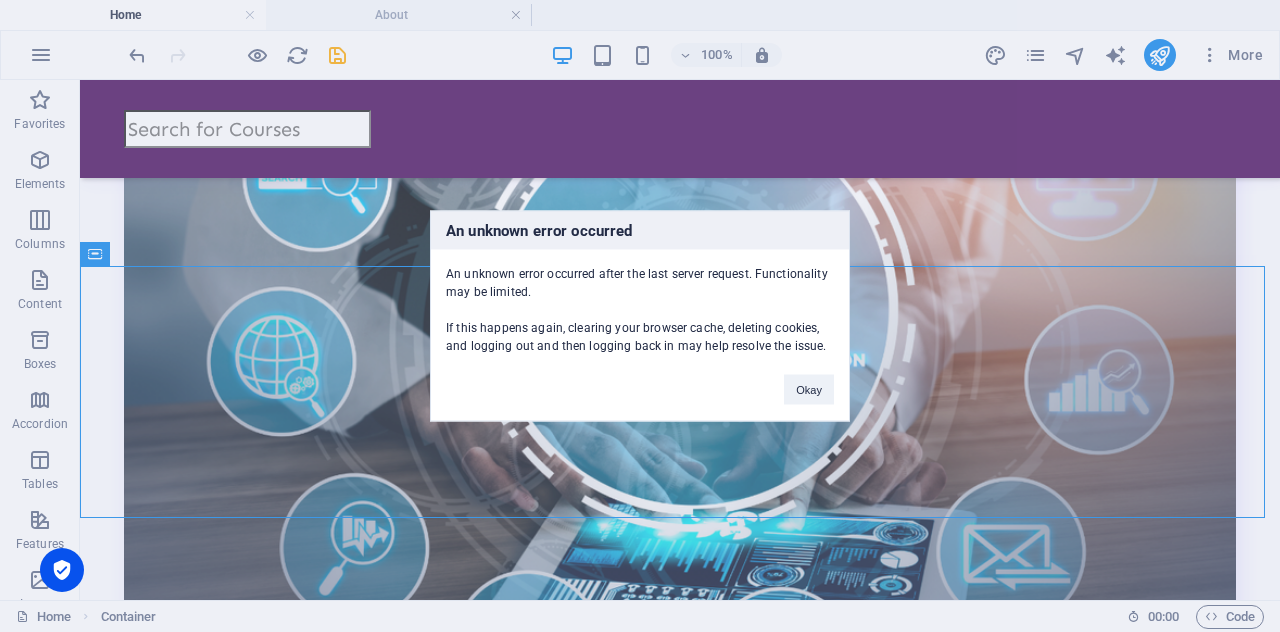 click on "An unknown error occurred An unknown error occurred after the last server request. Functionality may be limited.  If this happens again, clearing your browser cache, deleting cookies, and logging out and then logging back in may help resolve the issue. Okay" at bounding box center (640, 316) 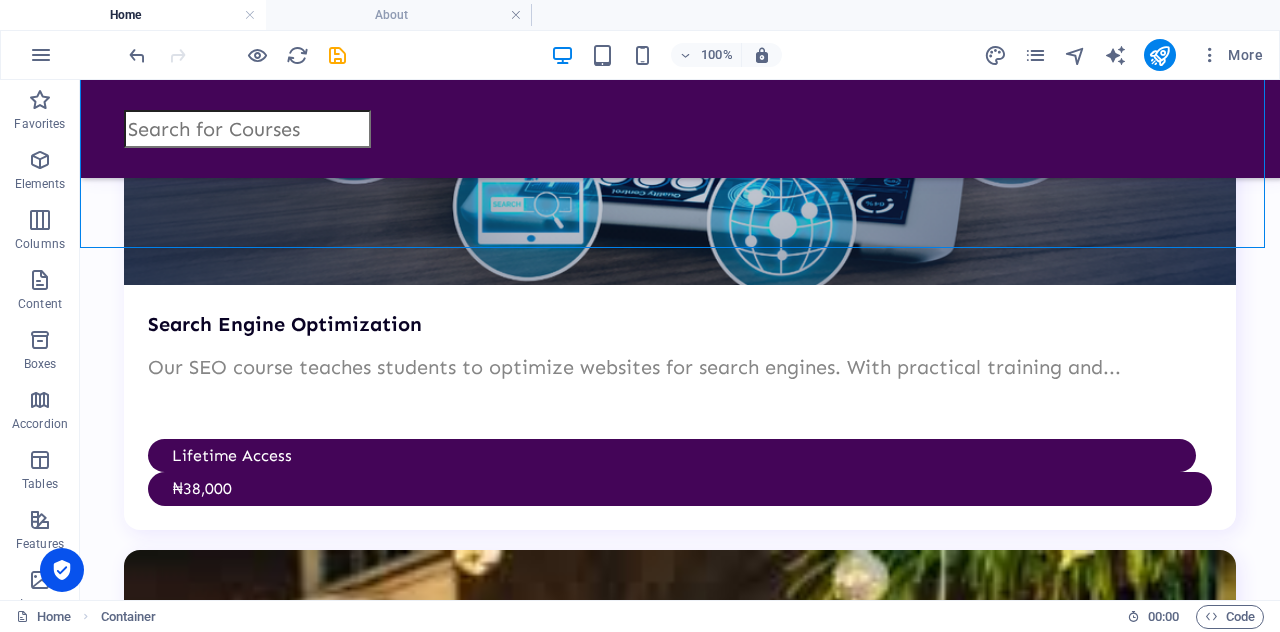scroll, scrollTop: 3637, scrollLeft: 0, axis: vertical 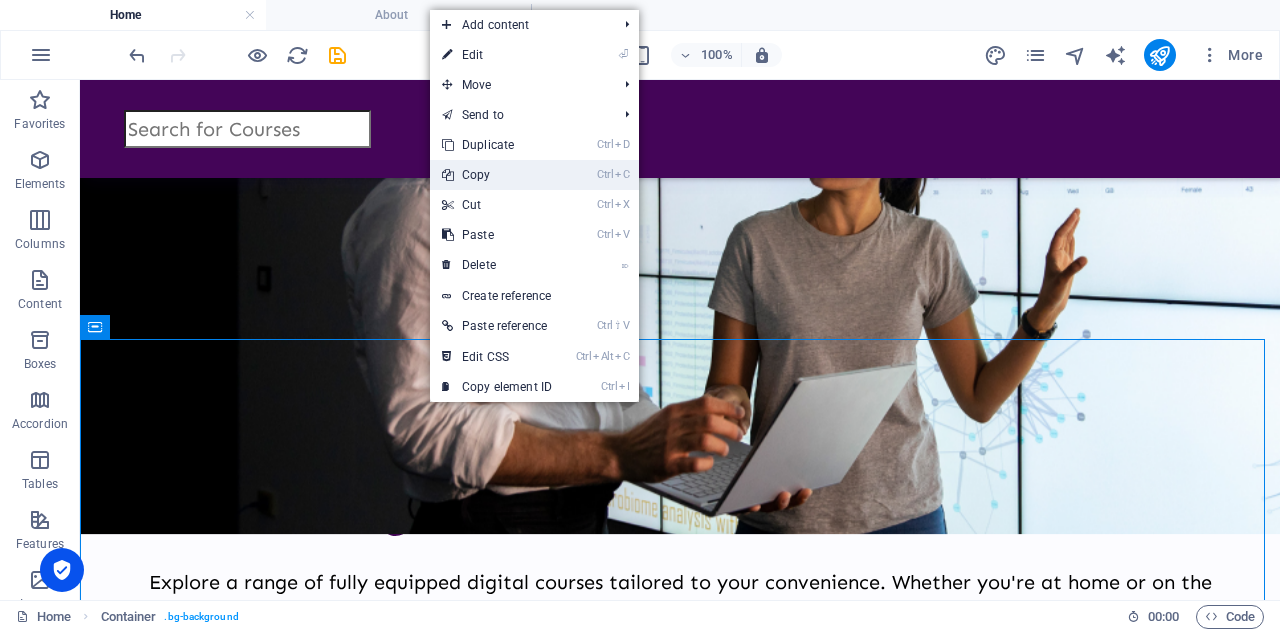 click on "Ctrl C  Copy" at bounding box center [497, 175] 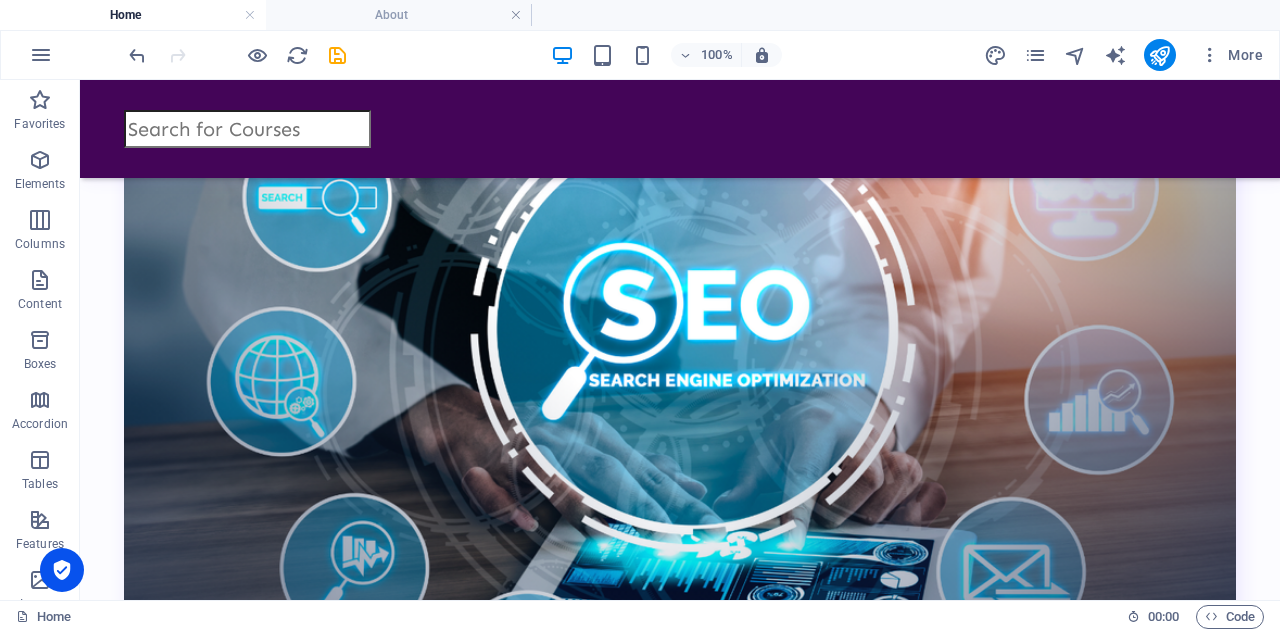 scroll, scrollTop: 3569, scrollLeft: 0, axis: vertical 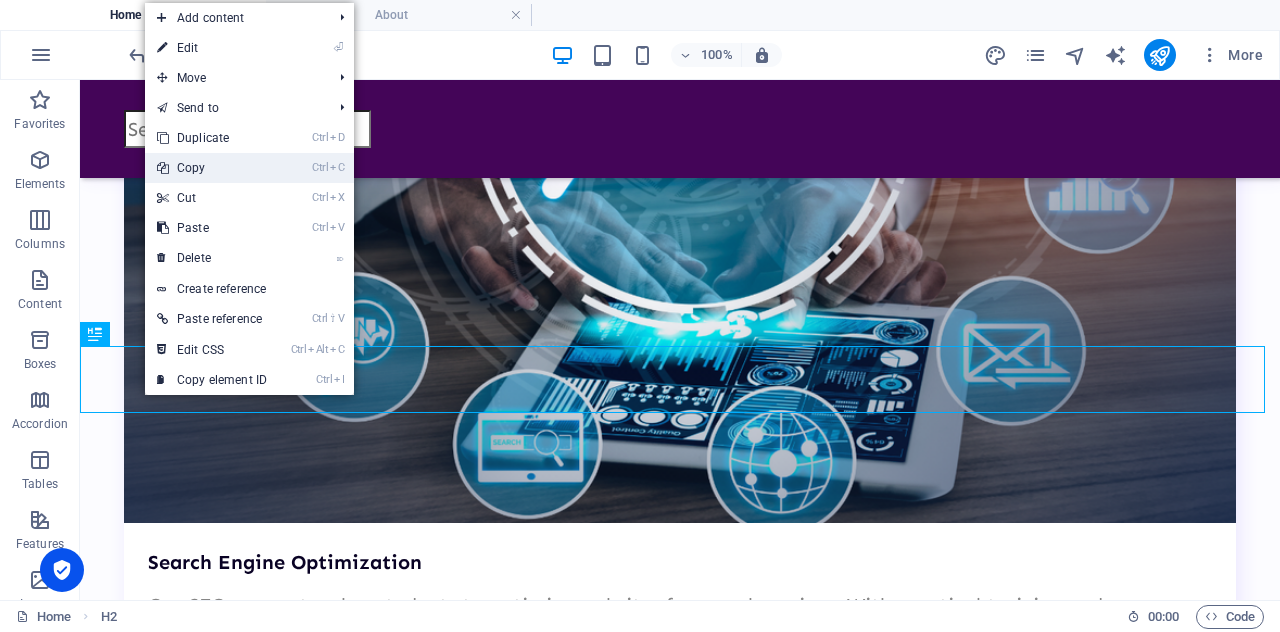 drag, startPoint x: 201, startPoint y: 167, endPoint x: 178, endPoint y: 165, distance: 23.086792 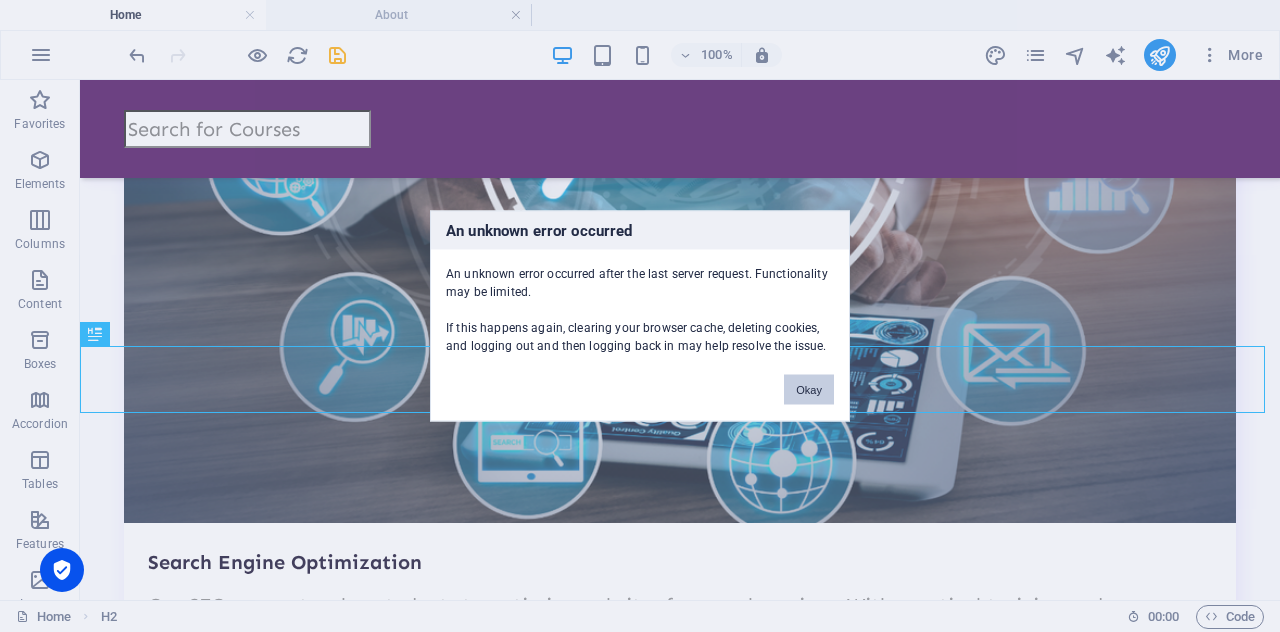 type 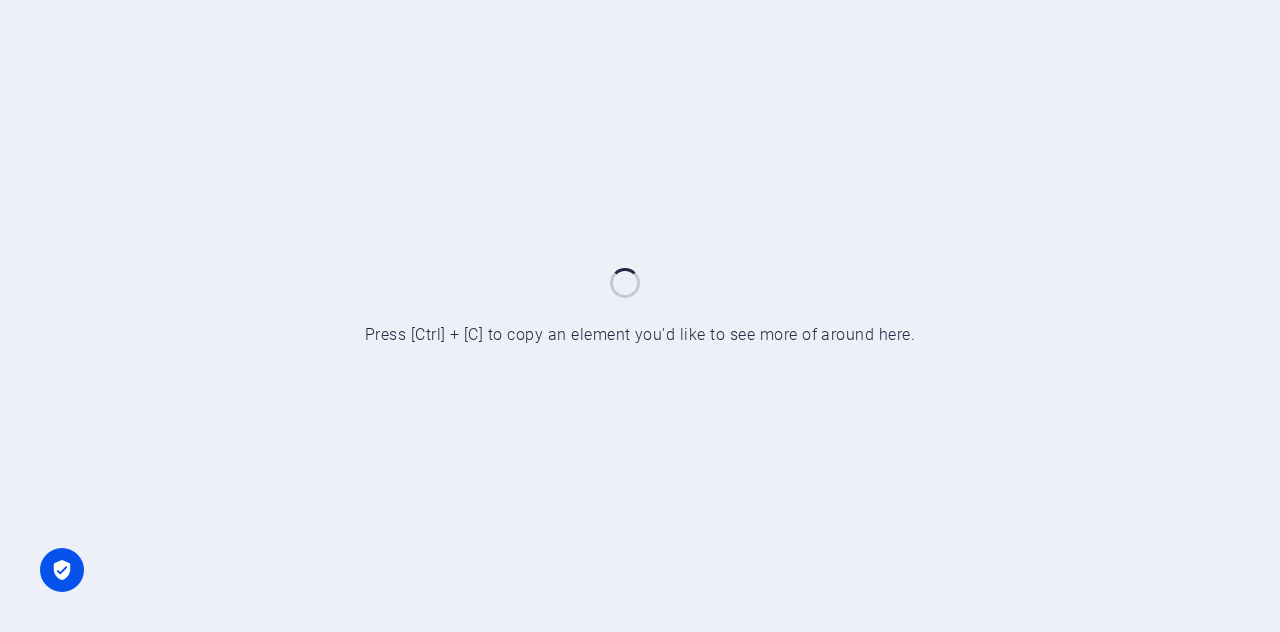 scroll, scrollTop: 0, scrollLeft: 0, axis: both 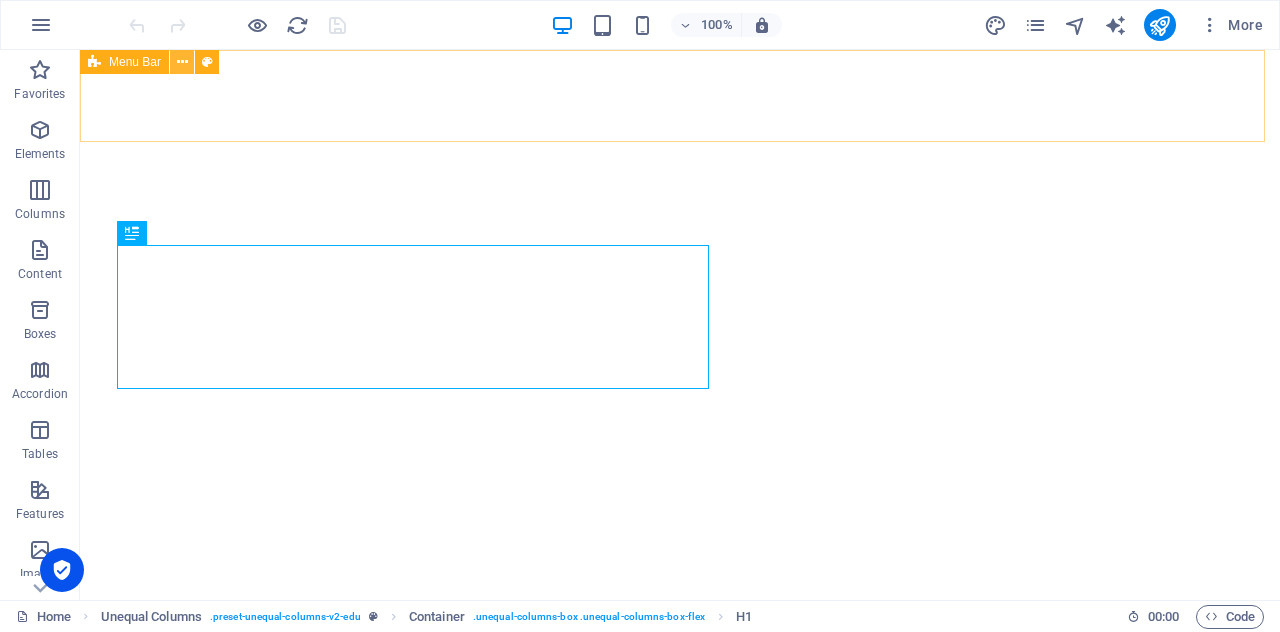 click at bounding box center [182, 62] 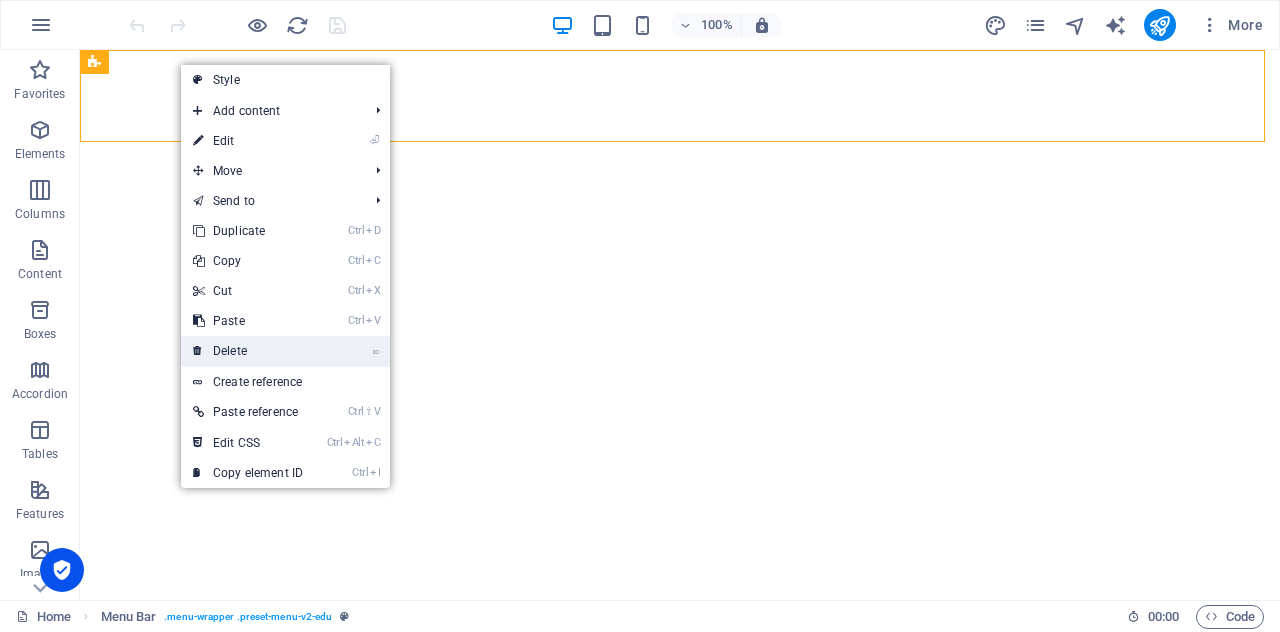click on "⌦  Delete" at bounding box center (248, 351) 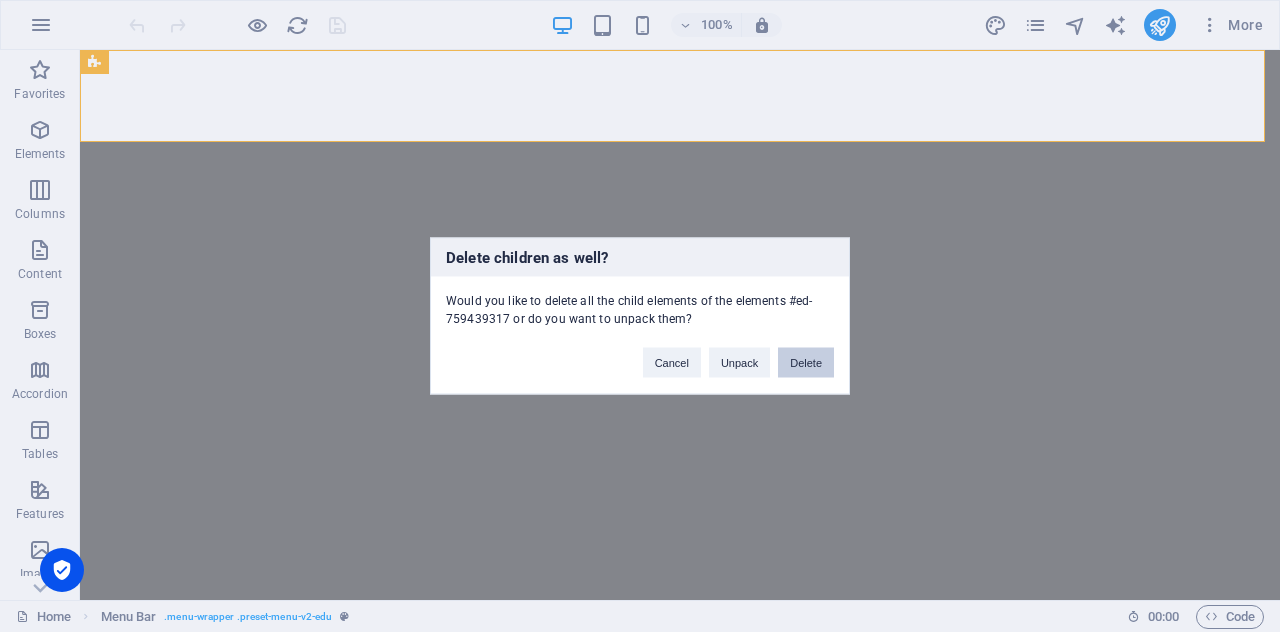 click on "Delete" at bounding box center (806, 363) 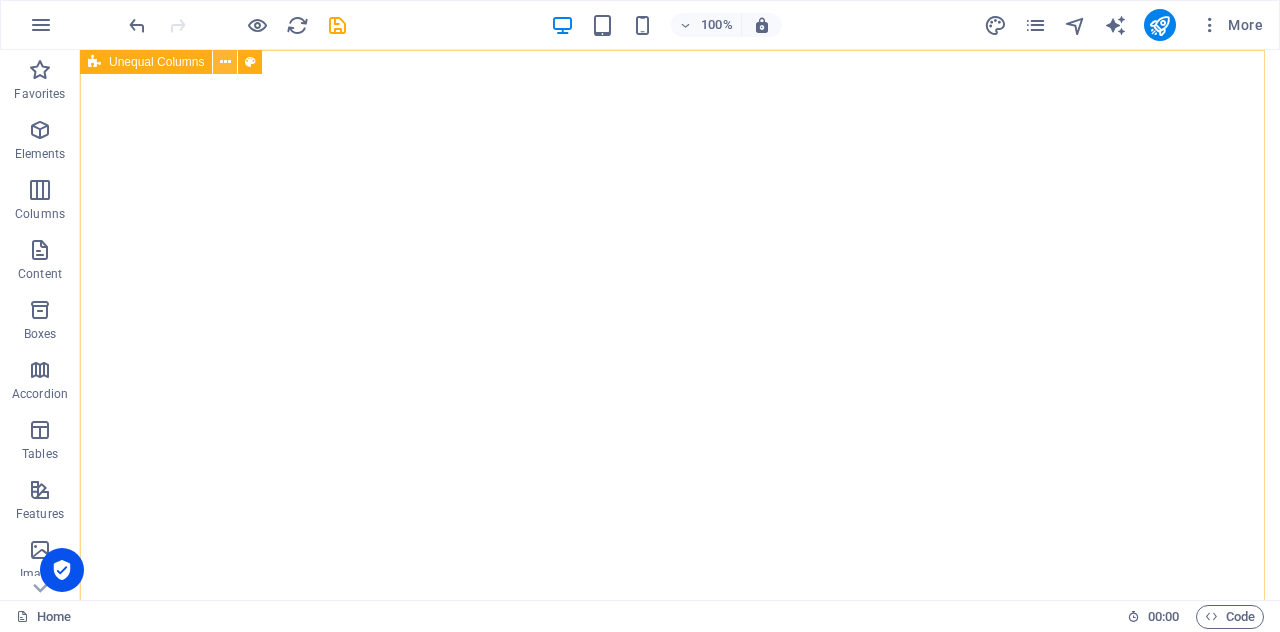 click at bounding box center [225, 62] 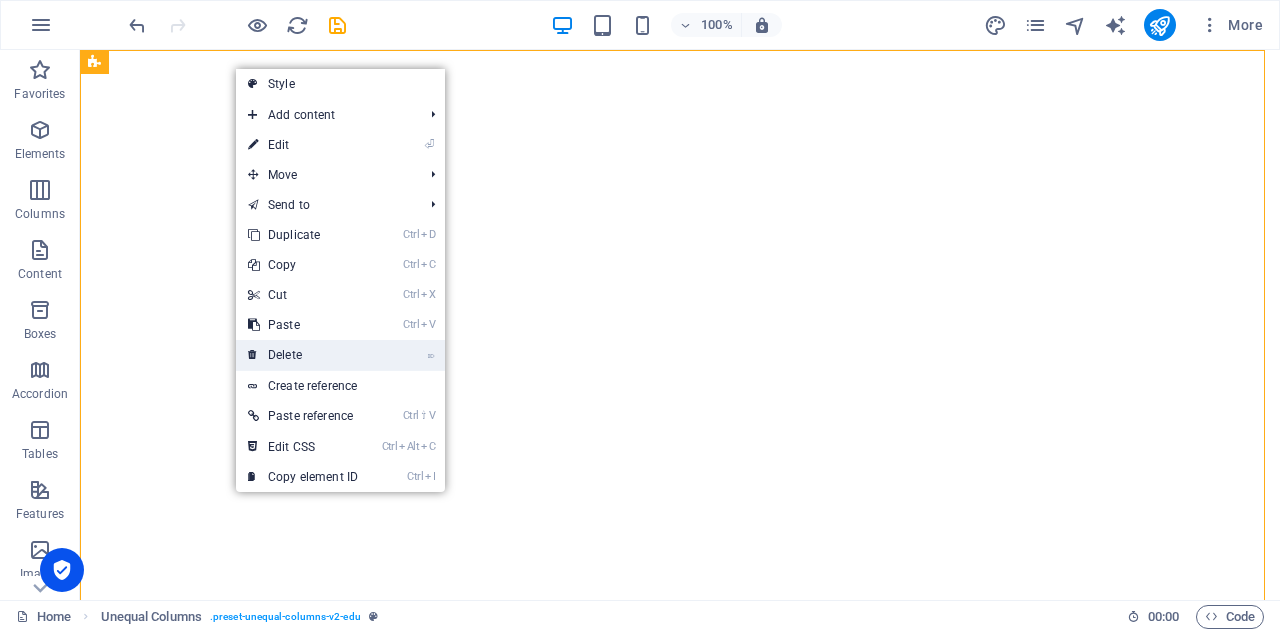 click on "⌦  Delete" at bounding box center [303, 355] 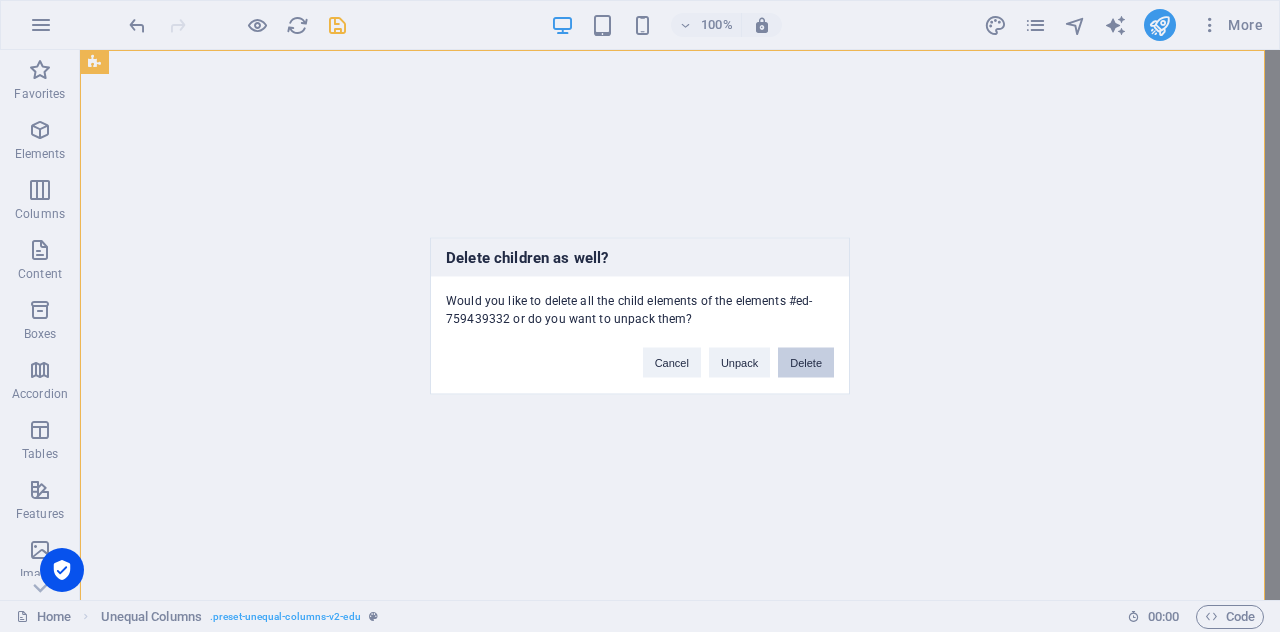 click on "Delete" at bounding box center (806, 363) 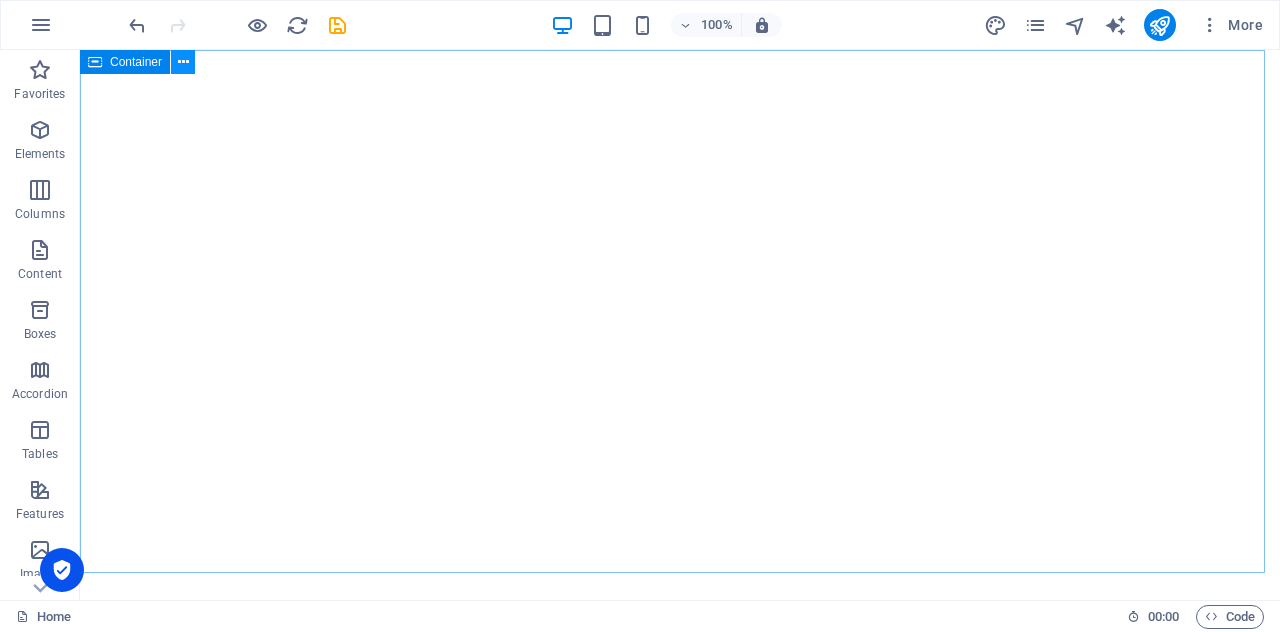 click at bounding box center [183, 62] 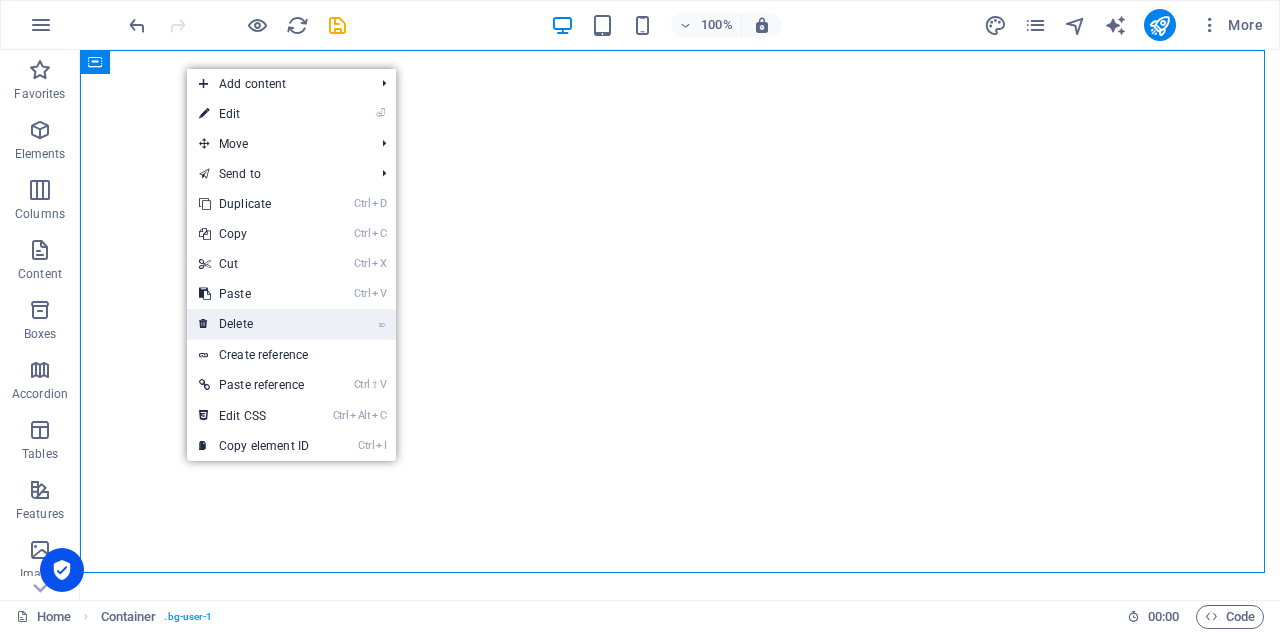 click on "⌦  Delete" at bounding box center (254, 324) 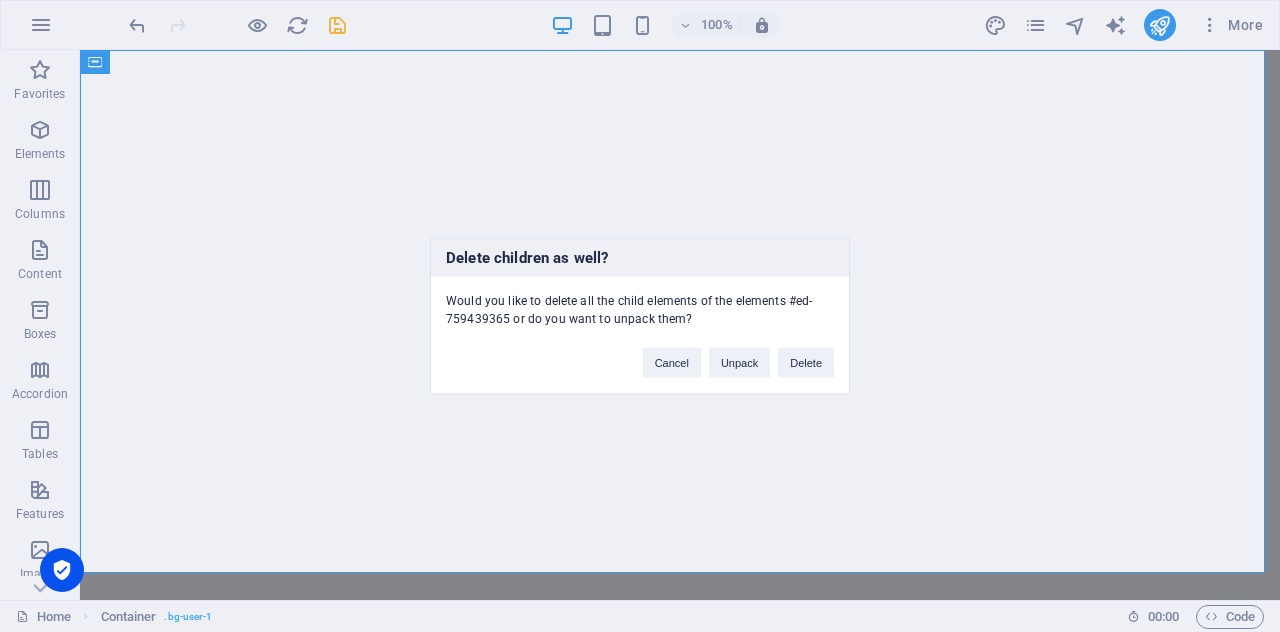 click on "Delete children as well? Would you like to delete all the child elements of the elements #ed-759439365 or do you want to unpack them? Cancel Unpack Delete" at bounding box center (640, 316) 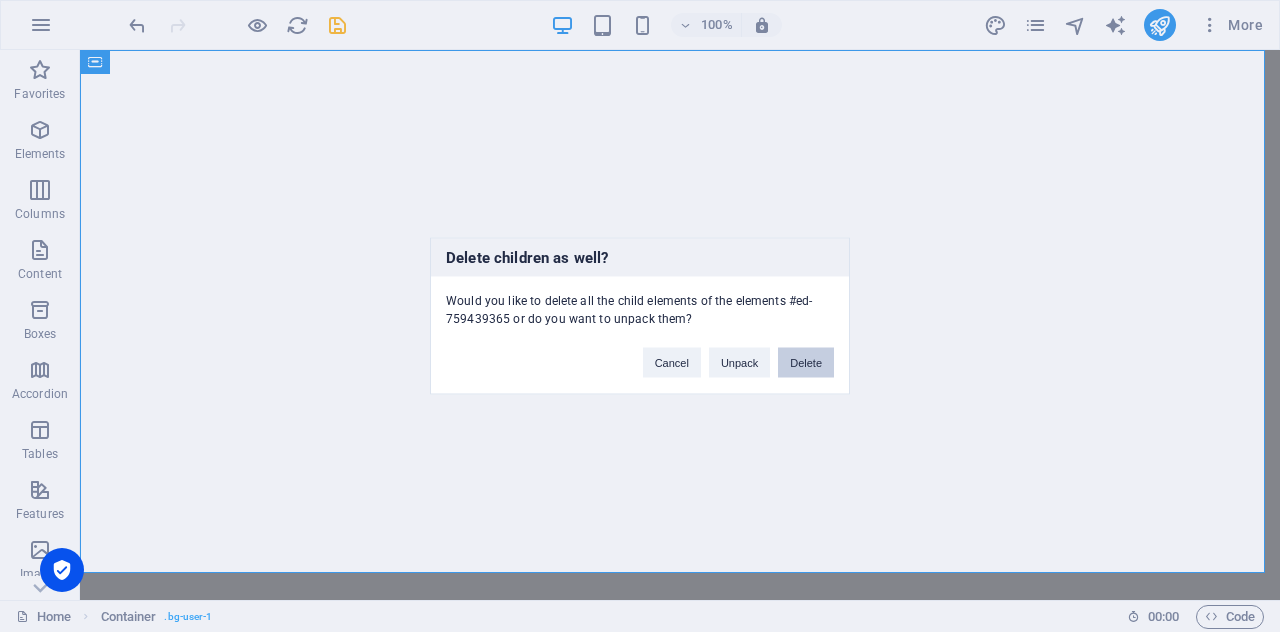 click on "Delete" at bounding box center [806, 363] 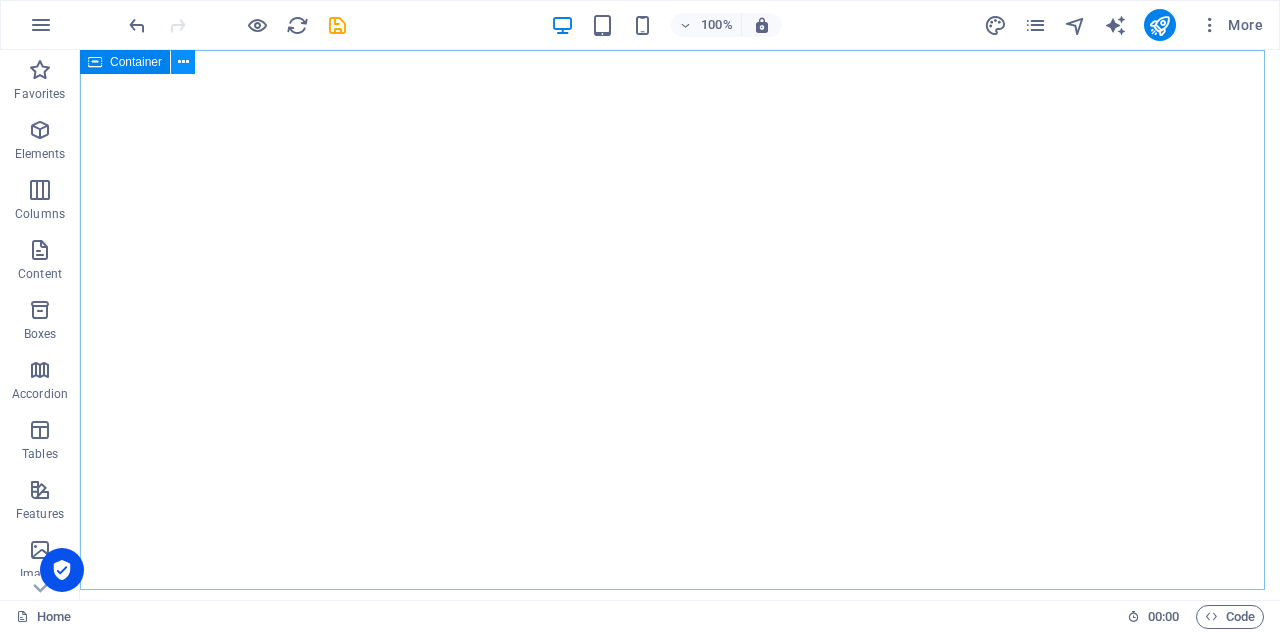 click at bounding box center [183, 62] 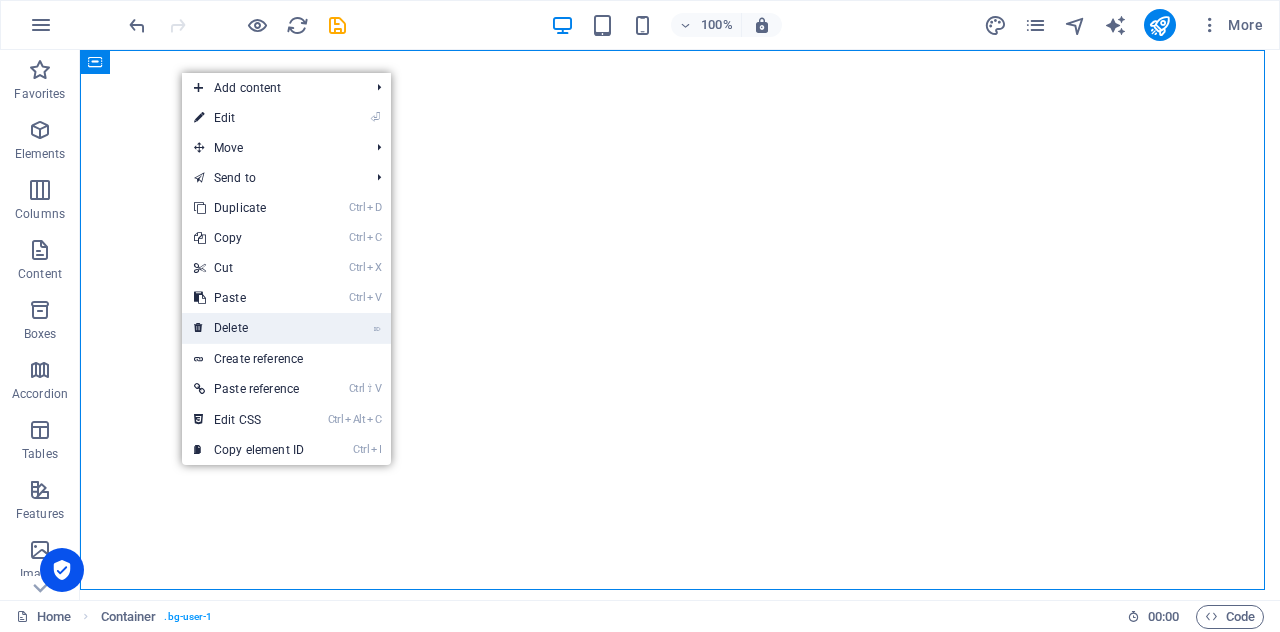 click on "⌦  Delete" at bounding box center [249, 328] 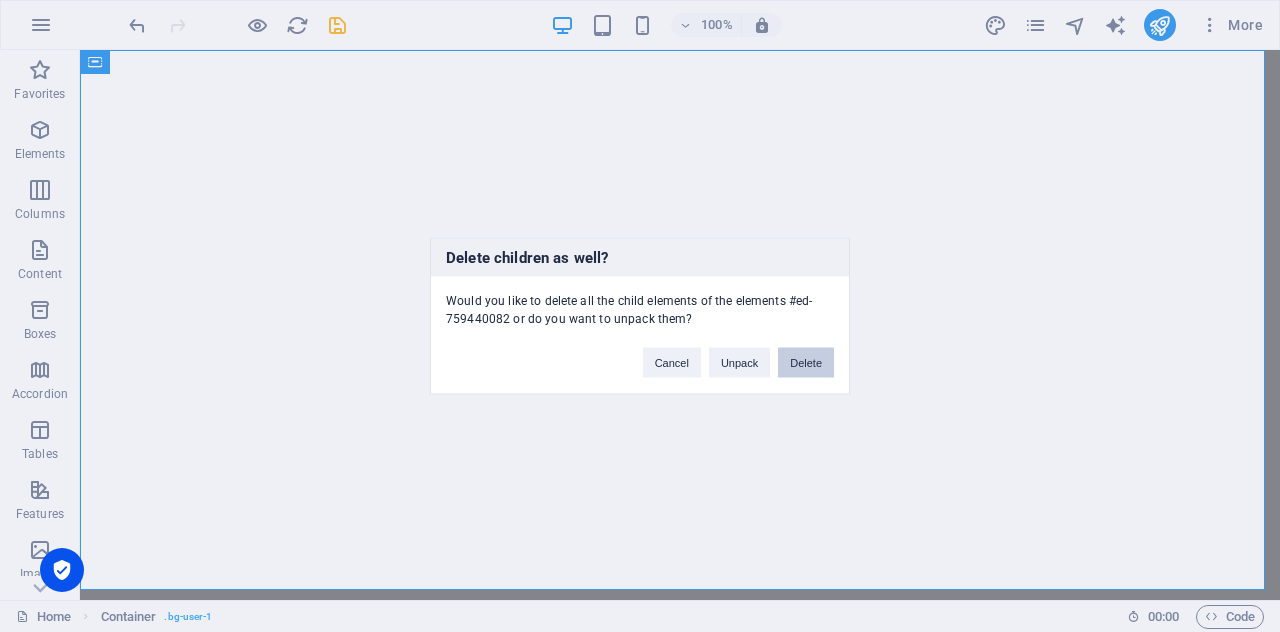 click on "Delete" at bounding box center (806, 363) 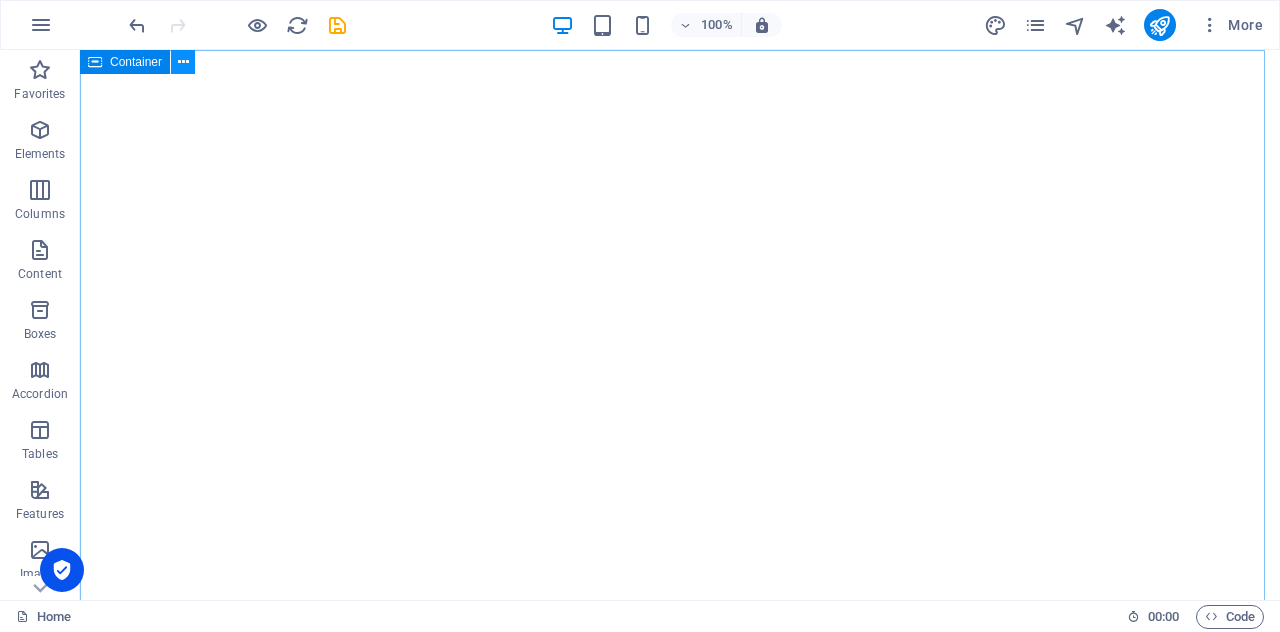 click at bounding box center (183, 62) 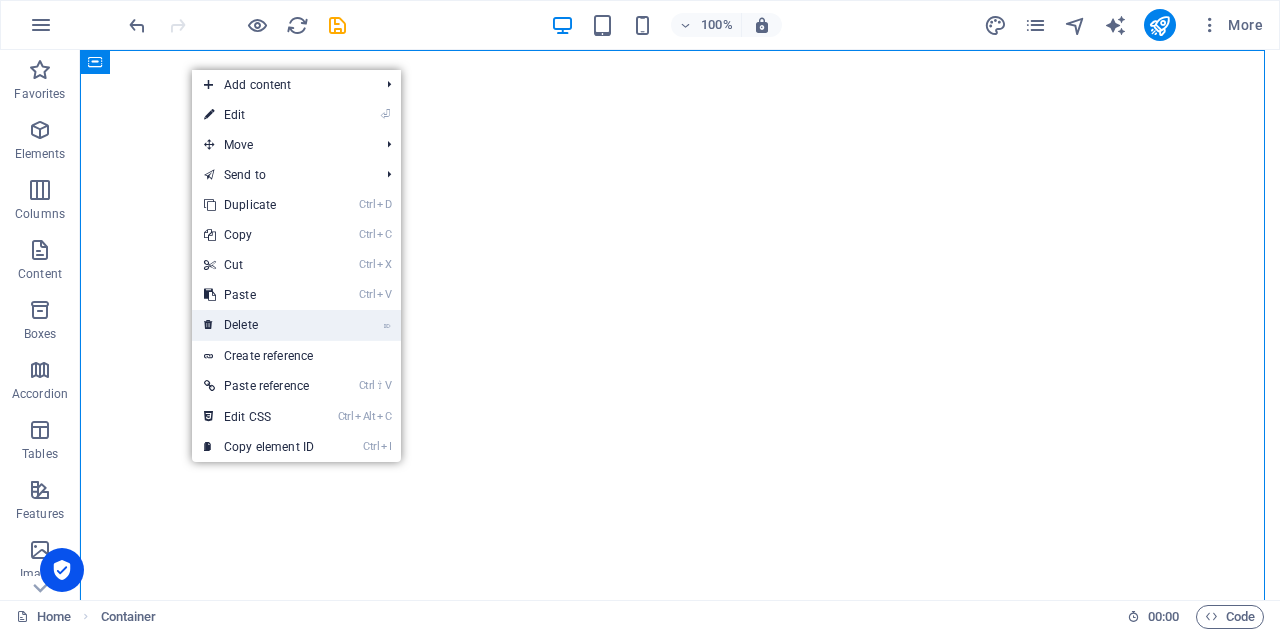 click on "⌦  Delete" at bounding box center [259, 325] 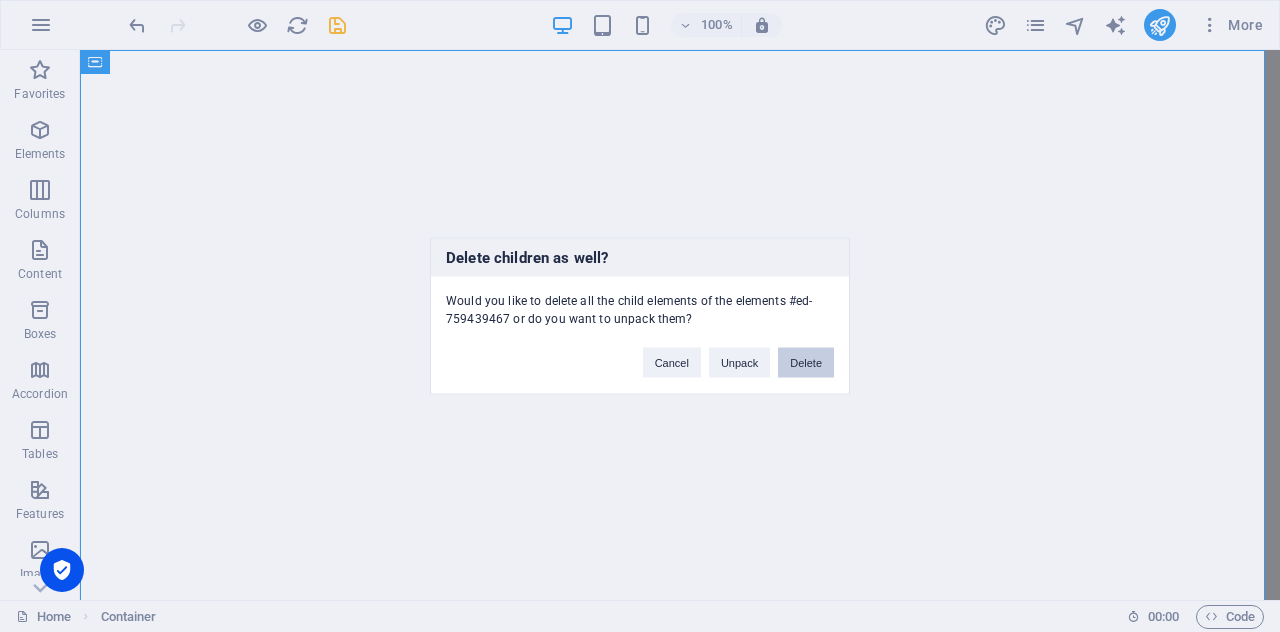 click on "Delete" at bounding box center (806, 363) 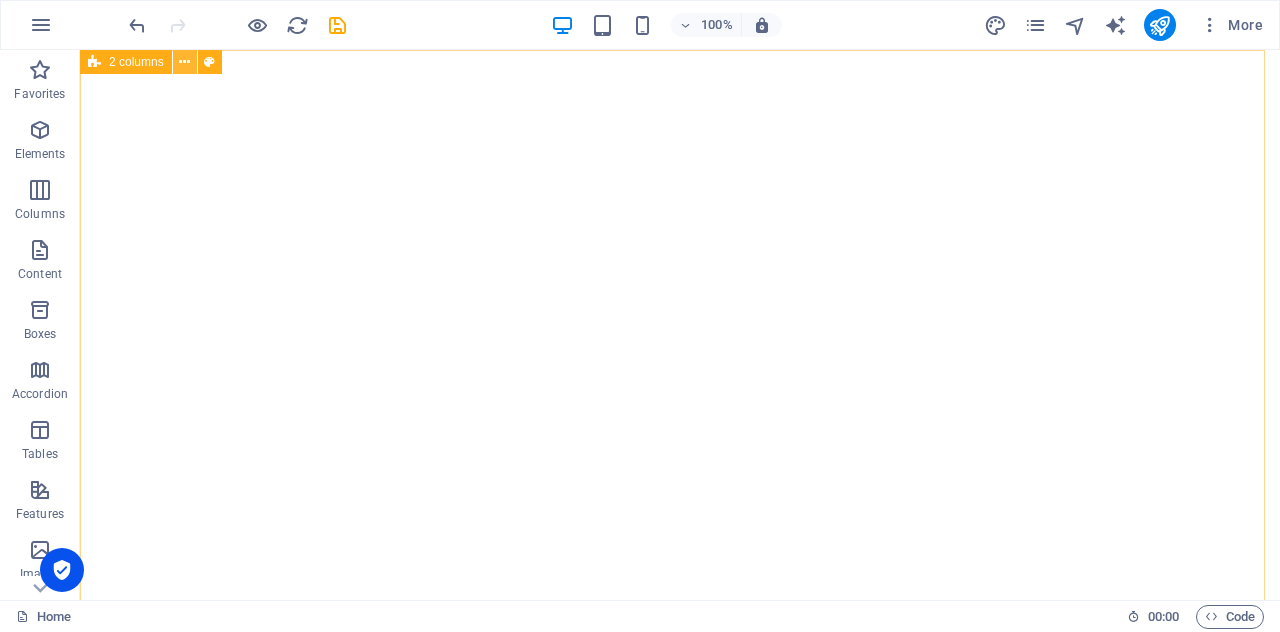 click at bounding box center (184, 62) 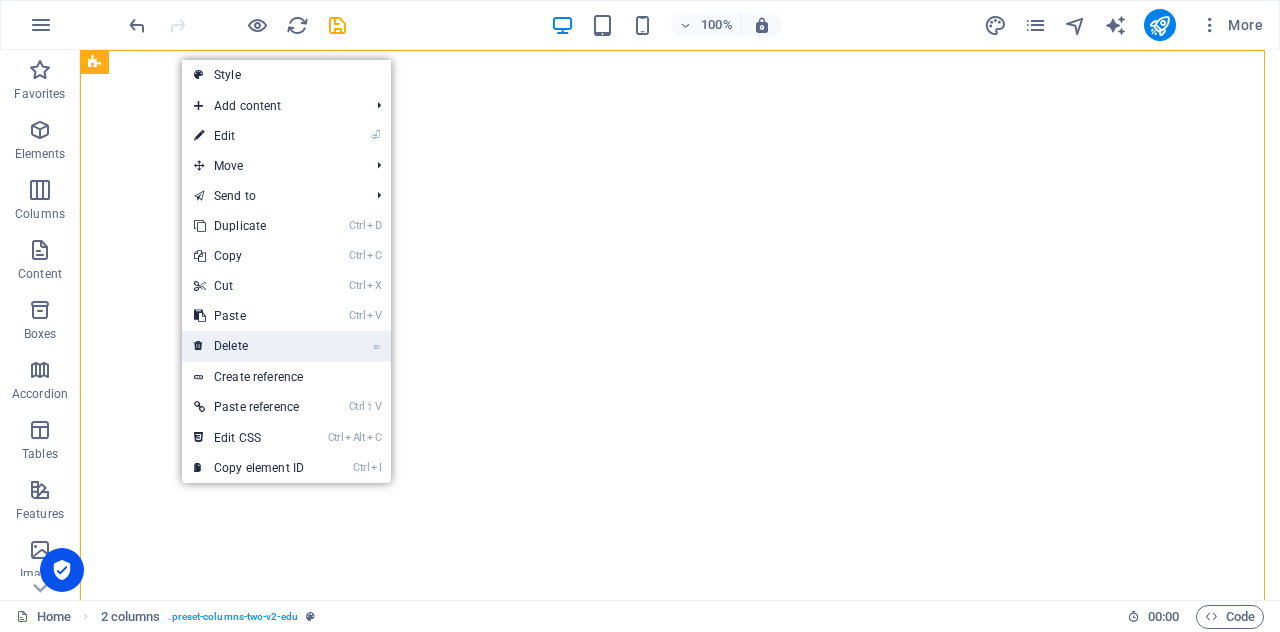 click on "⌦  Delete" at bounding box center [249, 346] 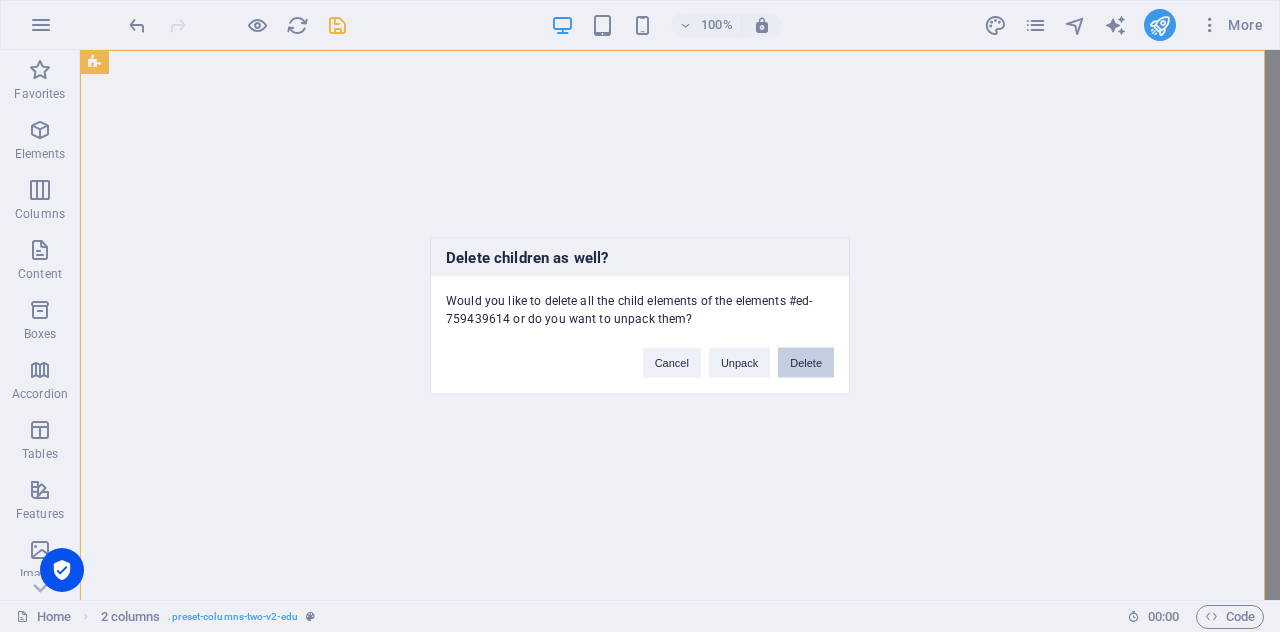 click on "Delete" at bounding box center (806, 363) 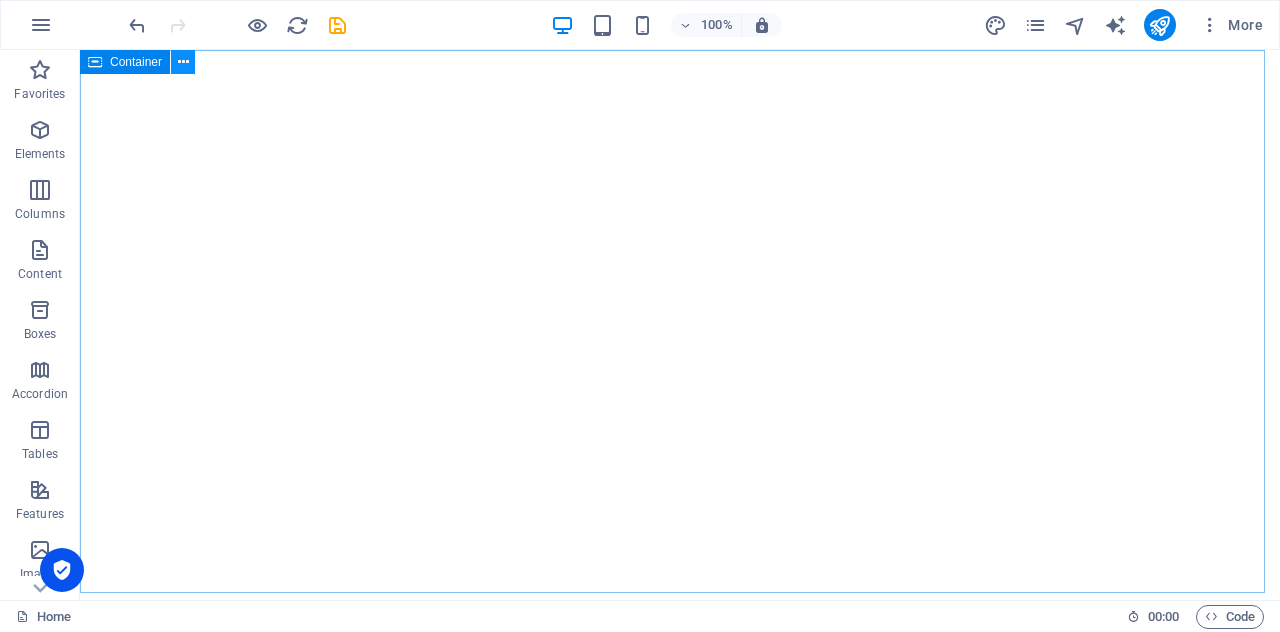 click at bounding box center (183, 62) 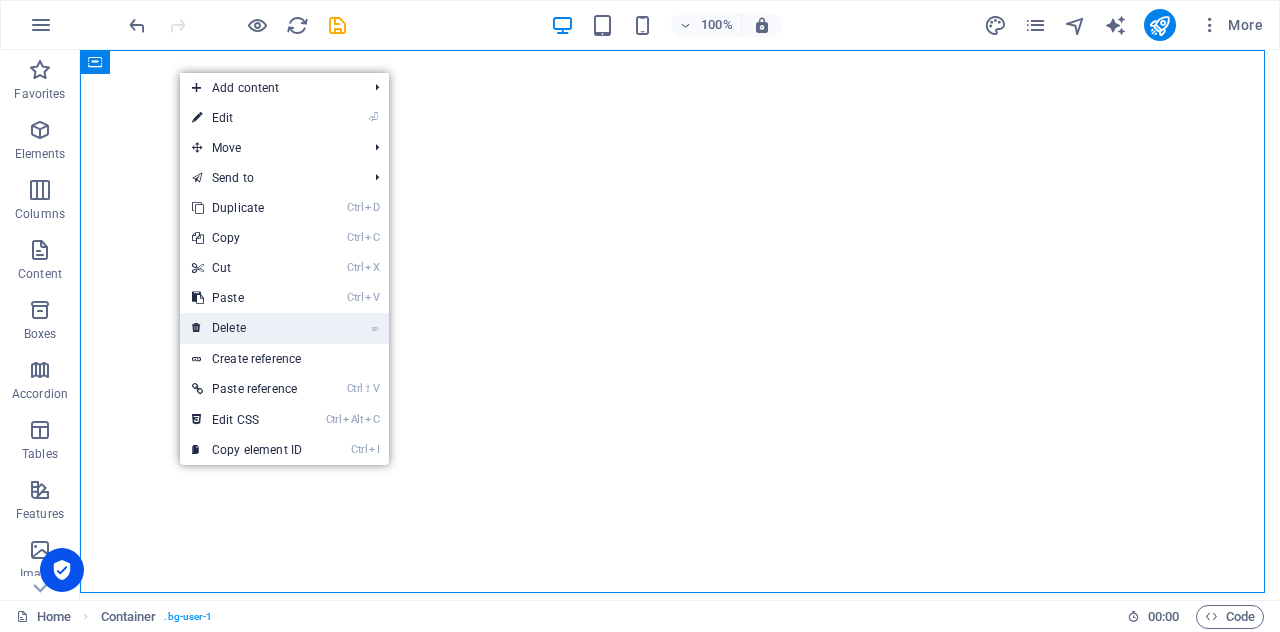 click on "⌦  Delete" at bounding box center [247, 328] 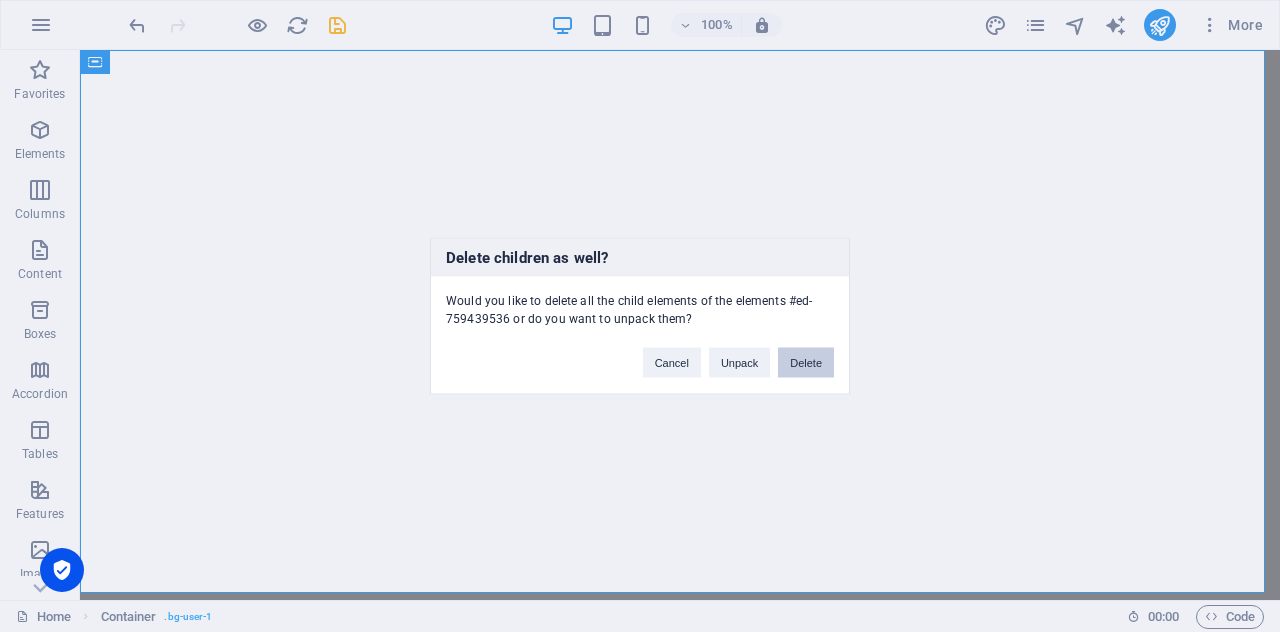click on "Delete" at bounding box center (806, 363) 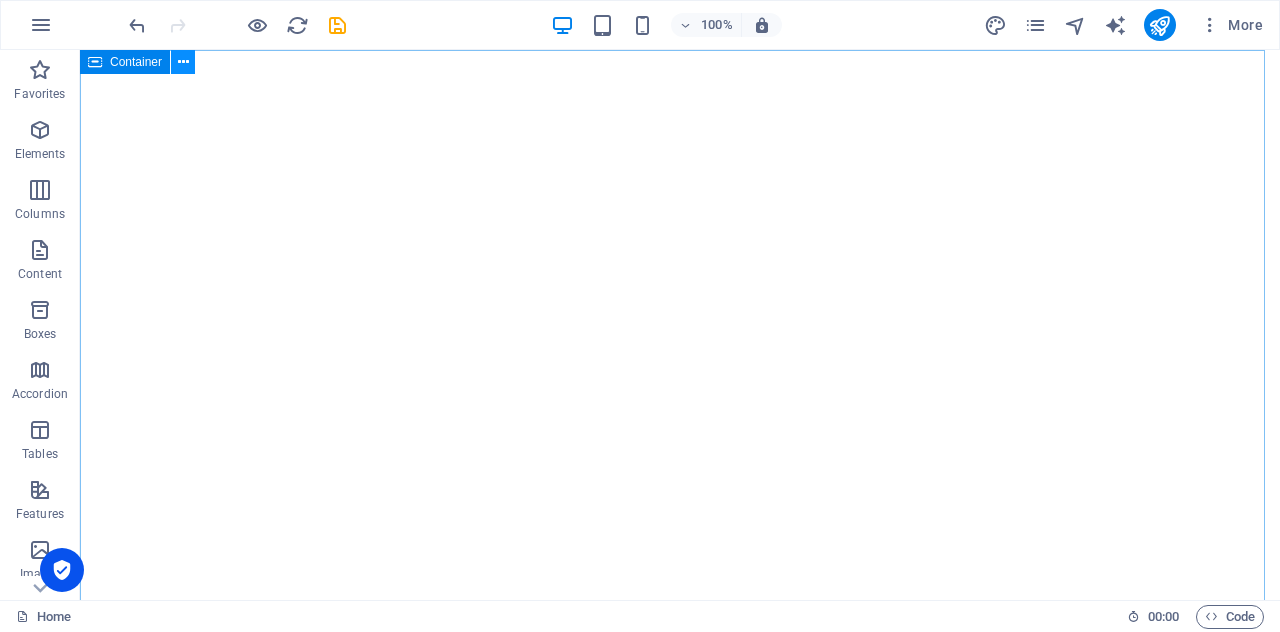 click at bounding box center [183, 62] 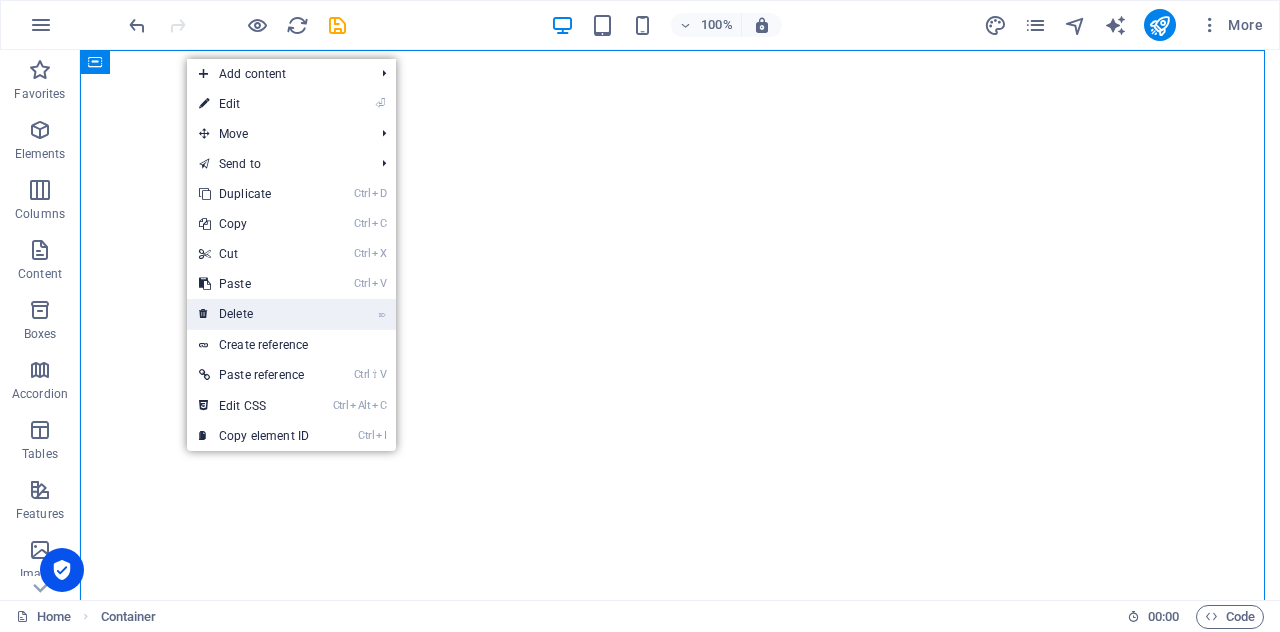 click on "⌦  Delete" at bounding box center [254, 314] 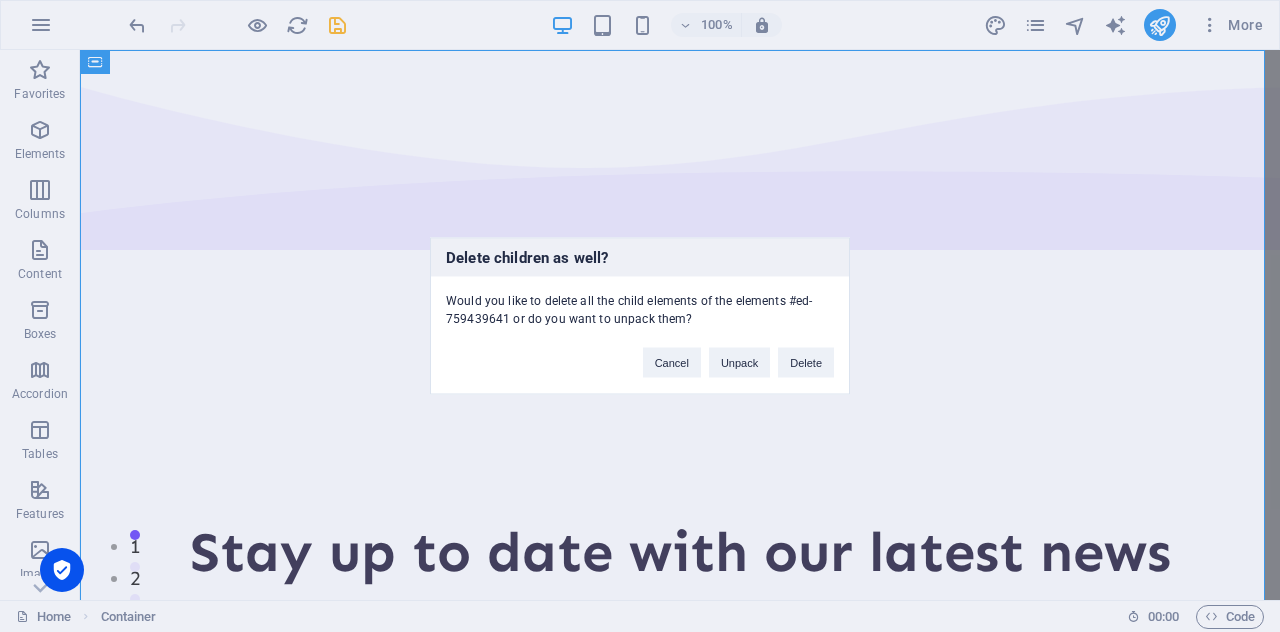 scroll, scrollTop: 0, scrollLeft: 0, axis: both 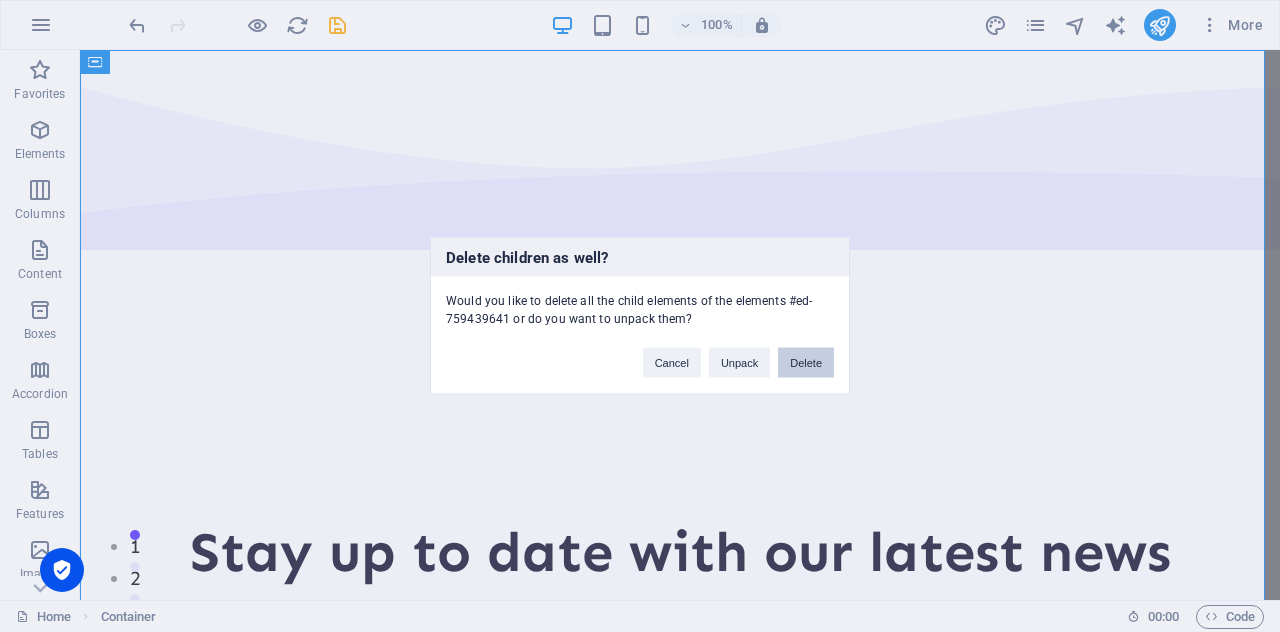 click on "Delete" at bounding box center (806, 363) 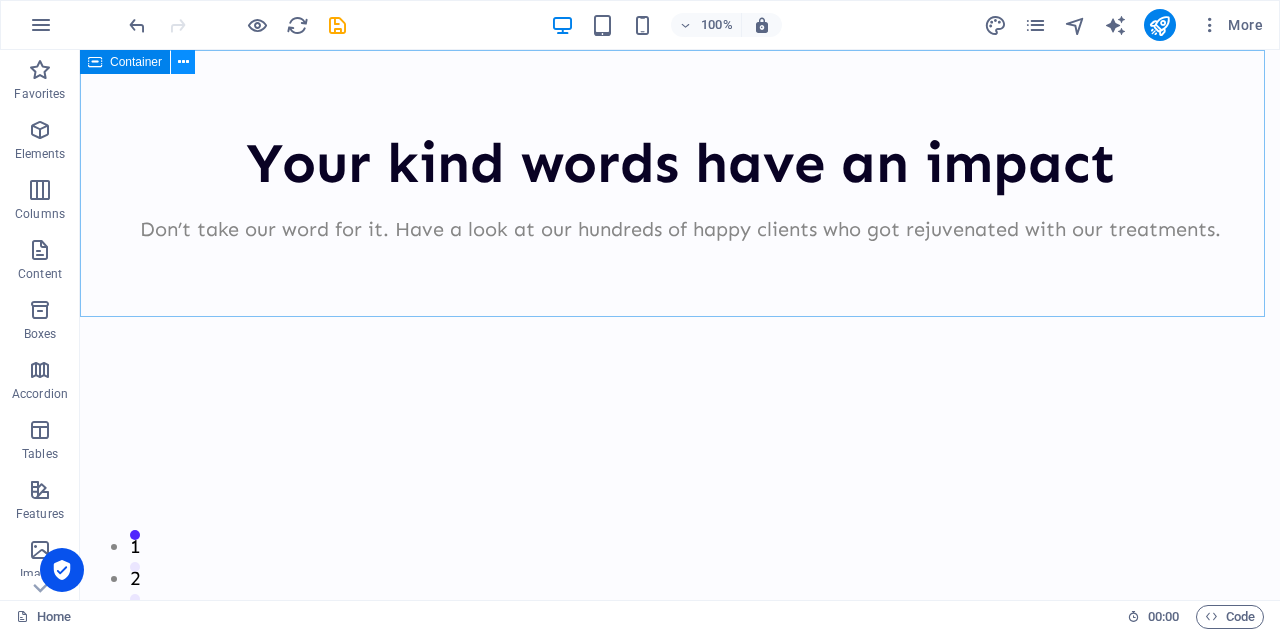 click at bounding box center [183, 62] 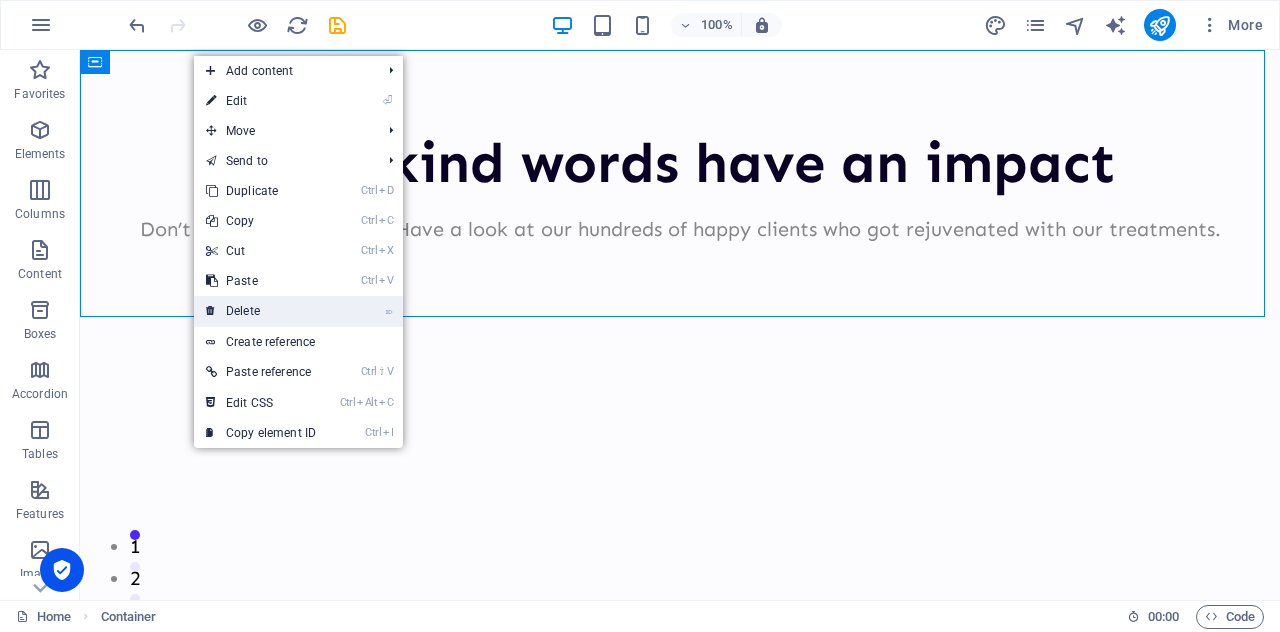 click on "⌦  Delete" at bounding box center (261, 311) 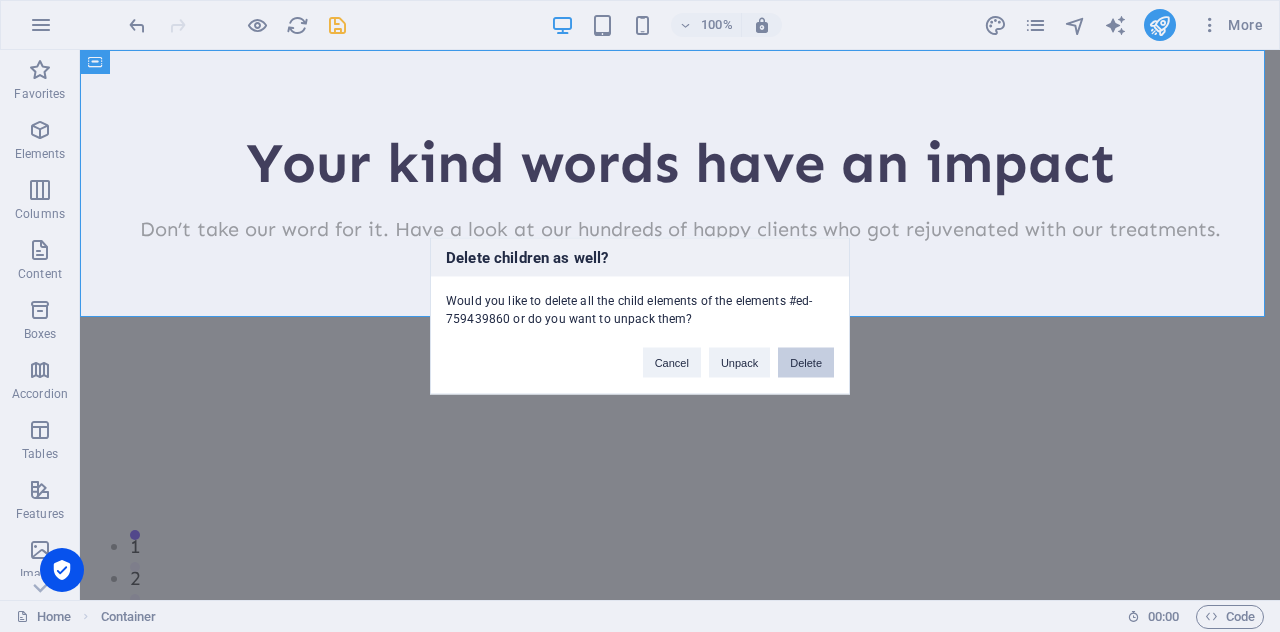 click on "Delete" at bounding box center [806, 363] 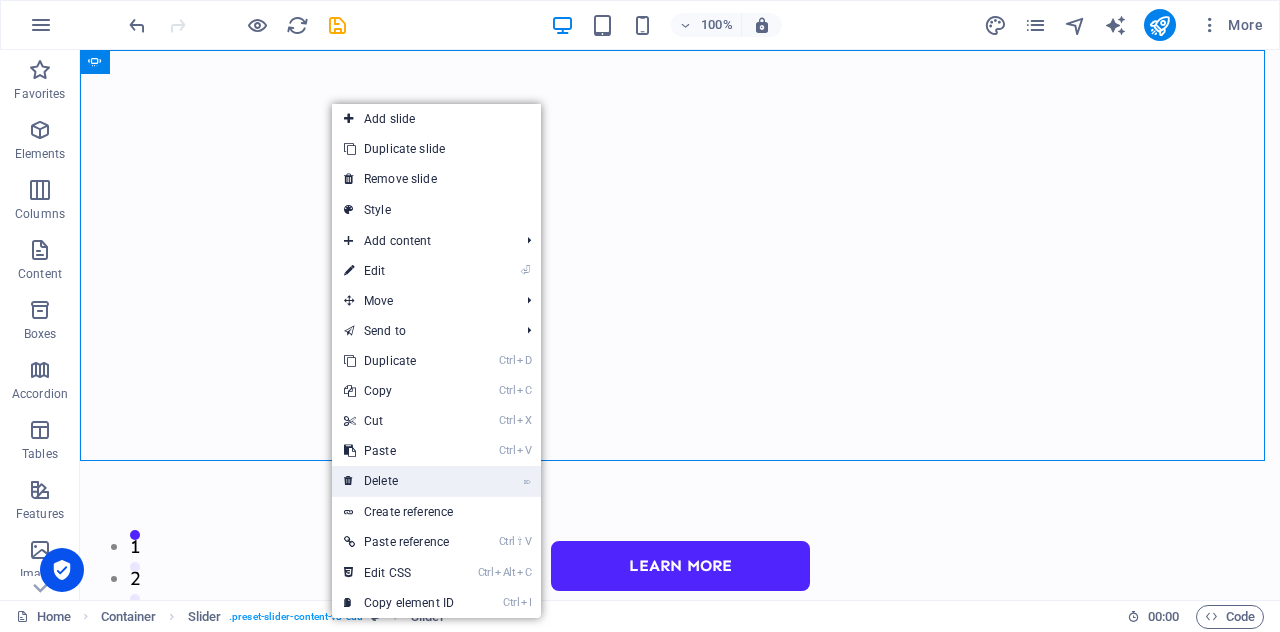 click on "⌦  Delete" at bounding box center [399, 481] 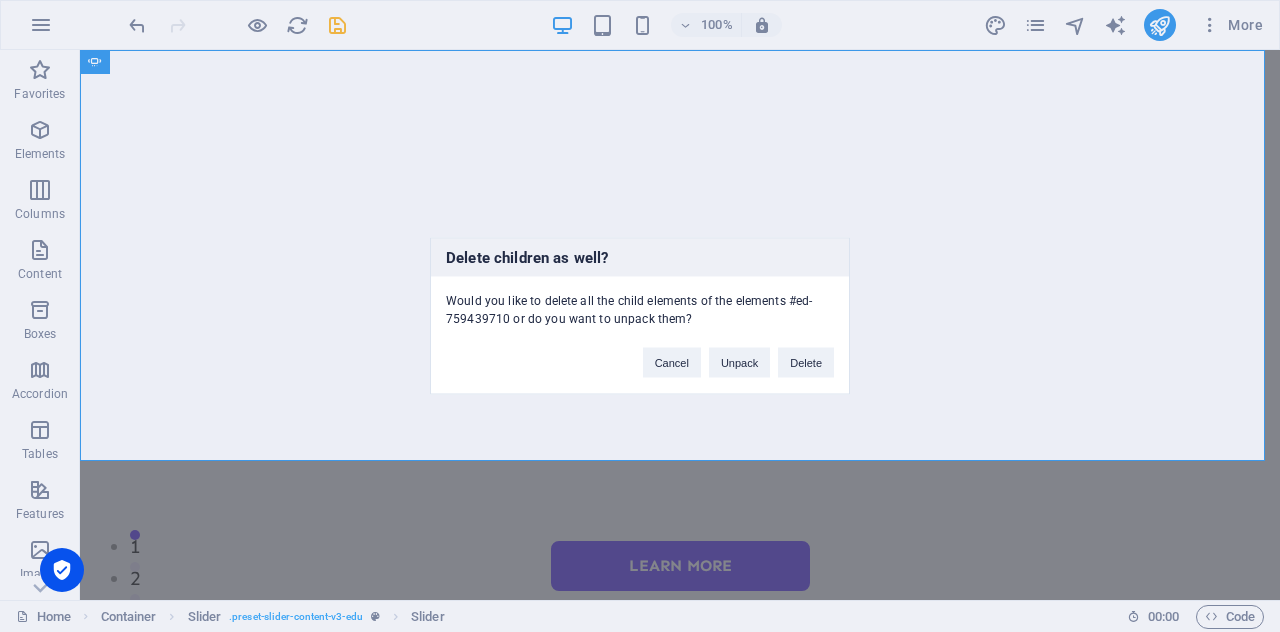 click on "Cancel Unpack Delete" at bounding box center [738, 353] 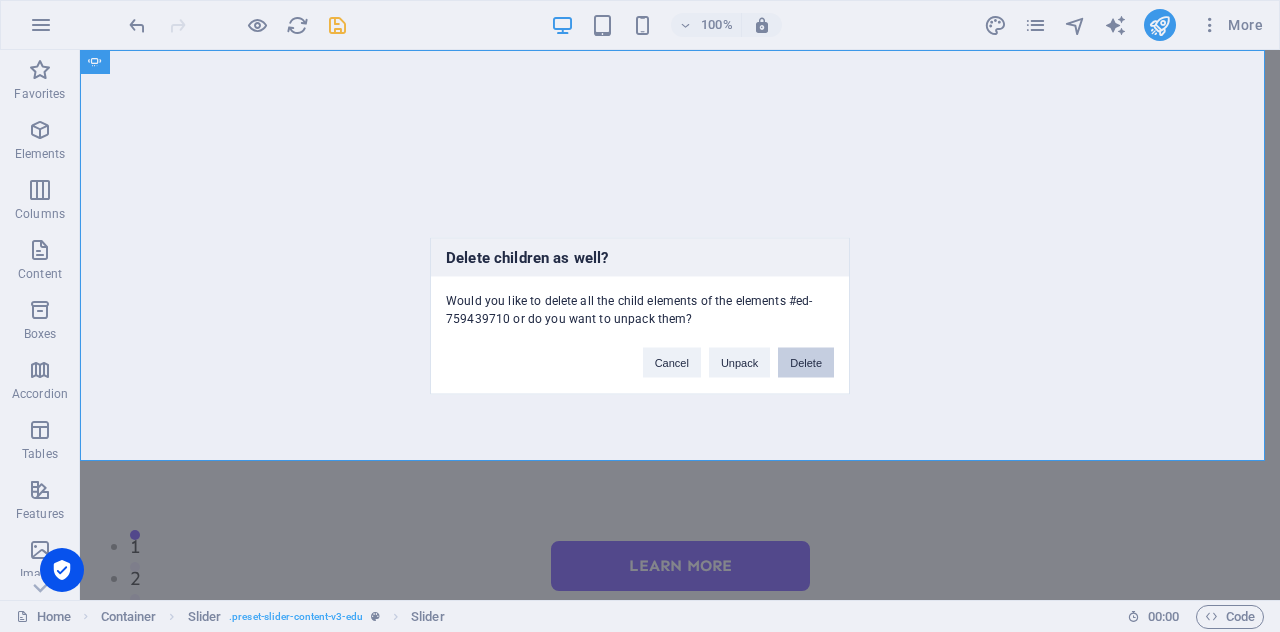 click on "Delete" at bounding box center (806, 363) 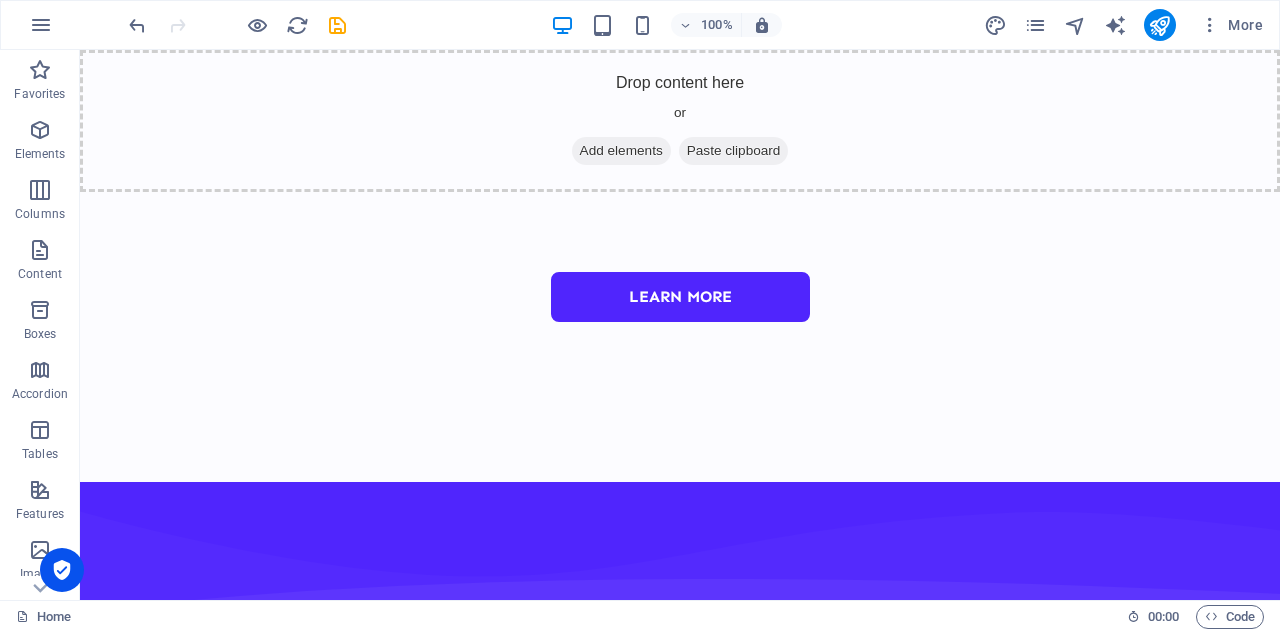 click at bounding box center [680, 325] 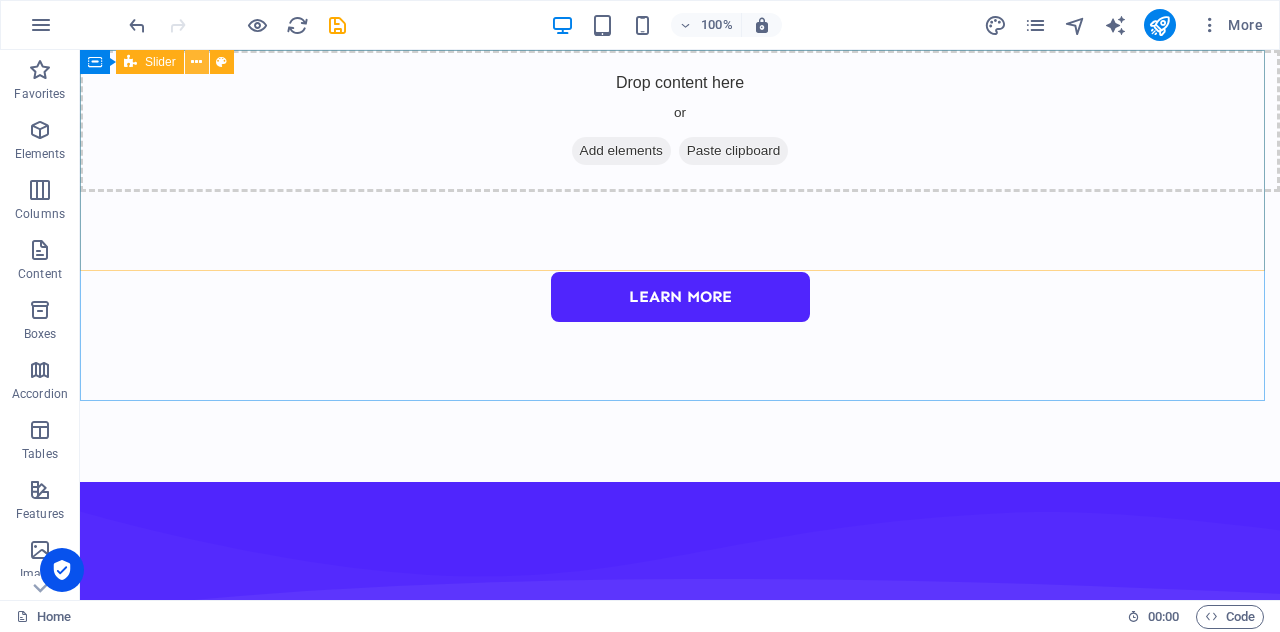 click at bounding box center (196, 62) 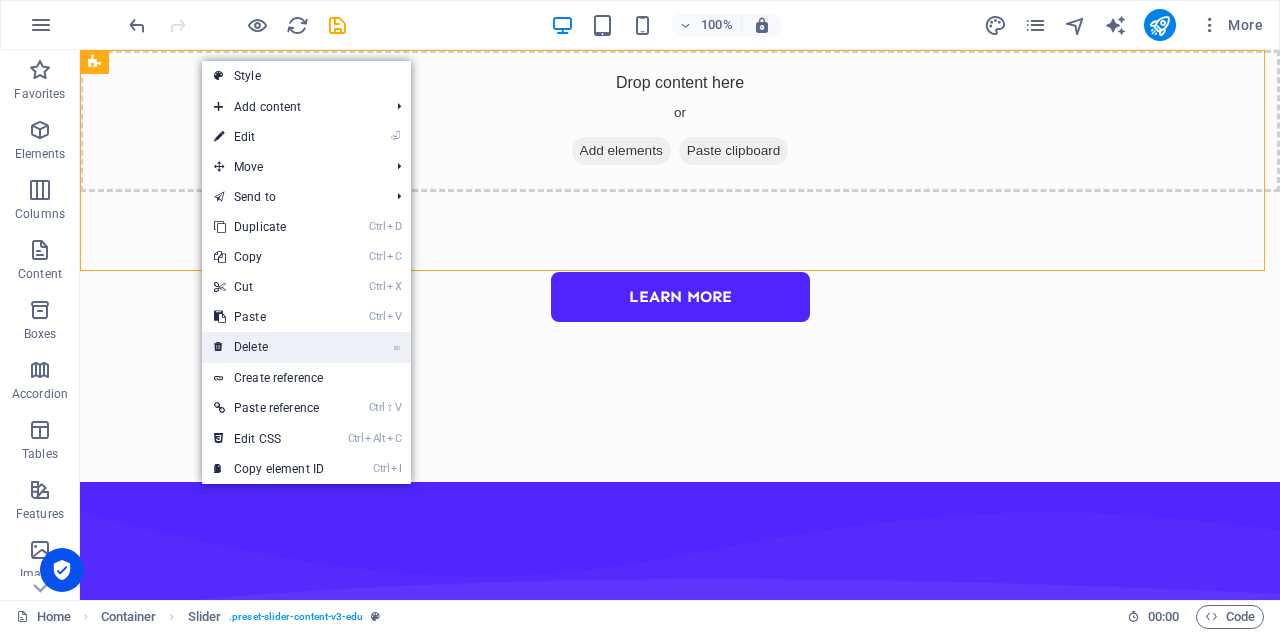 click on "⌦  Delete" at bounding box center (269, 347) 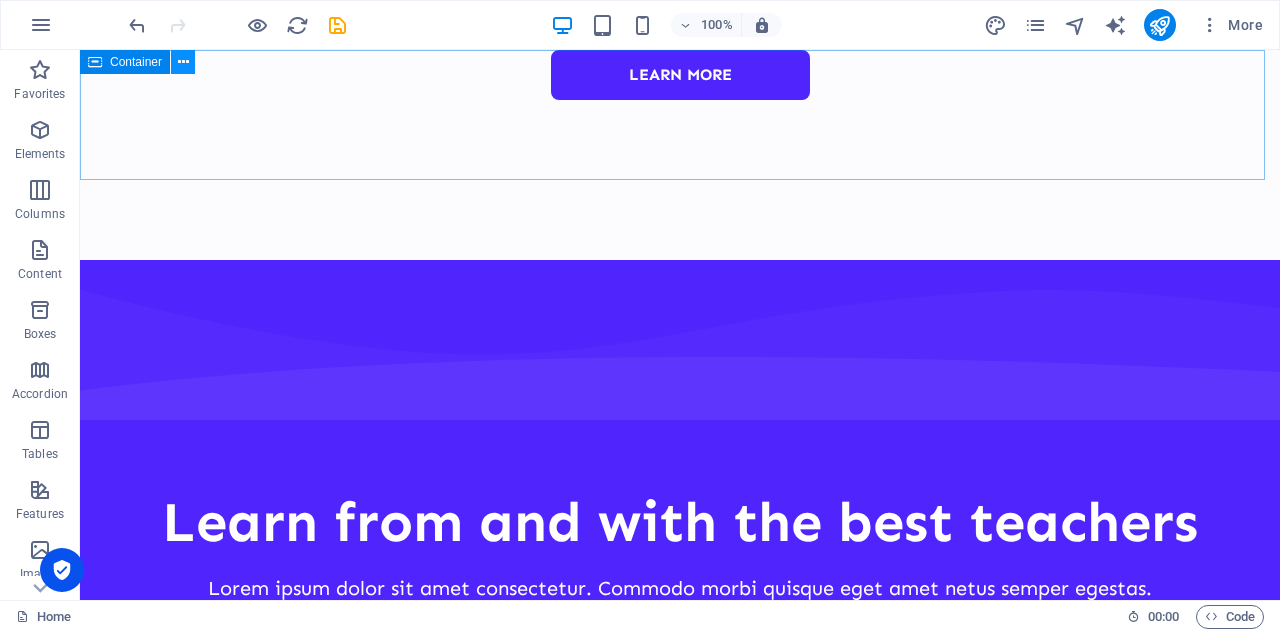 click at bounding box center (183, 62) 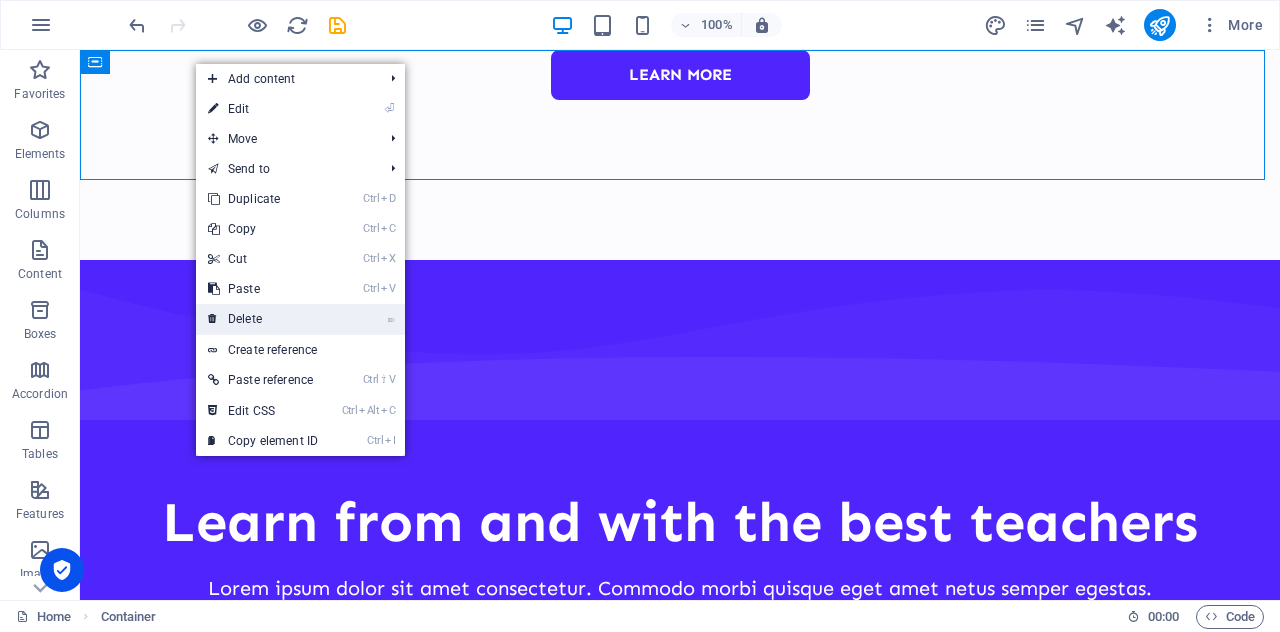 click on "⌦  Delete" at bounding box center [263, 319] 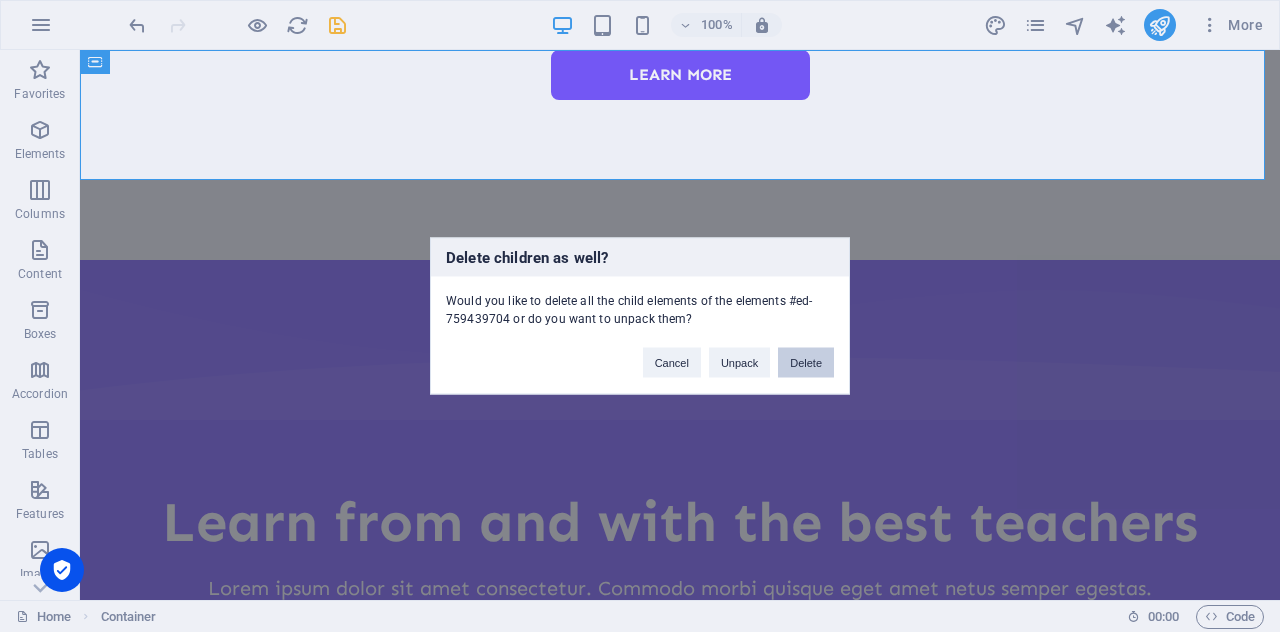 click on "Delete" at bounding box center [806, 363] 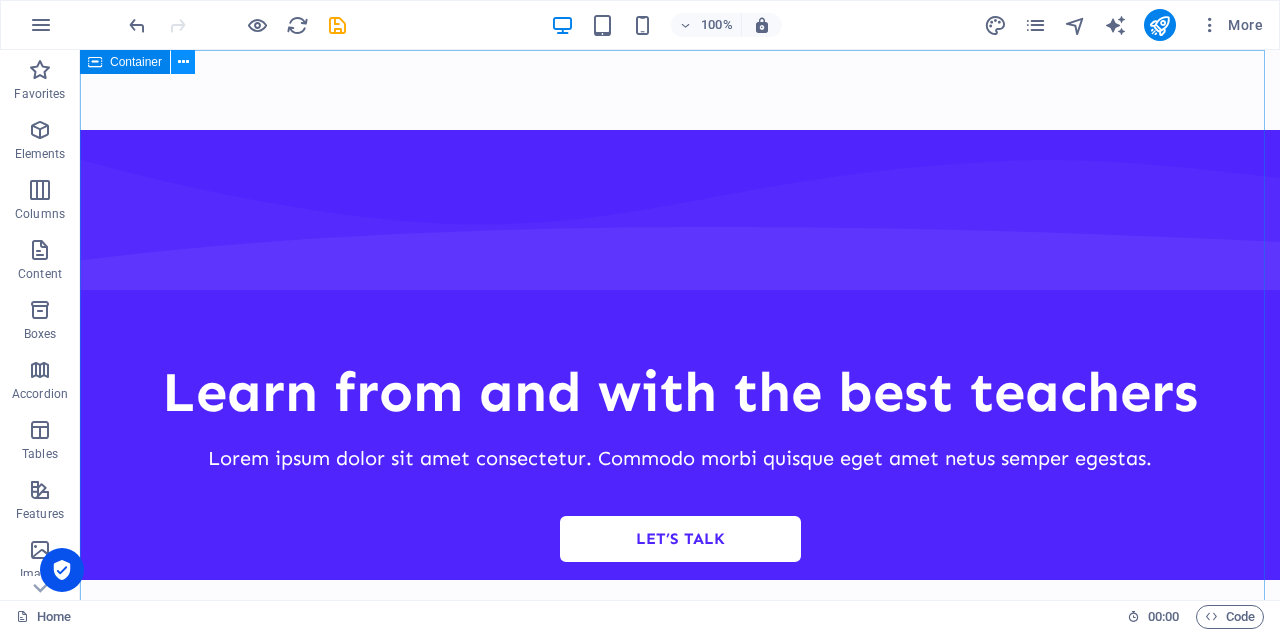 click at bounding box center [183, 62] 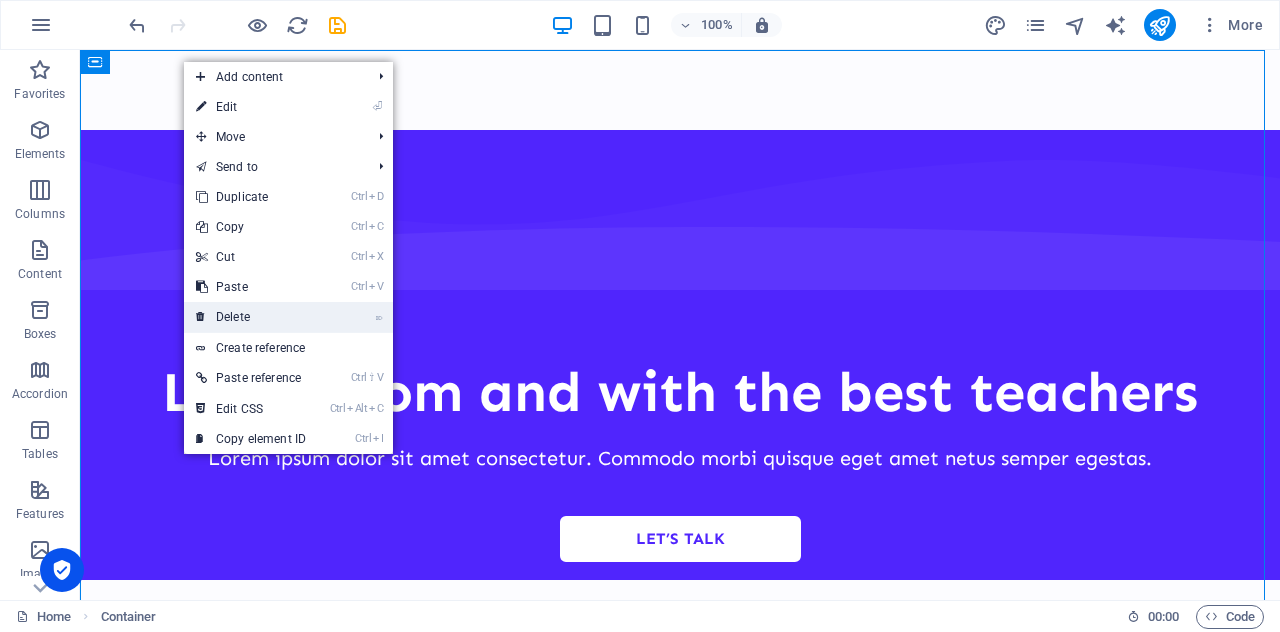 click on "⌦  Delete" at bounding box center [251, 317] 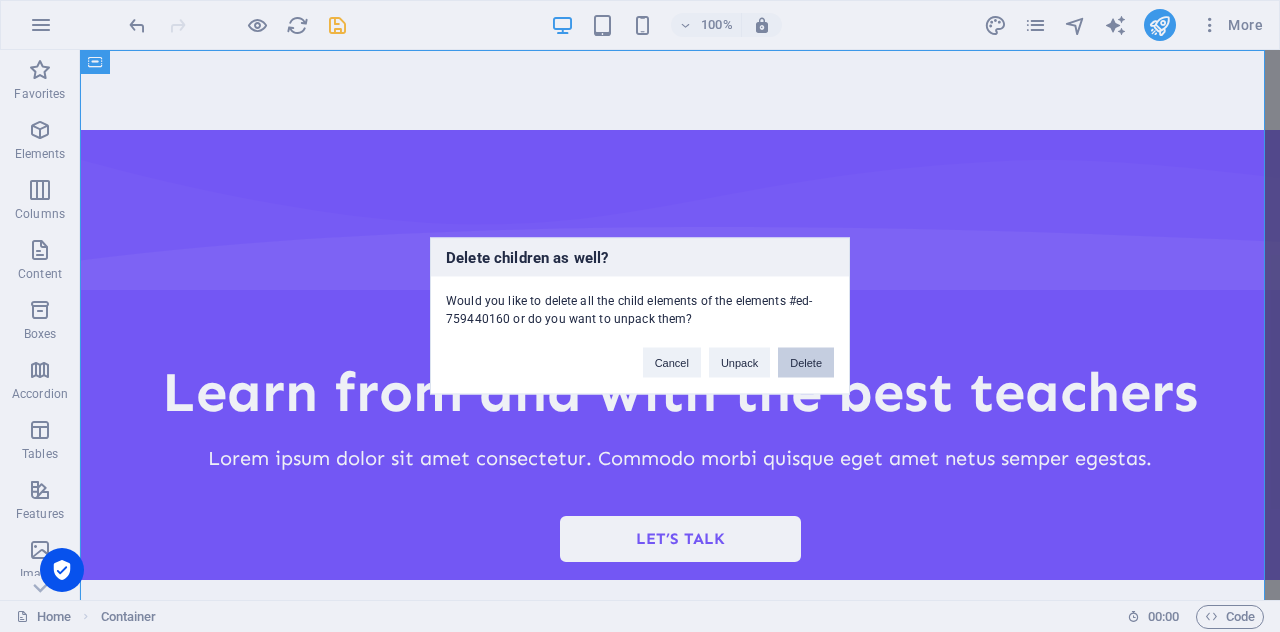 click on "Delete" at bounding box center [806, 363] 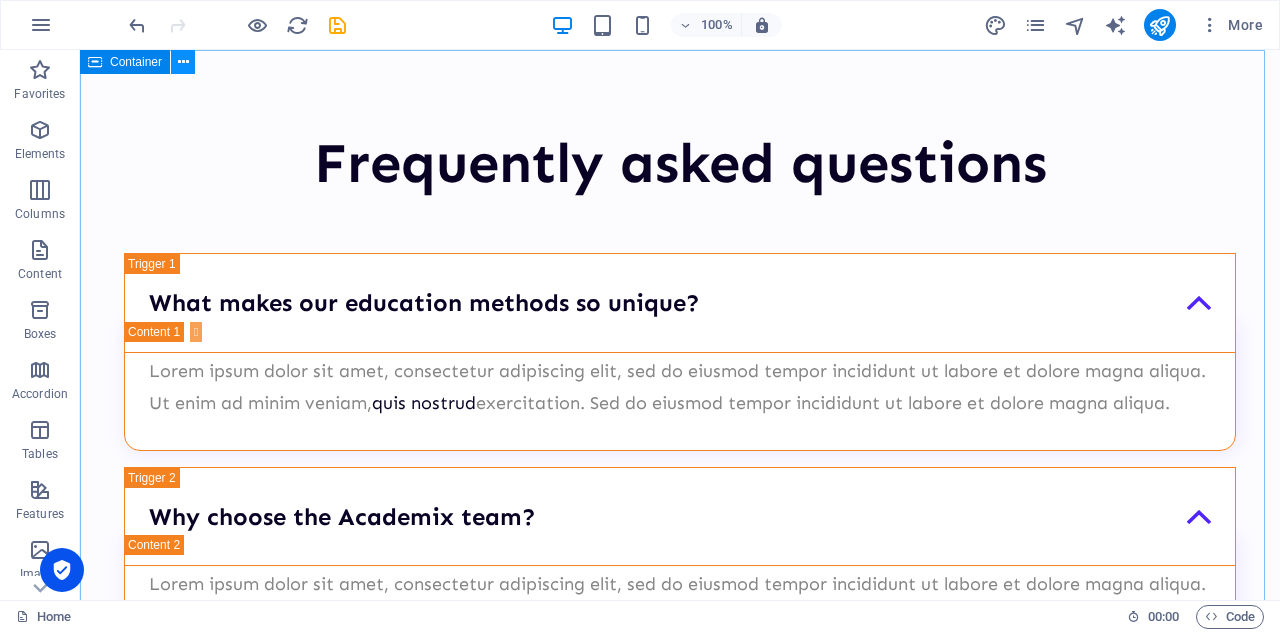 click at bounding box center [183, 62] 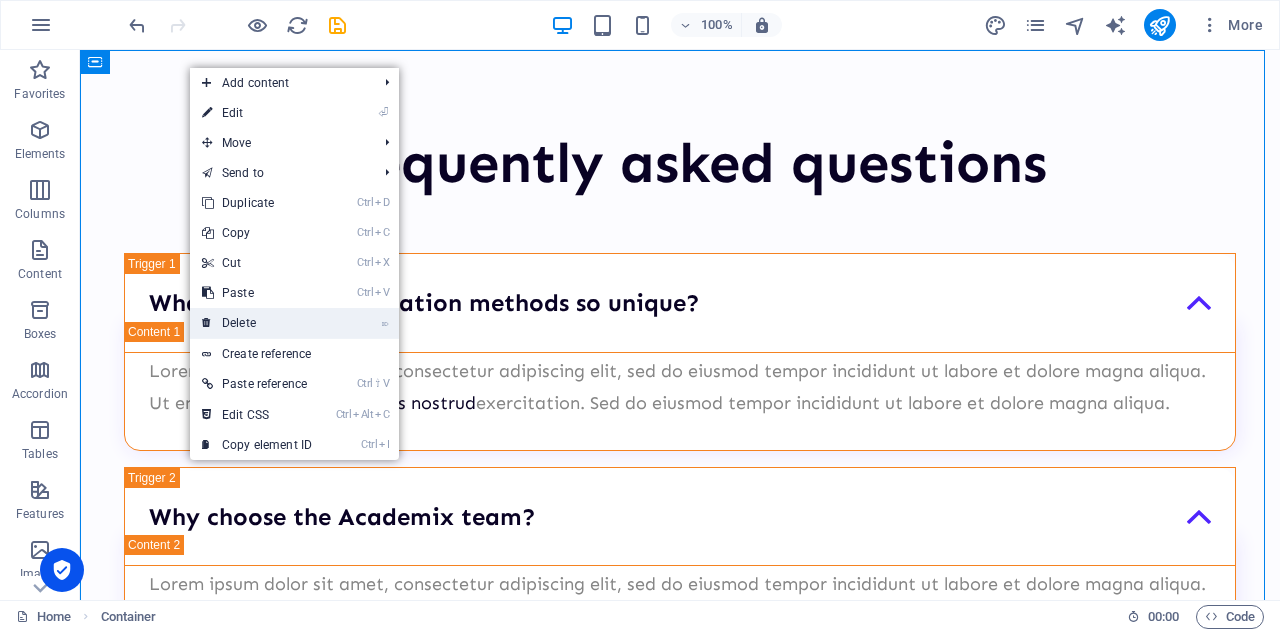 click on "⌦  Delete" at bounding box center [257, 323] 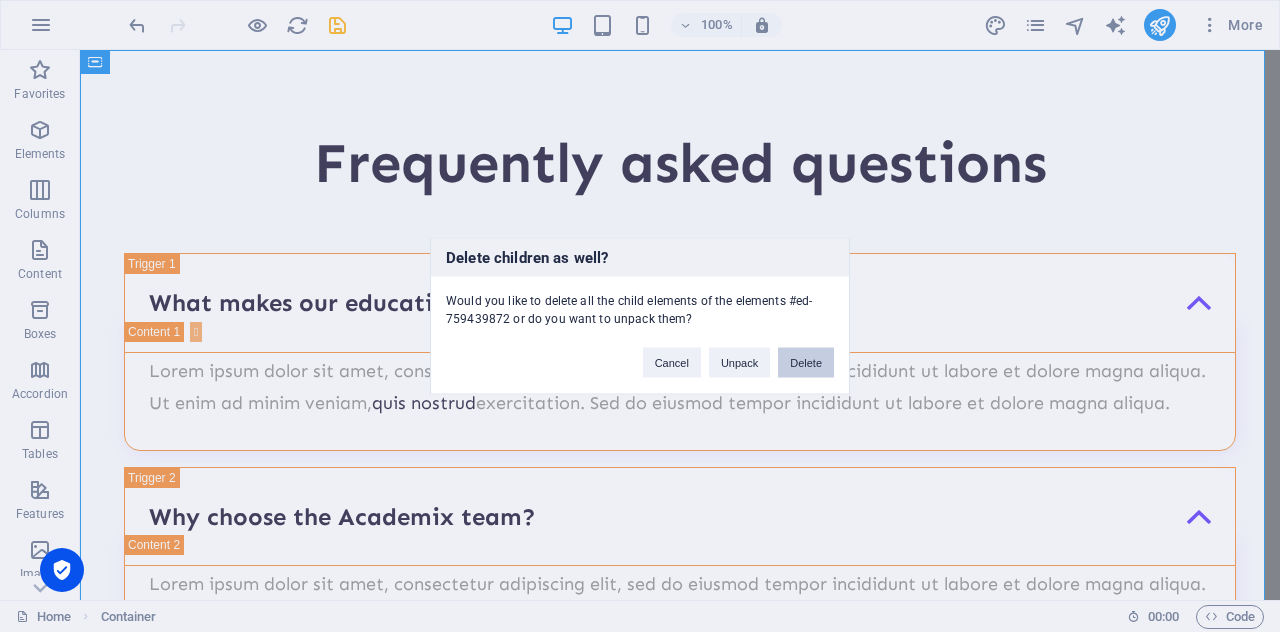 click on "Delete" at bounding box center [806, 363] 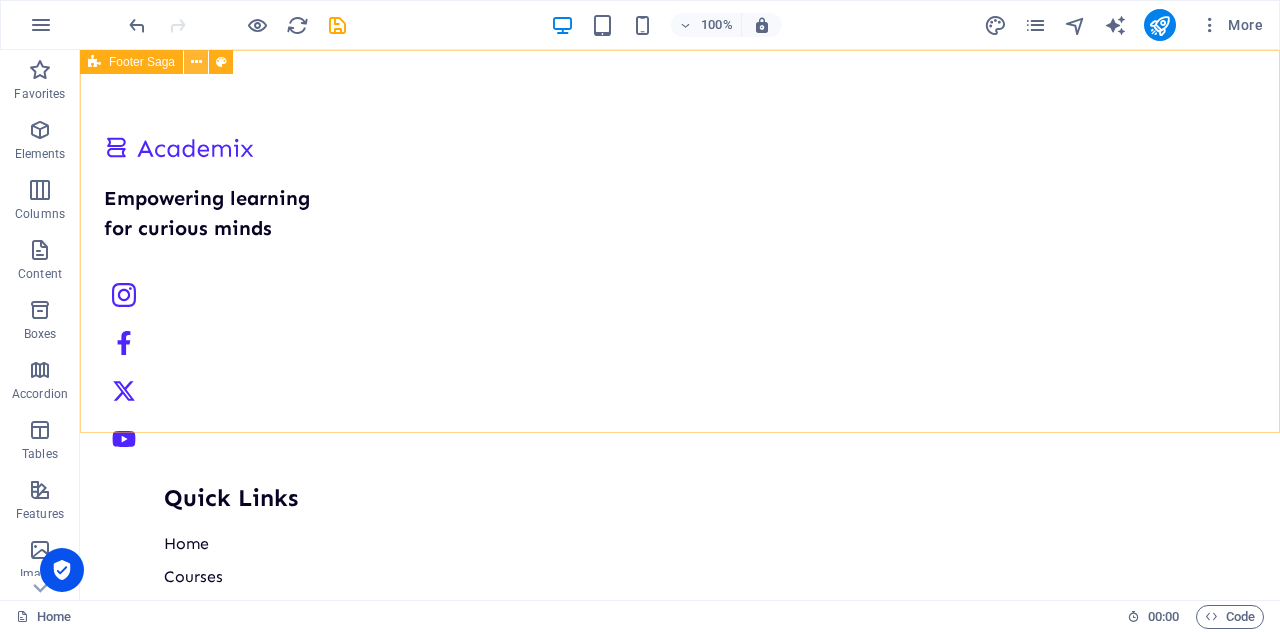 click at bounding box center [196, 62] 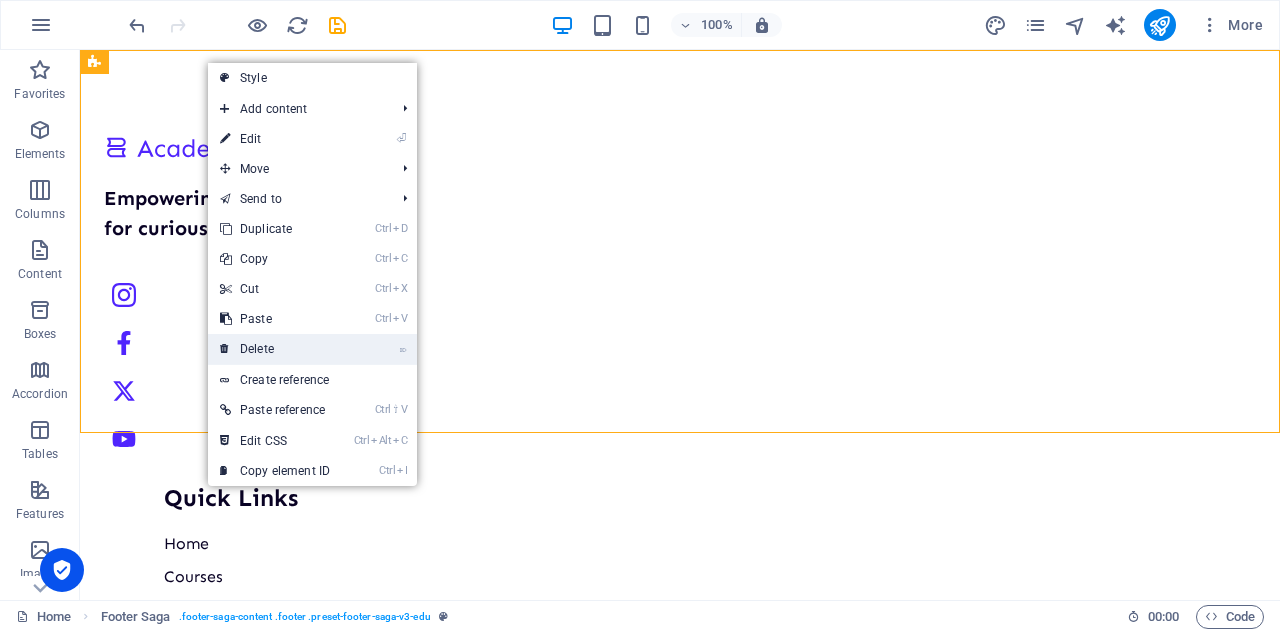 click on "⌦  Delete" at bounding box center (275, 349) 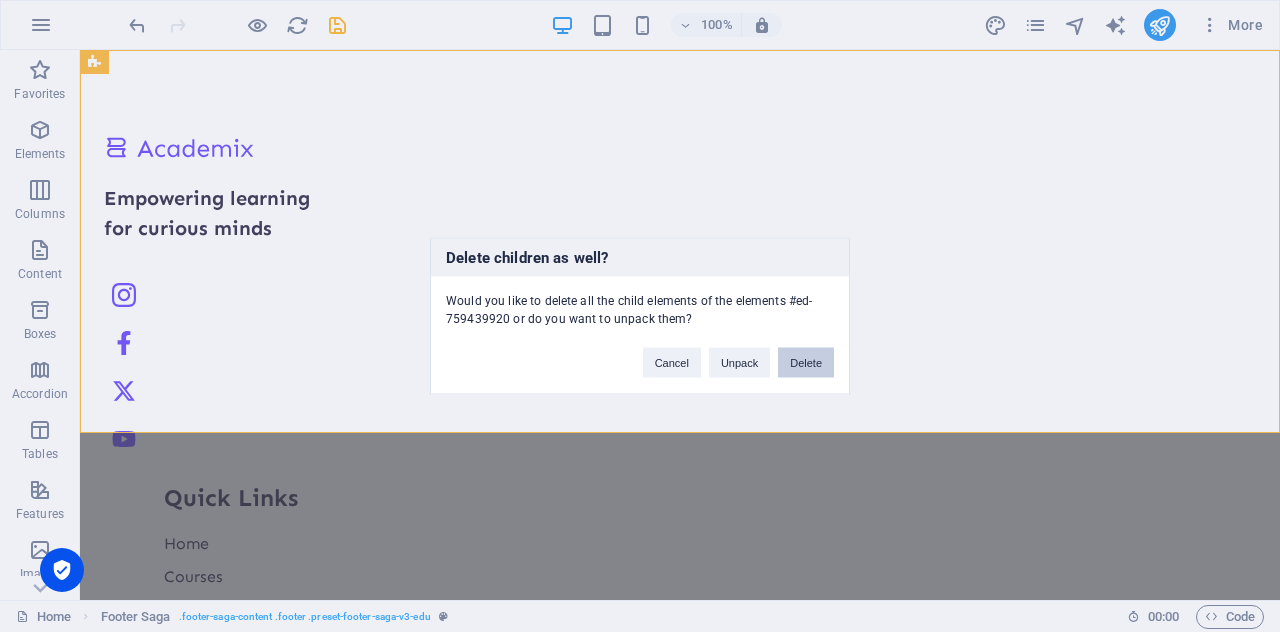 click on "Delete" at bounding box center [806, 363] 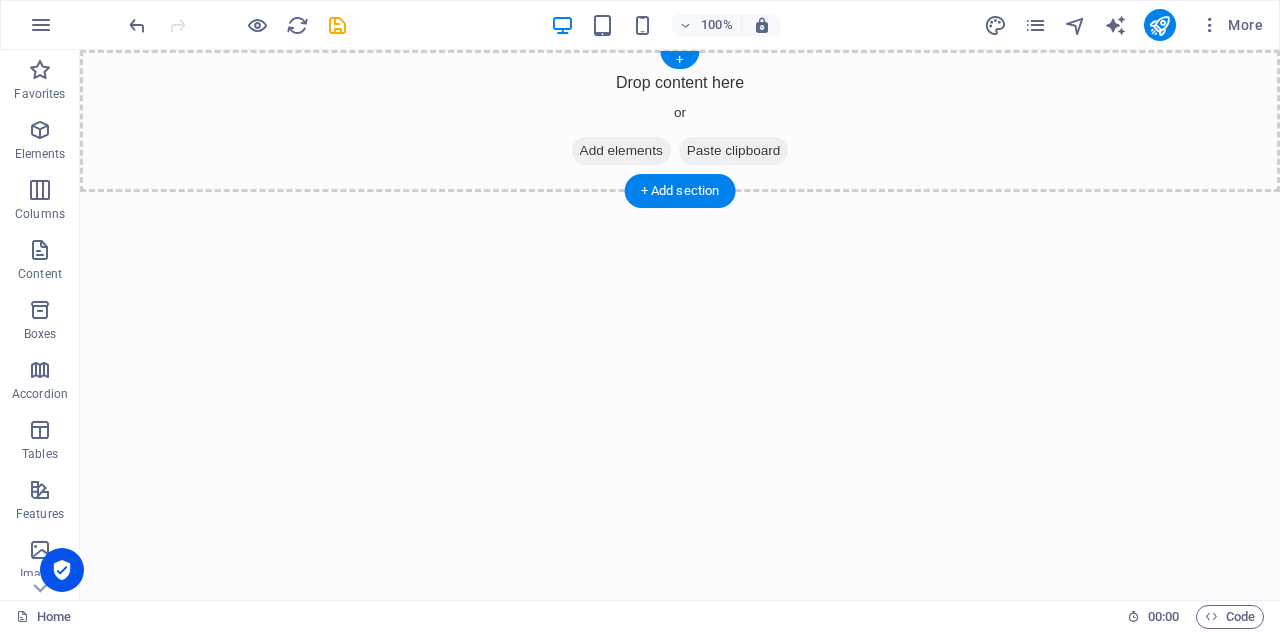 click on "Drop content here or  Add elements  Paste clipboard" at bounding box center [680, 121] 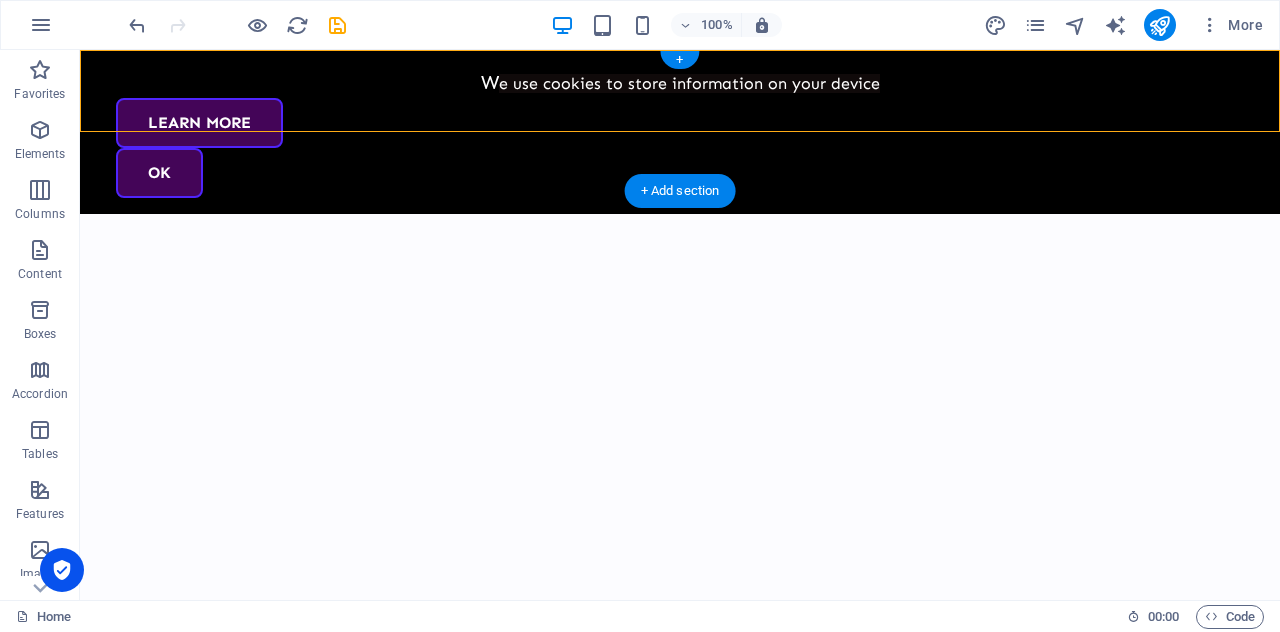 click on "Skip to main content
W e use cookies to store information on your device Learn more Ok" at bounding box center (680, 132) 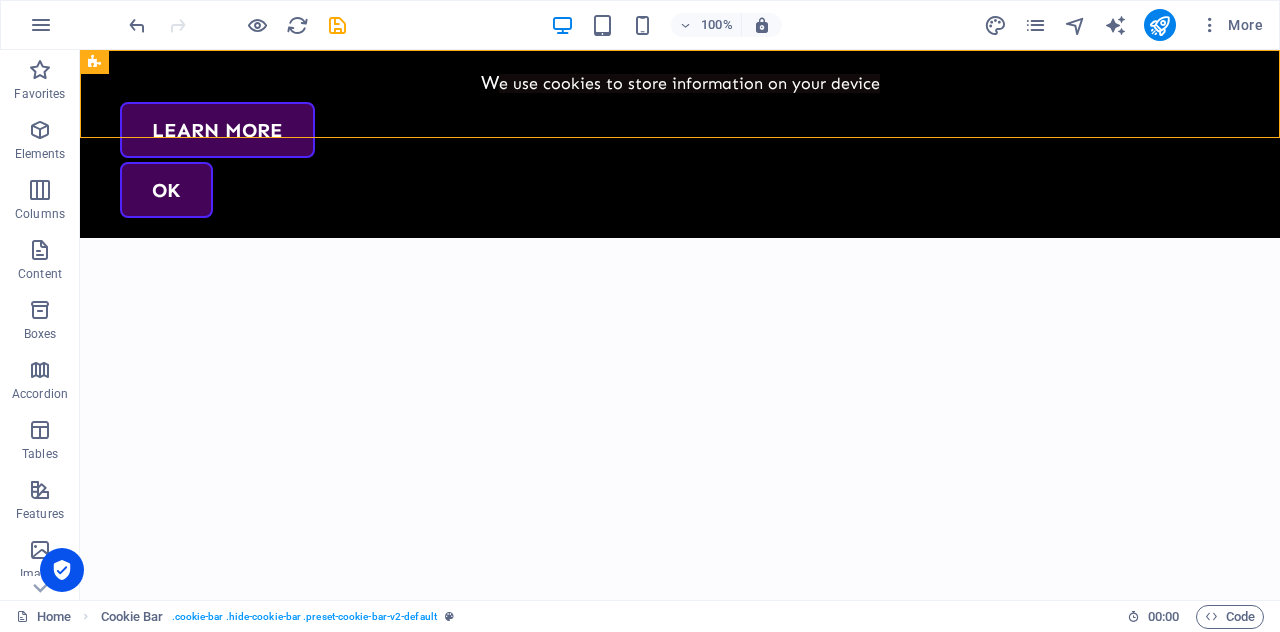 drag, startPoint x: 304, startPoint y: 176, endPoint x: 201, endPoint y: 227, distance: 114.93476 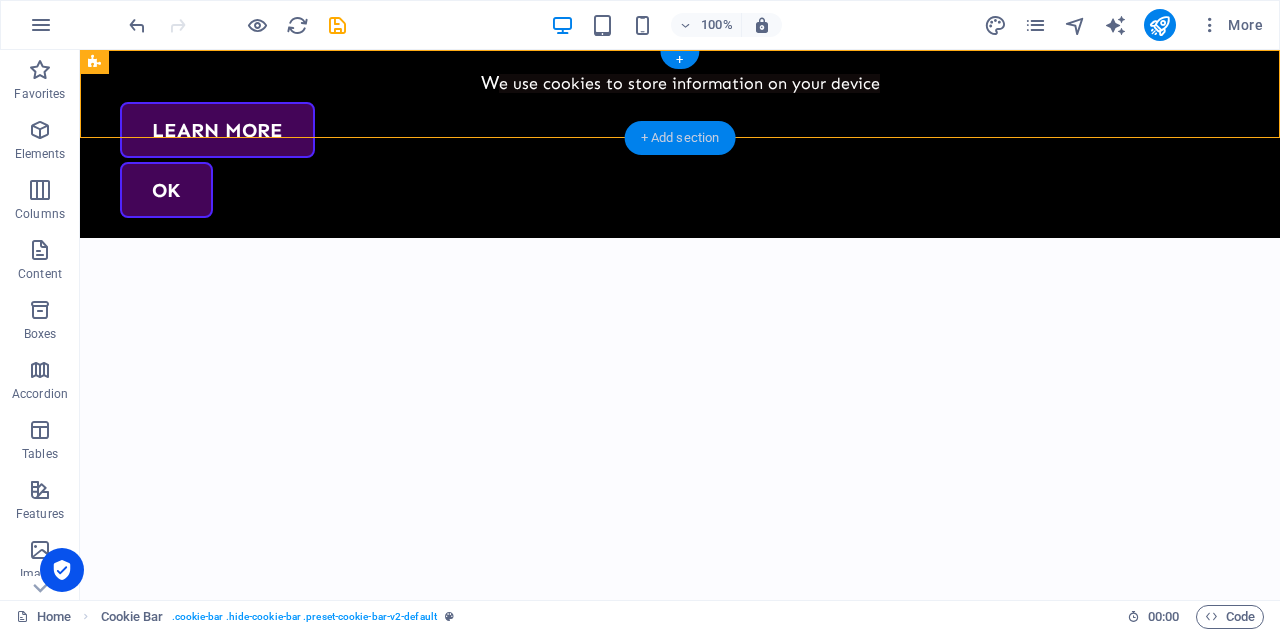 click on "+ Add section" at bounding box center [680, 138] 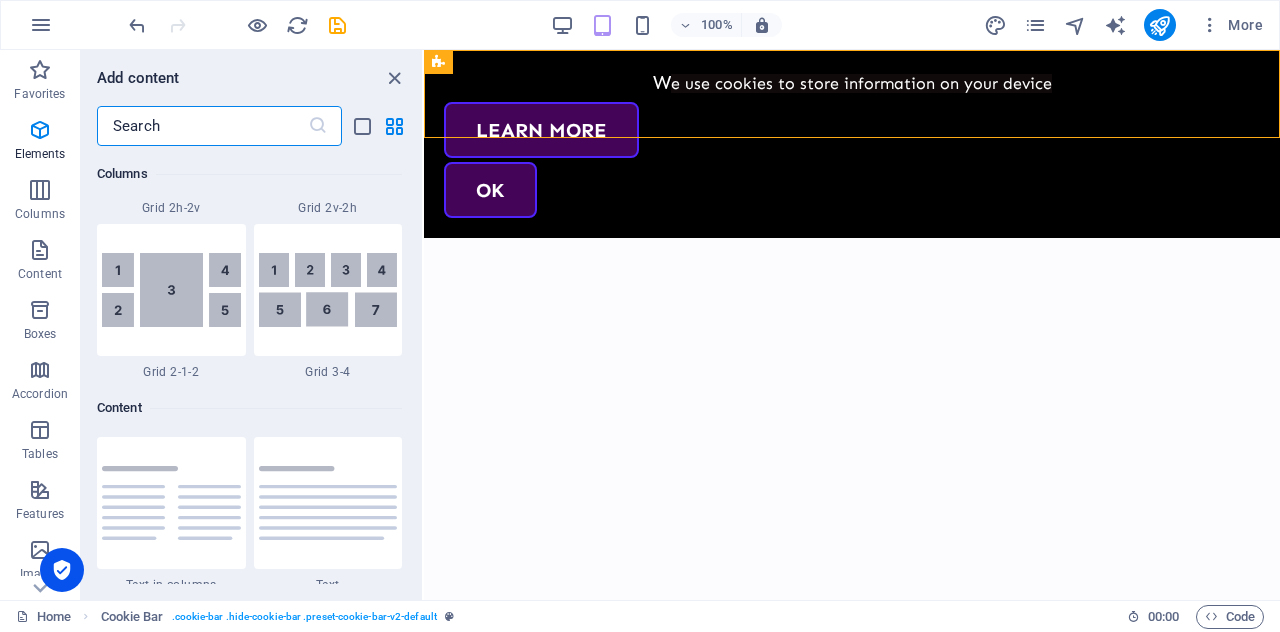 scroll, scrollTop: 3499, scrollLeft: 0, axis: vertical 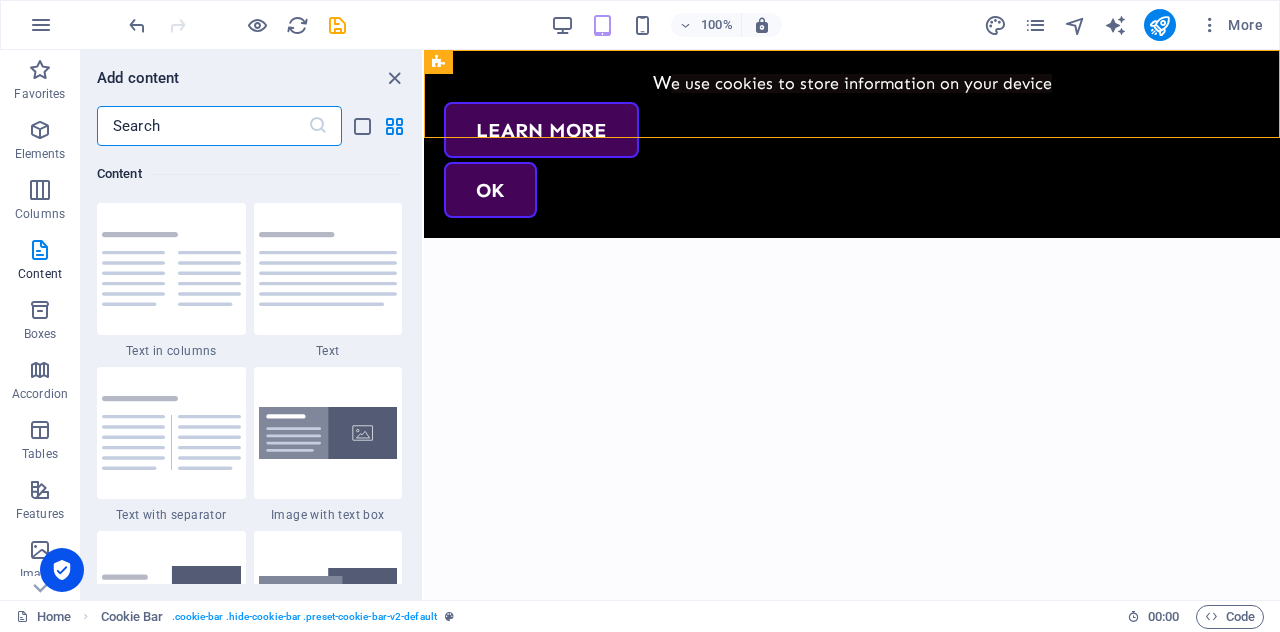 click at bounding box center (202, 126) 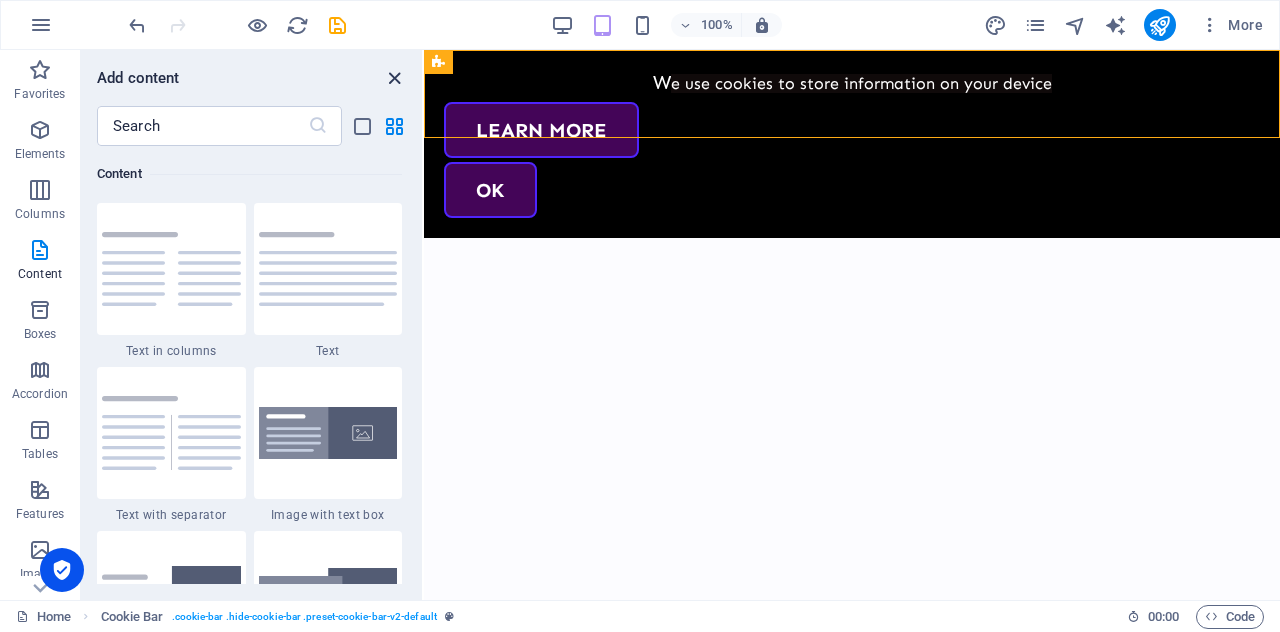 click at bounding box center (394, 78) 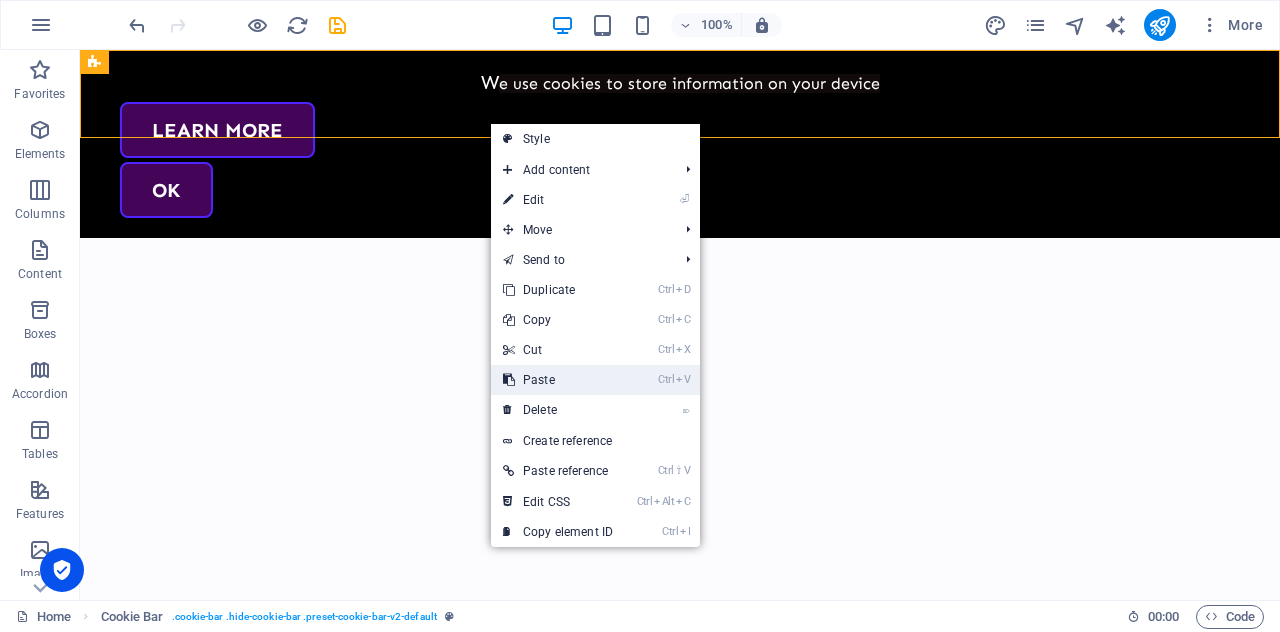 click on "Ctrl V  Paste" at bounding box center (595, 380) 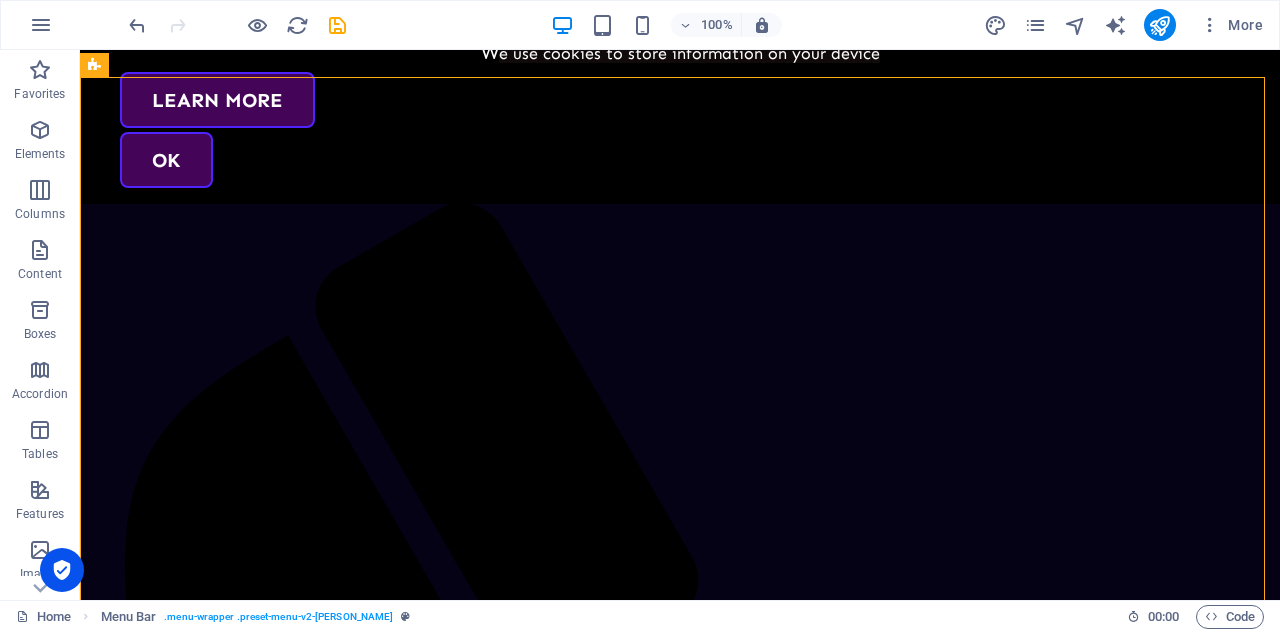 scroll, scrollTop: 0, scrollLeft: 0, axis: both 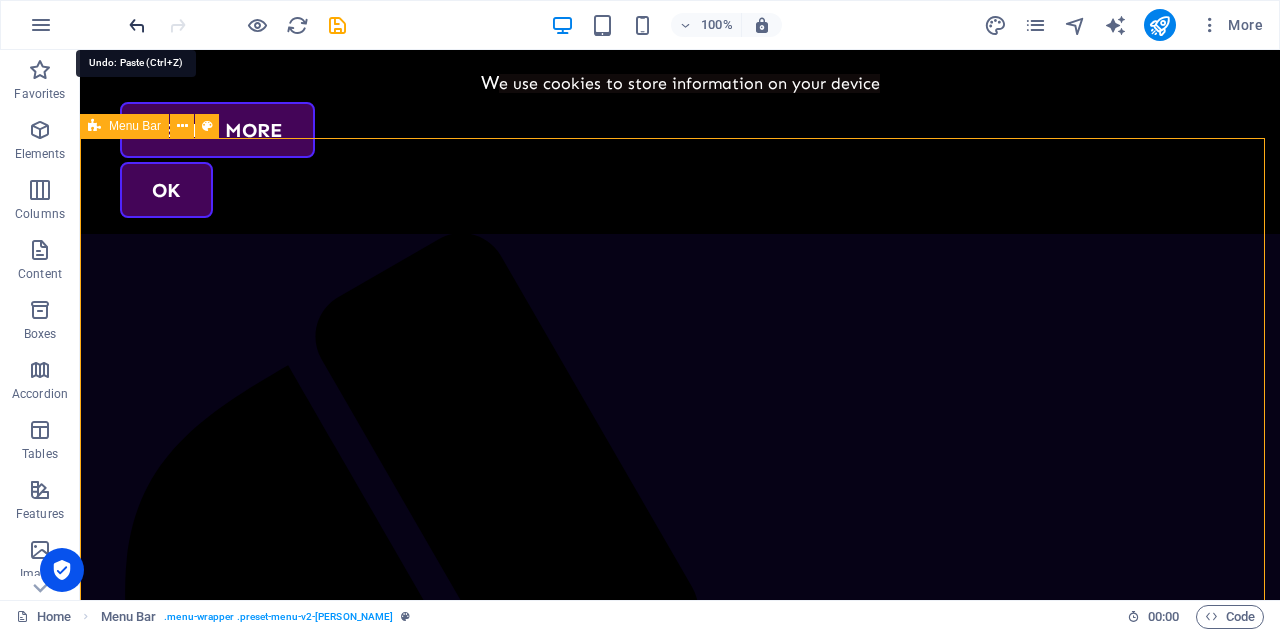 click at bounding box center (137, 25) 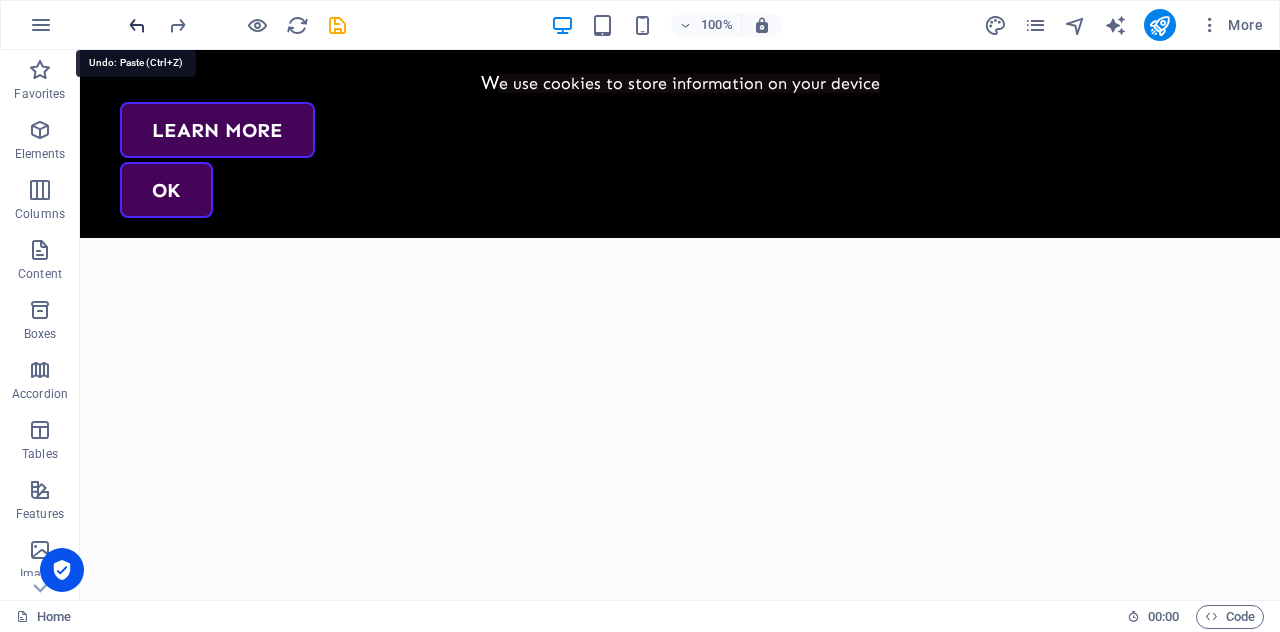 click at bounding box center (137, 25) 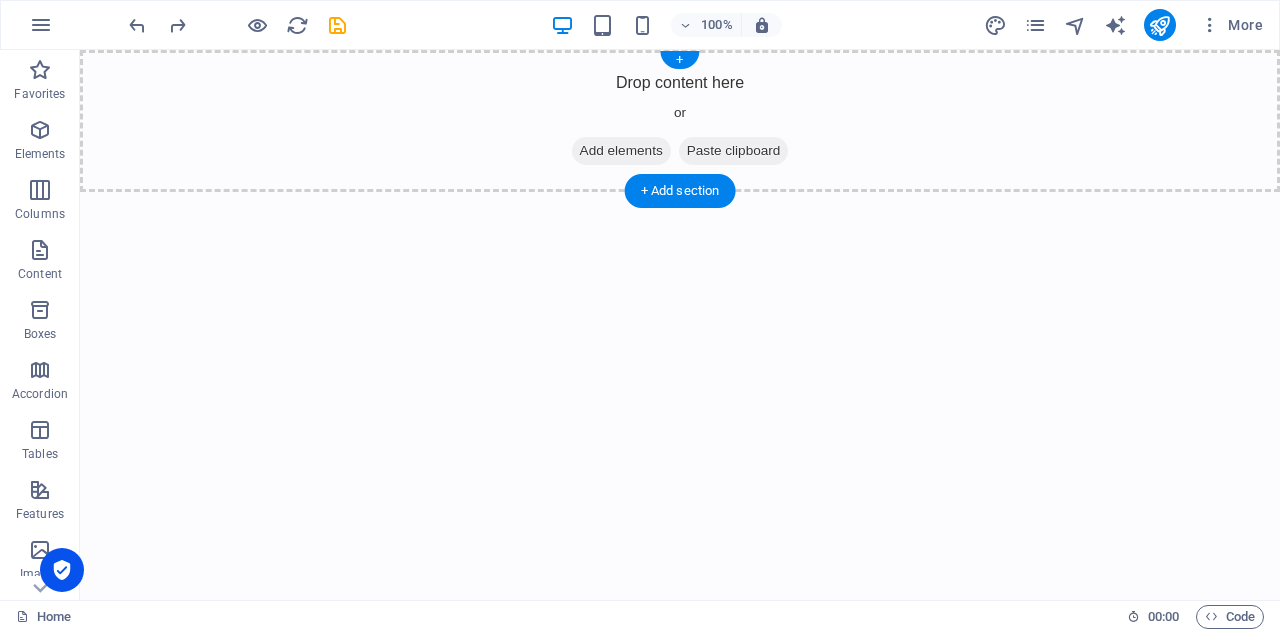 click on "Paste clipboard" at bounding box center (734, 151) 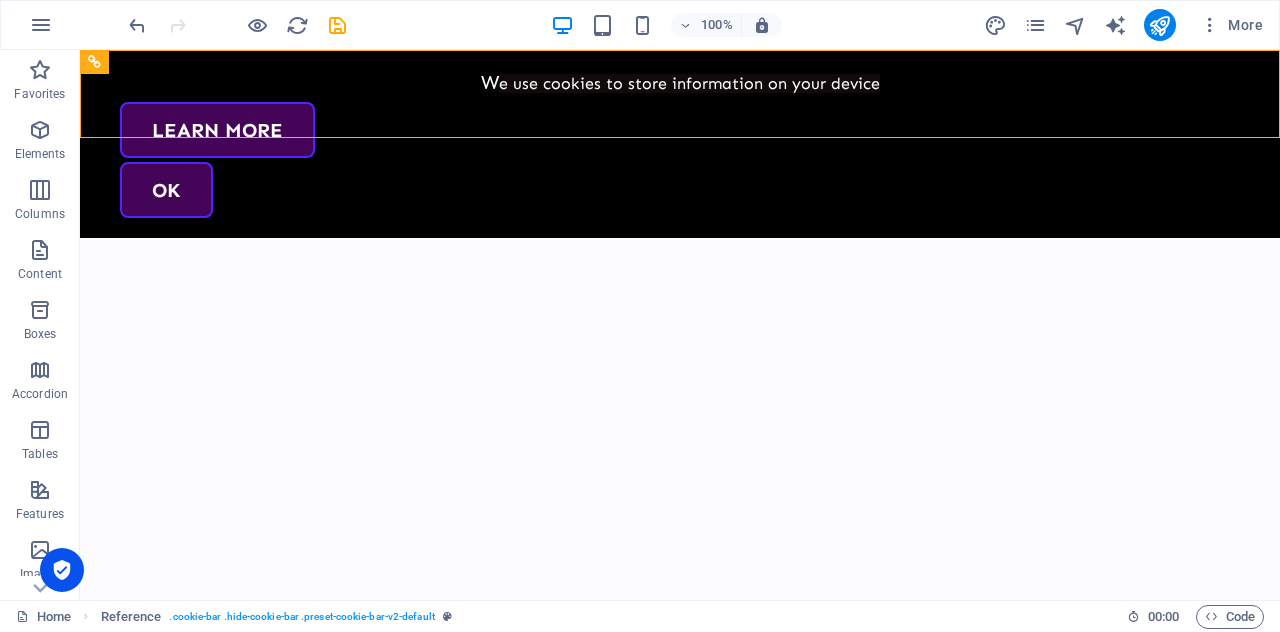 drag, startPoint x: 252, startPoint y: 183, endPoint x: 211, endPoint y: 101, distance: 91.67879 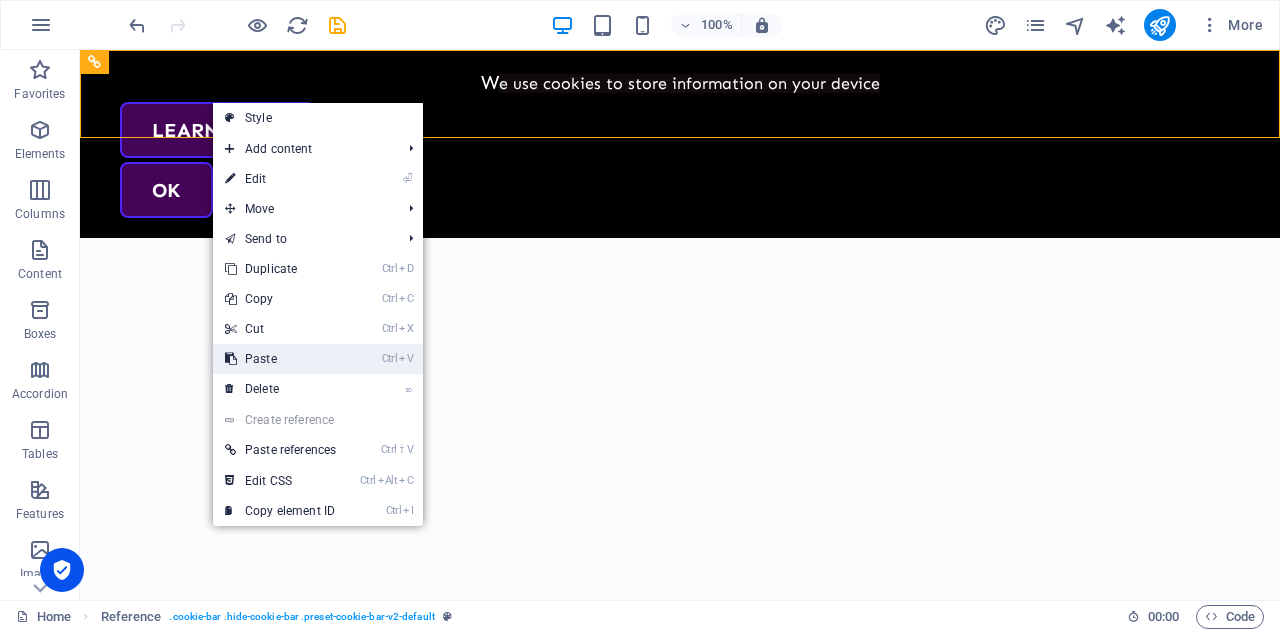 click on "Ctrl V  Paste" at bounding box center (280, 359) 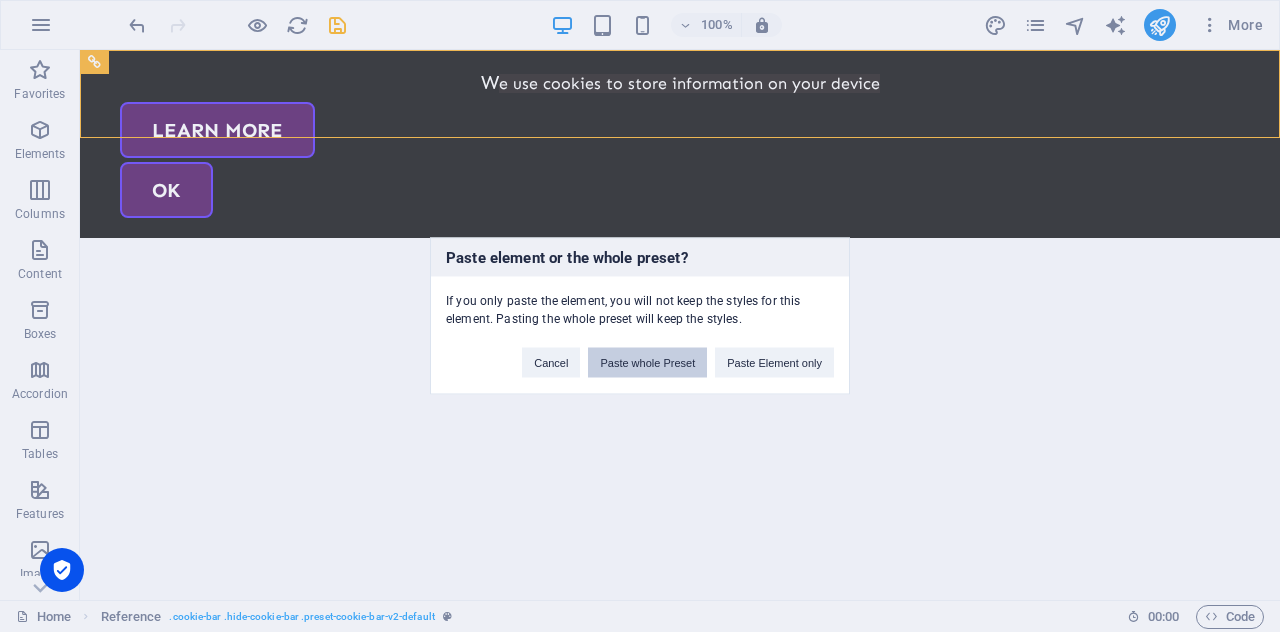 click on "Paste whole Preset" at bounding box center [647, 363] 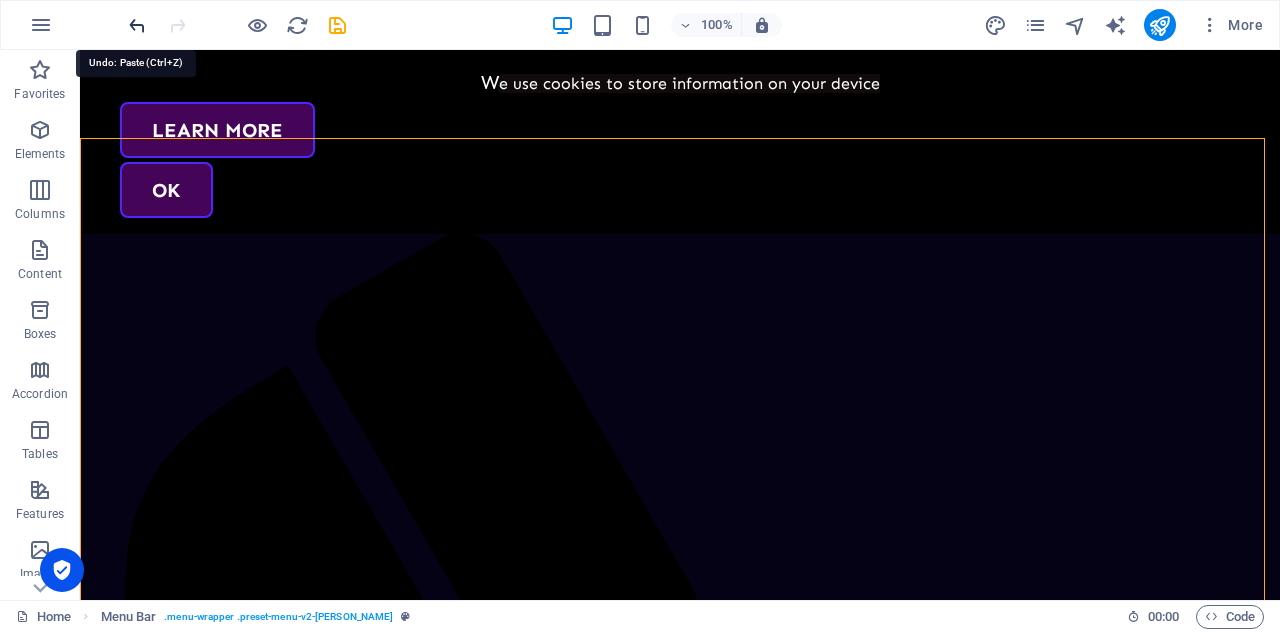 click at bounding box center (137, 25) 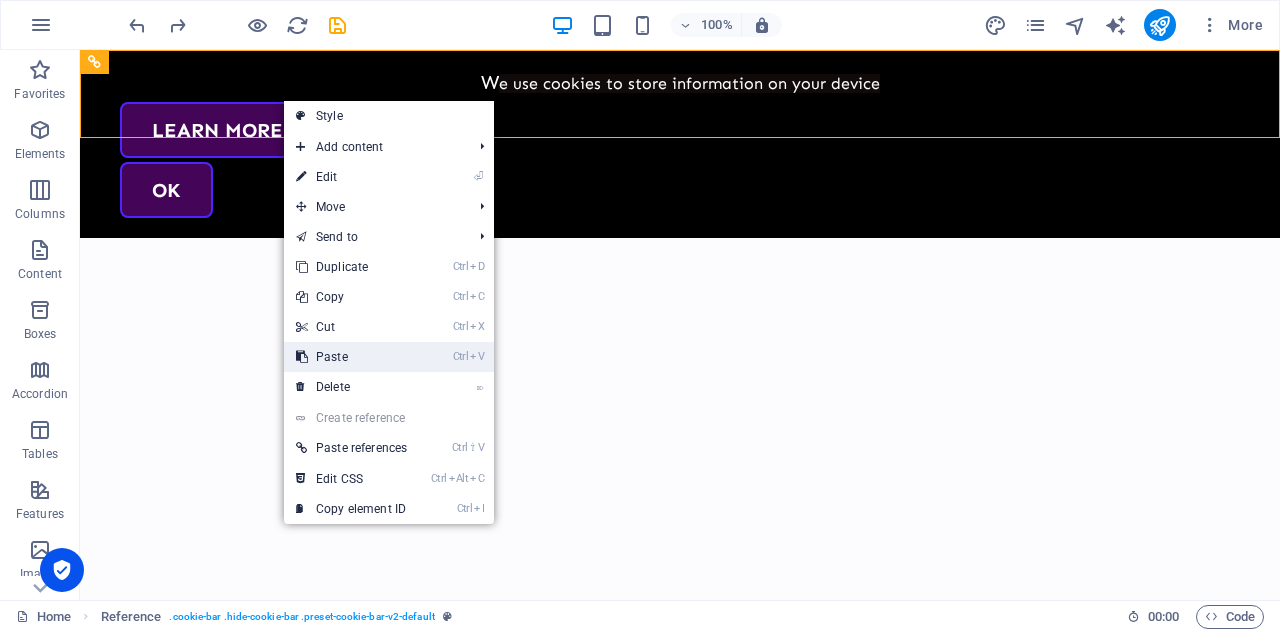 click at bounding box center [301, 357] 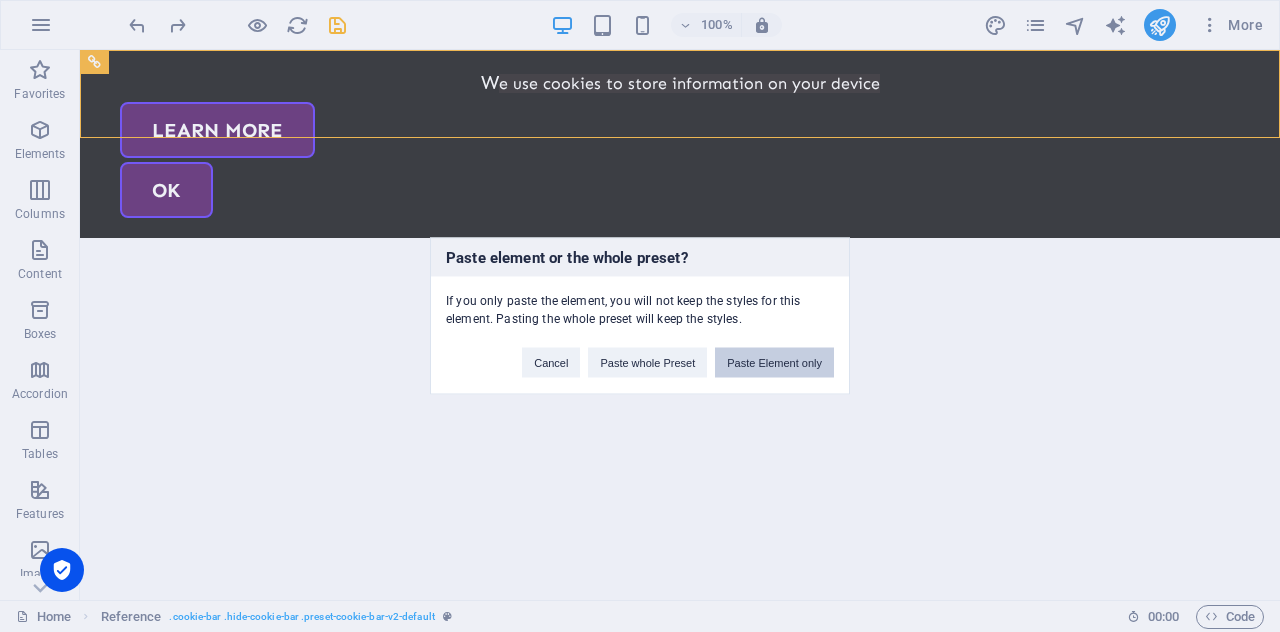 click on "Paste Element only" at bounding box center (774, 363) 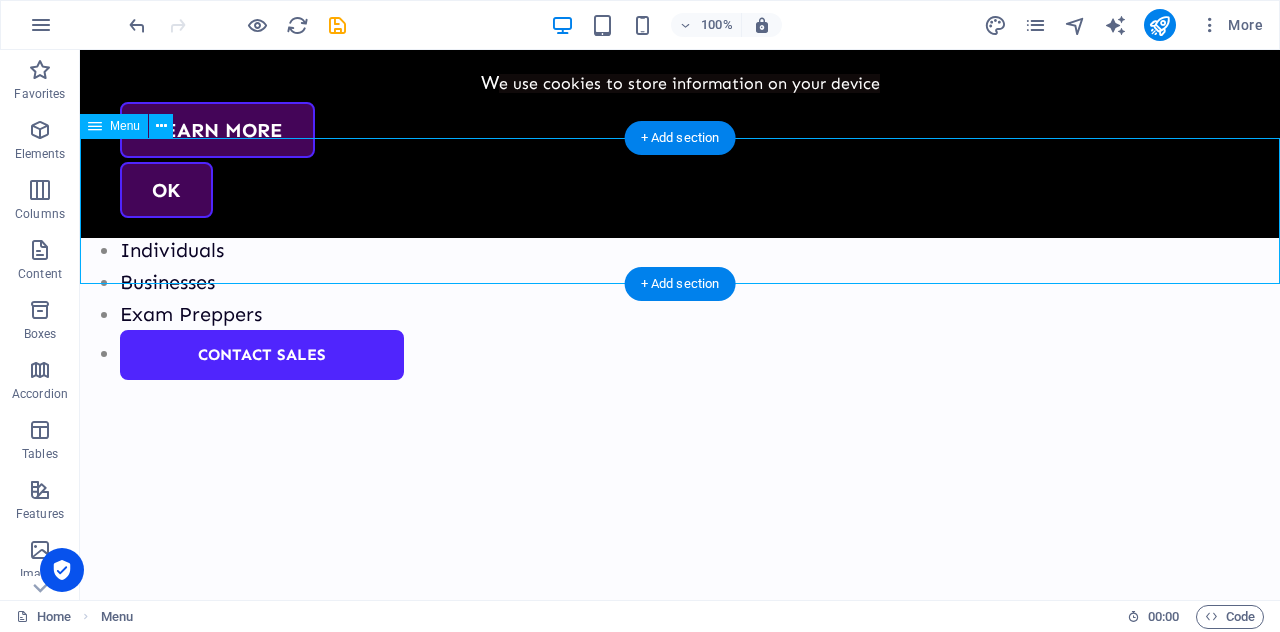 click on "Individuals Businesses Exam Preppers Contact Sales" at bounding box center [680, 307] 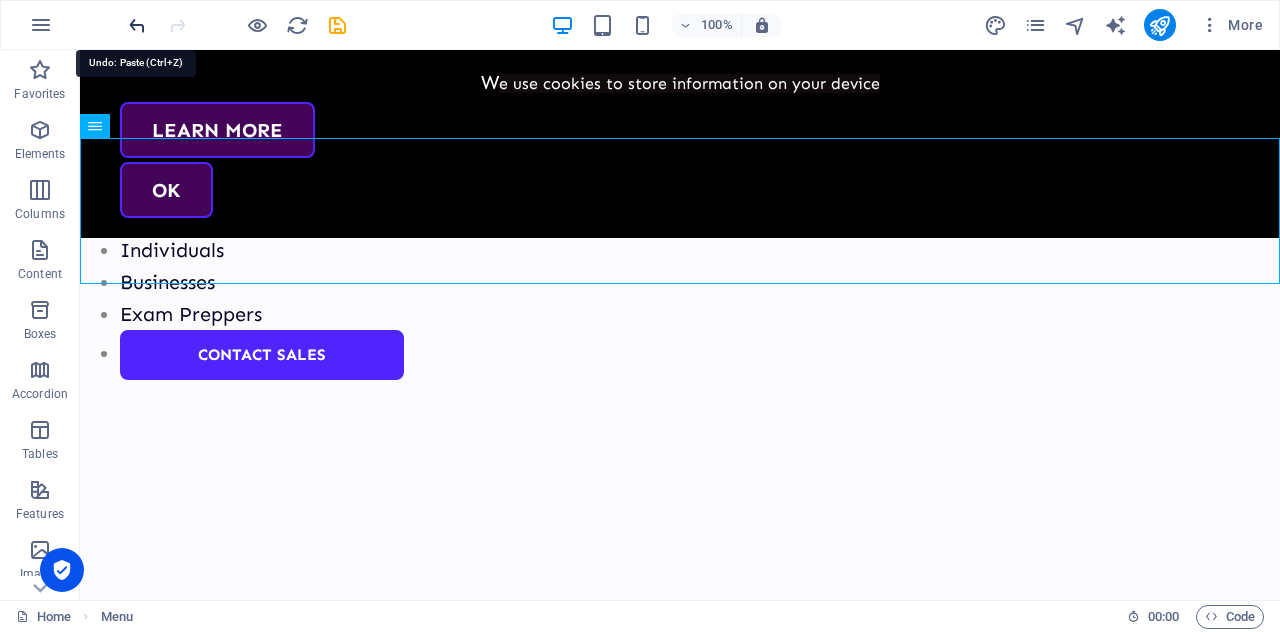 click at bounding box center (137, 25) 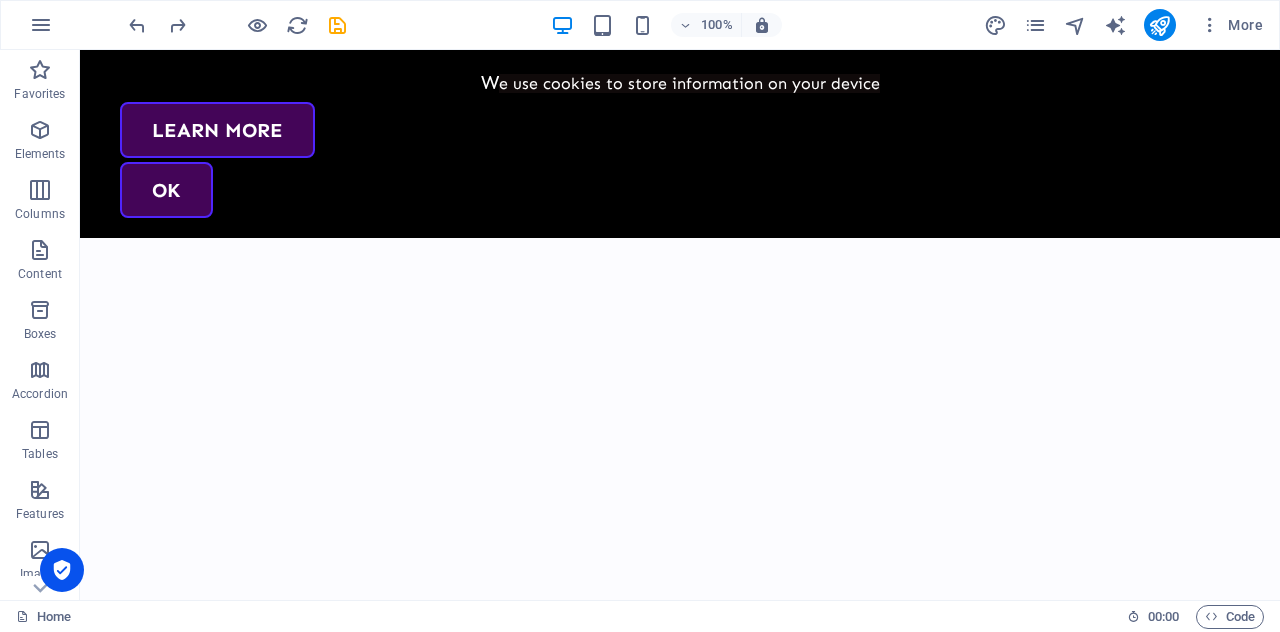 click on "Skip to main content
W e use cookies to store information on your device Learn more Ok" at bounding box center [680, 142] 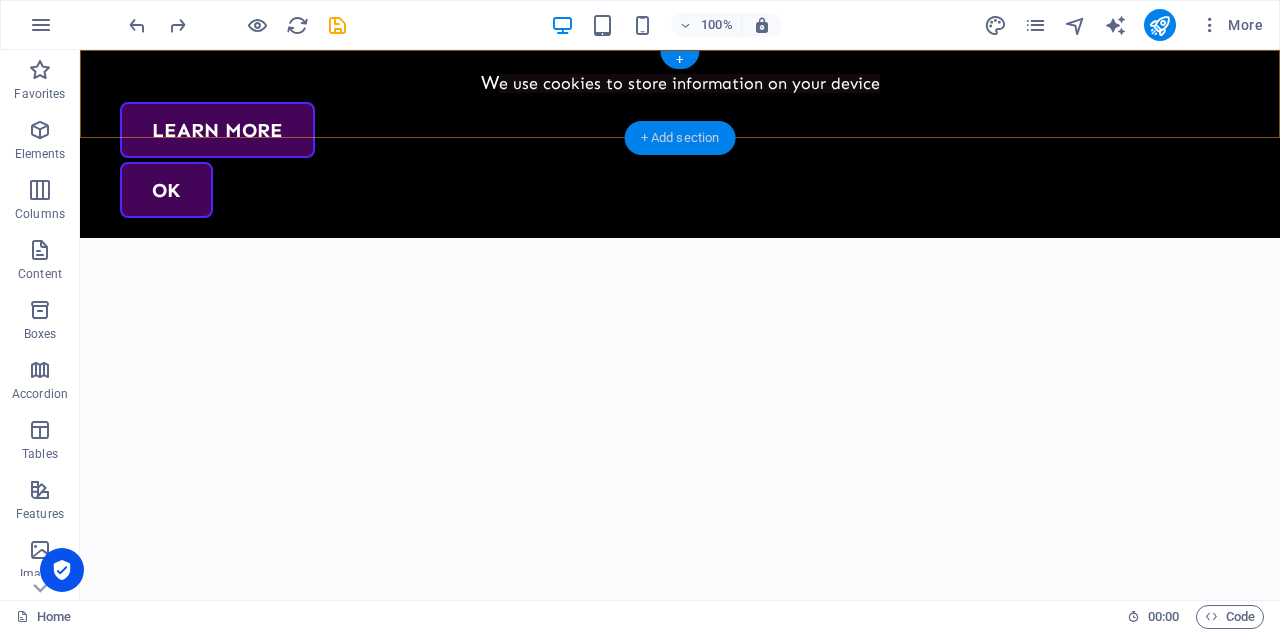 click on "+ Add section" at bounding box center [680, 138] 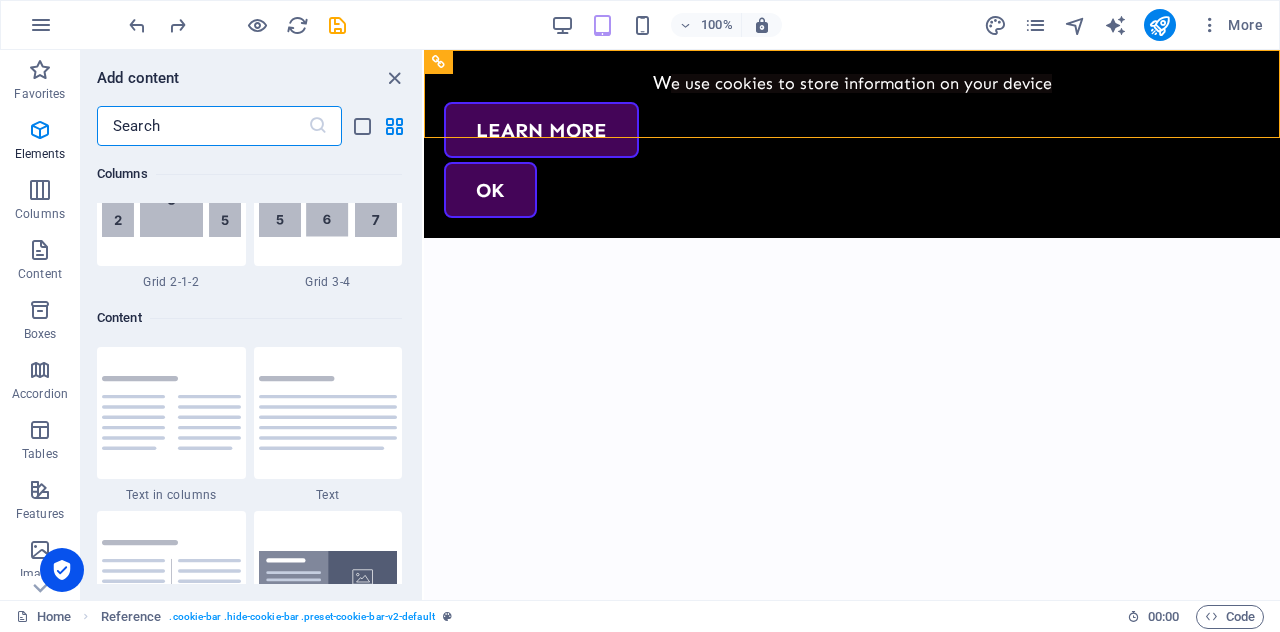 scroll, scrollTop: 3499, scrollLeft: 0, axis: vertical 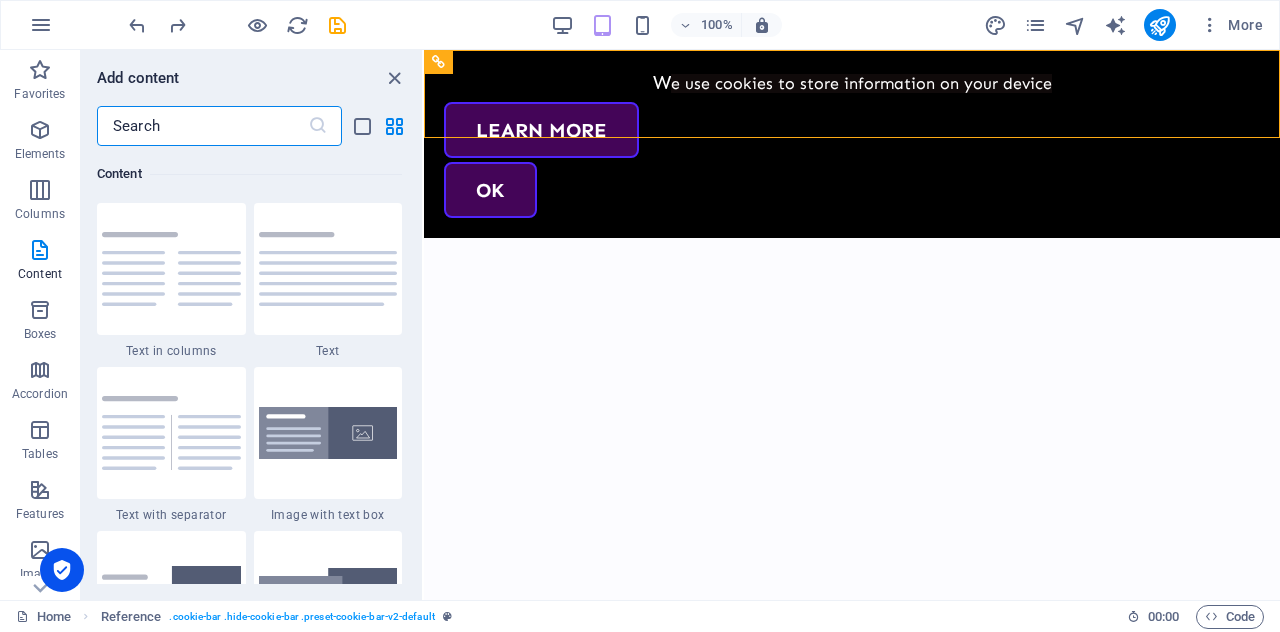 click at bounding box center [202, 126] 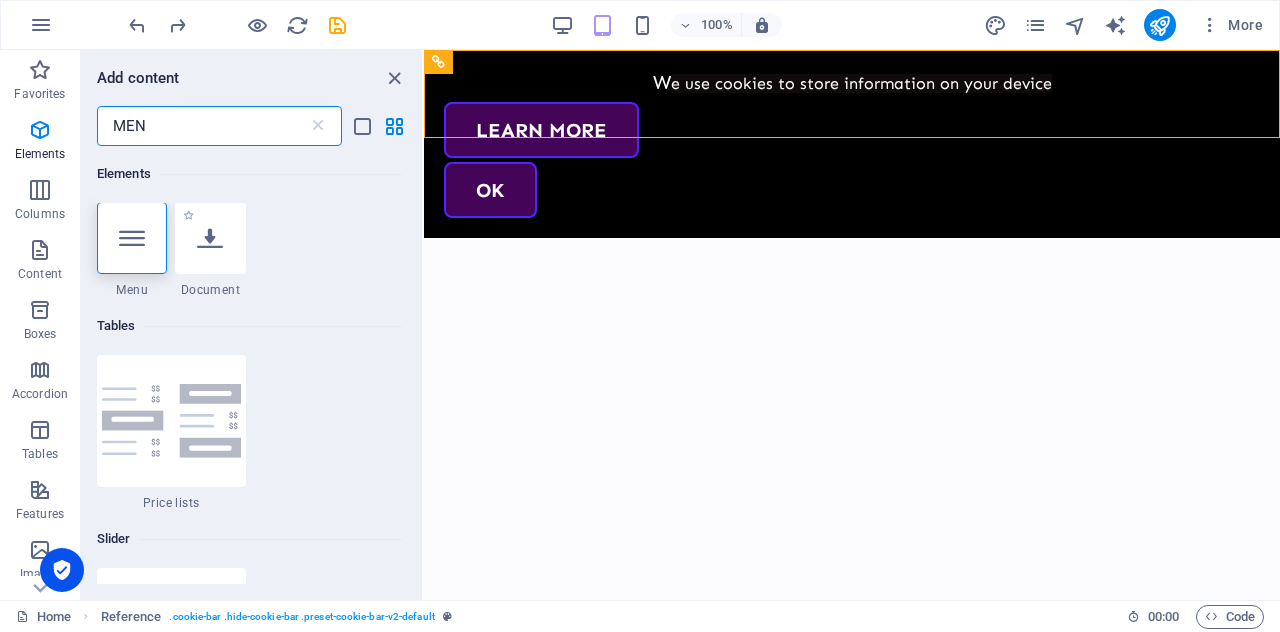 scroll, scrollTop: 0, scrollLeft: 0, axis: both 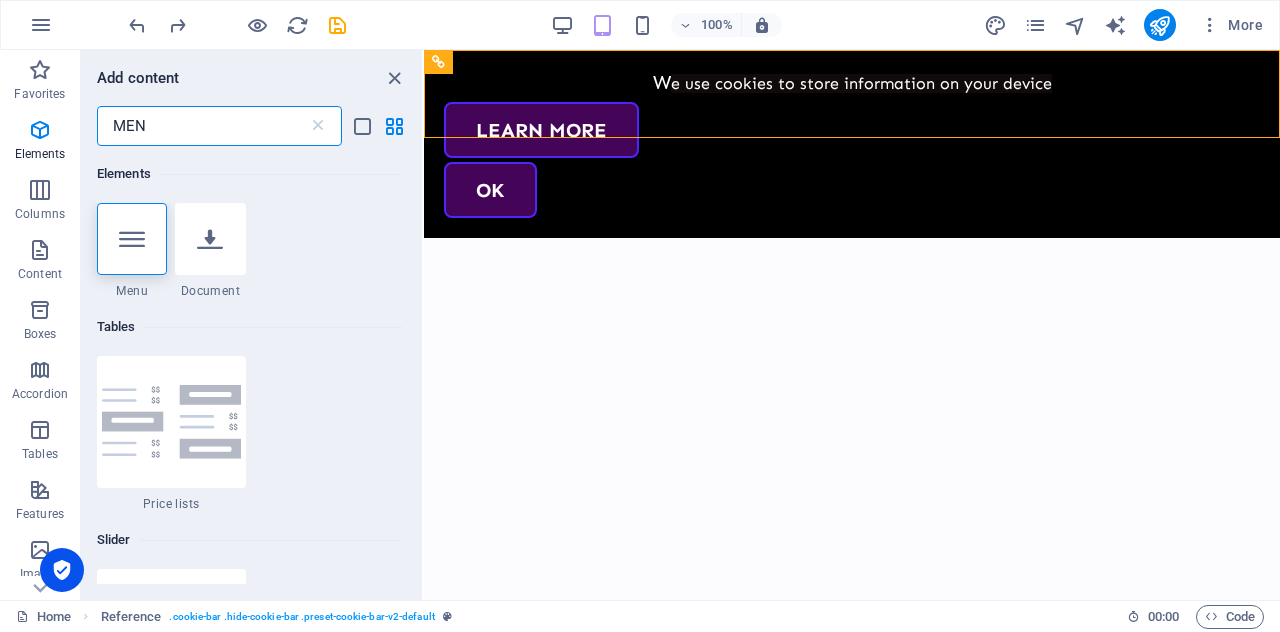 type on "MEN" 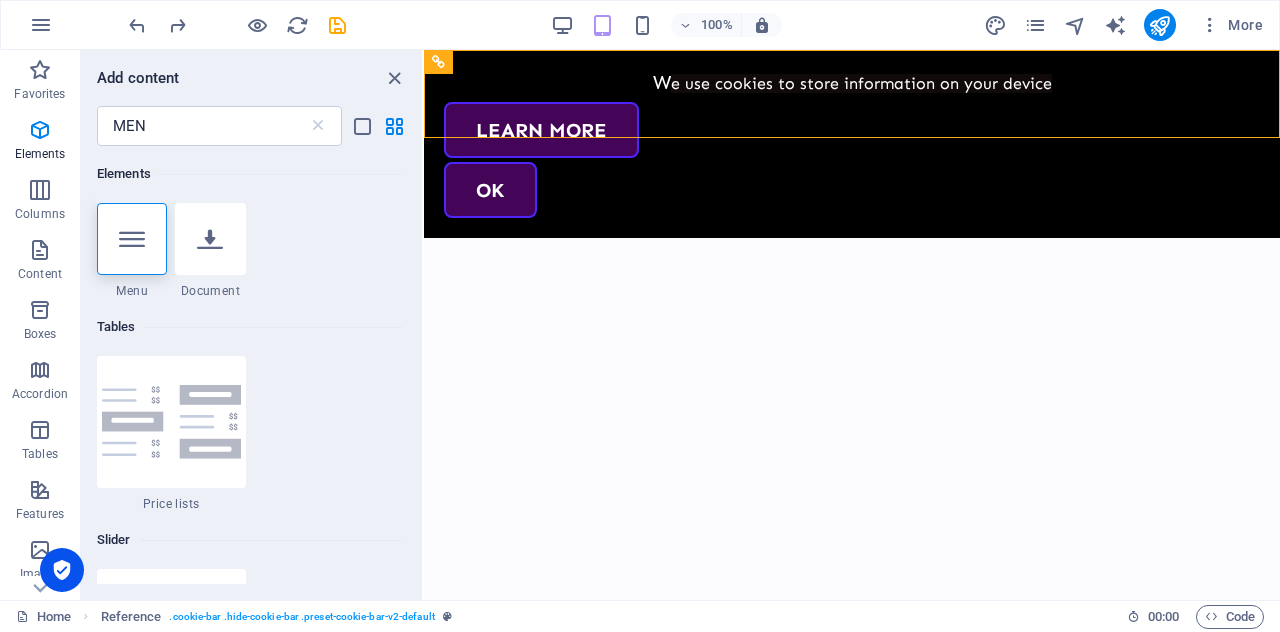 drag, startPoint x: 416, startPoint y: 161, endPoint x: 417, endPoint y: 266, distance: 105.00476 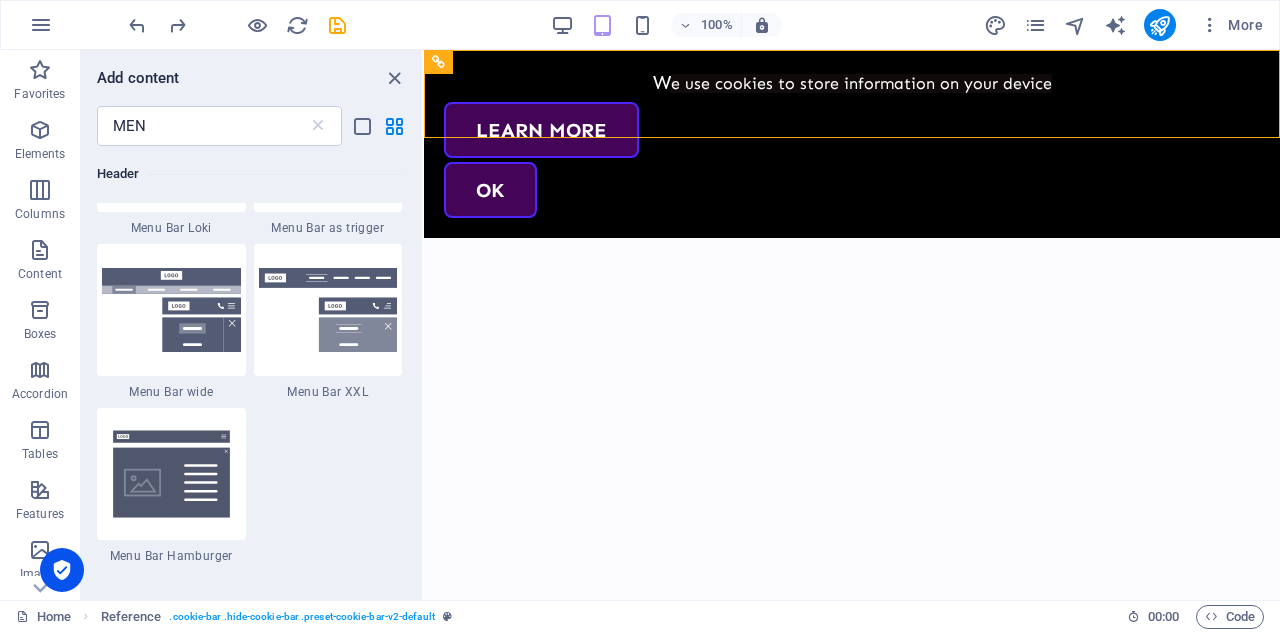 scroll, scrollTop: 1024, scrollLeft: 0, axis: vertical 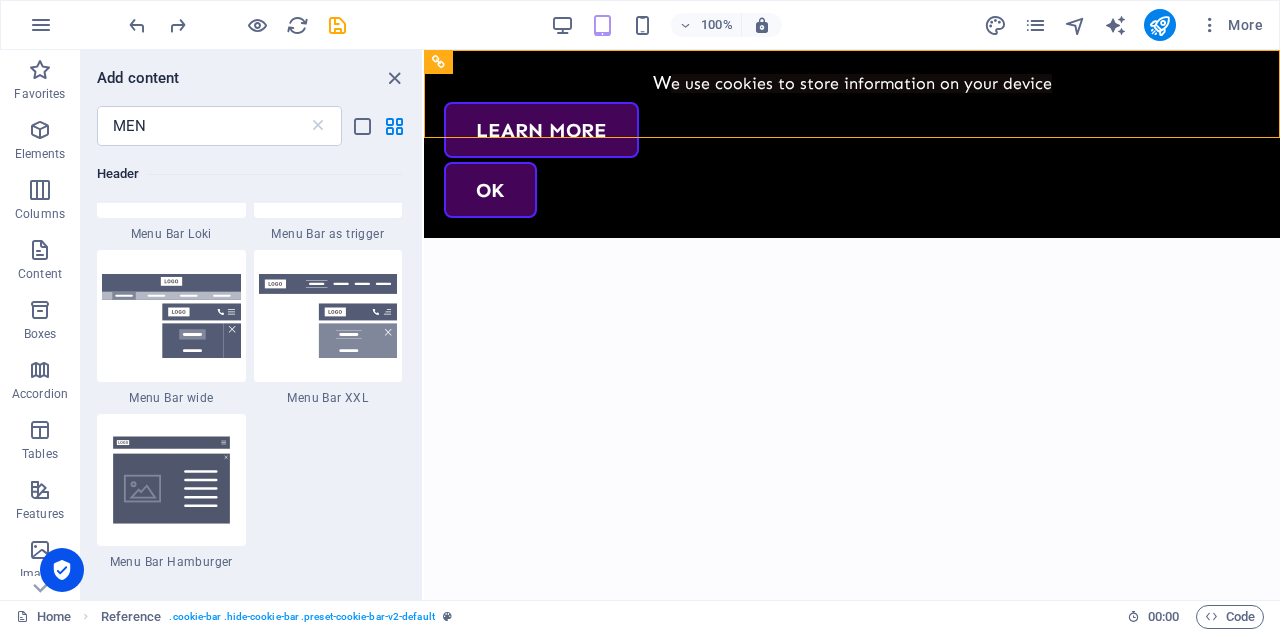 drag, startPoint x: 418, startPoint y: 213, endPoint x: 8, endPoint y: 351, distance: 432.60144 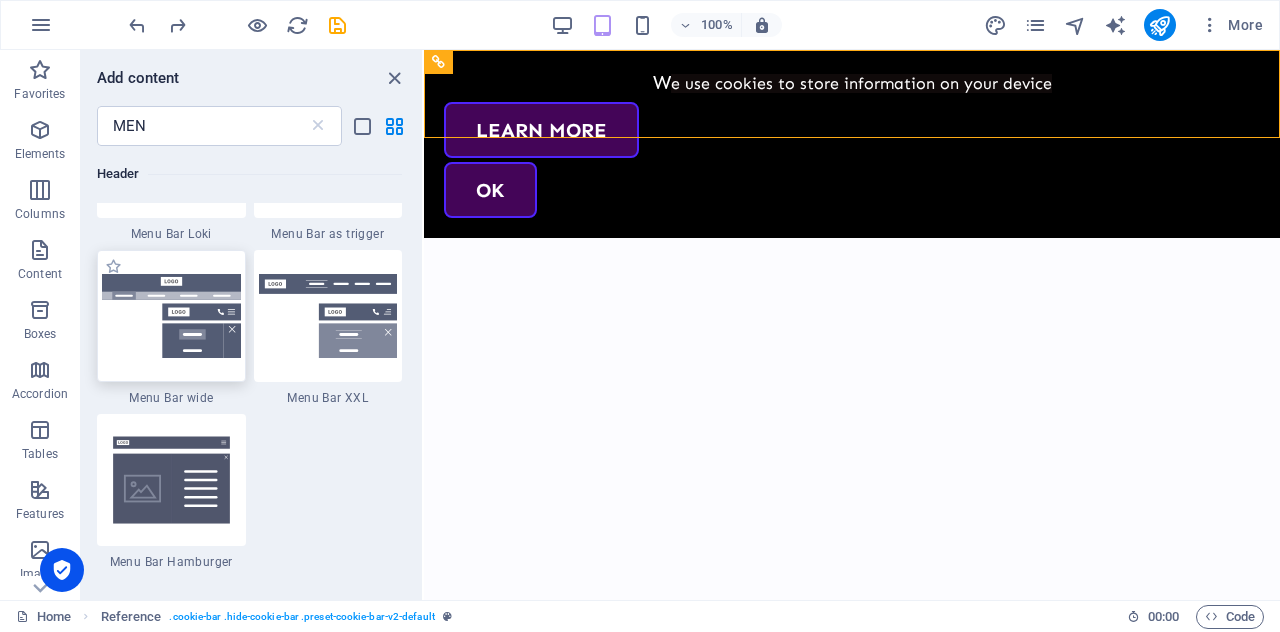 click at bounding box center [171, 316] 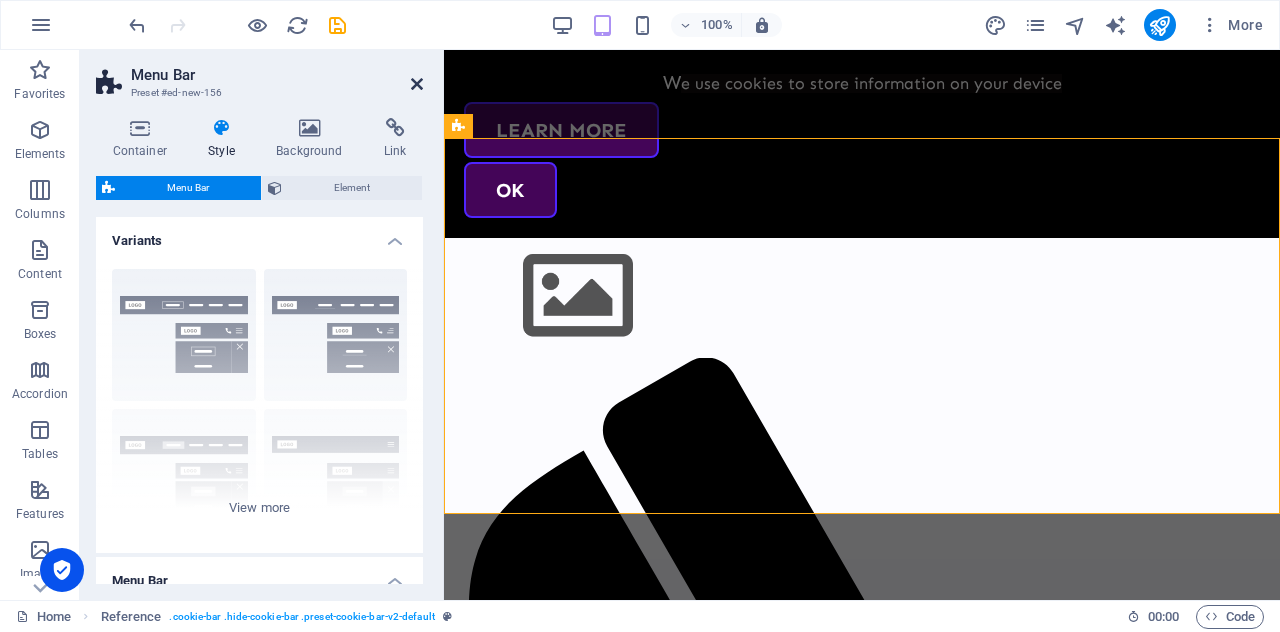 click at bounding box center [417, 84] 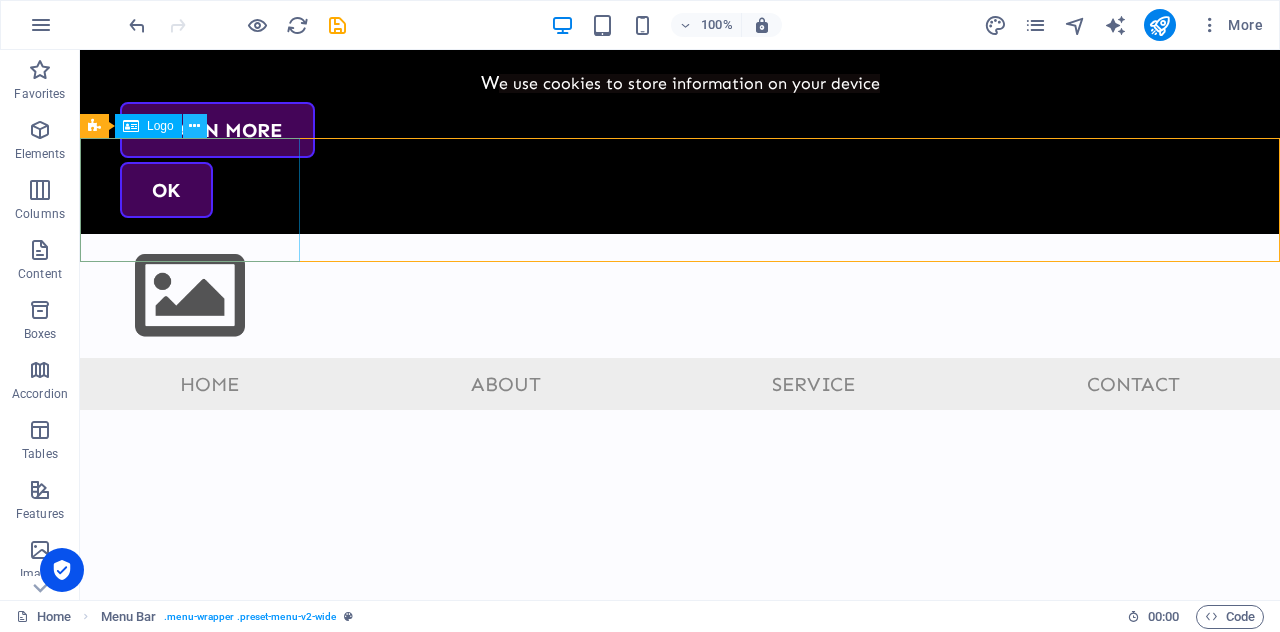 click at bounding box center (194, 126) 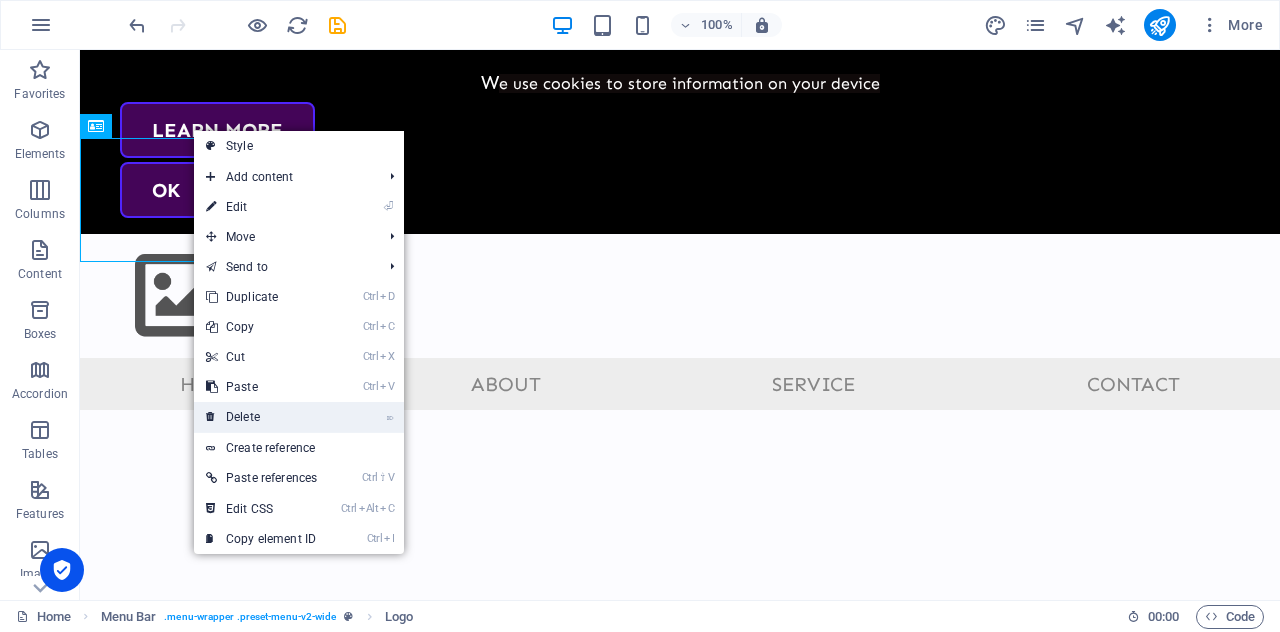 click on "⌦  Delete" at bounding box center [261, 417] 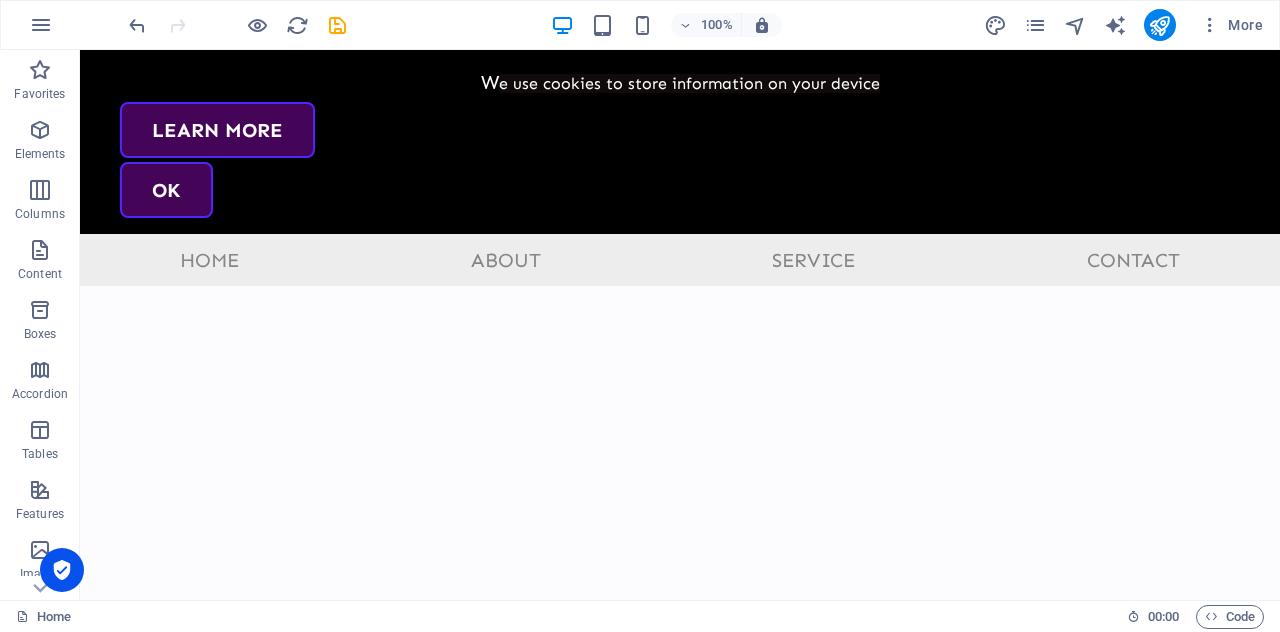 drag, startPoint x: 342, startPoint y: 244, endPoint x: 137, endPoint y: 156, distance: 223.08966 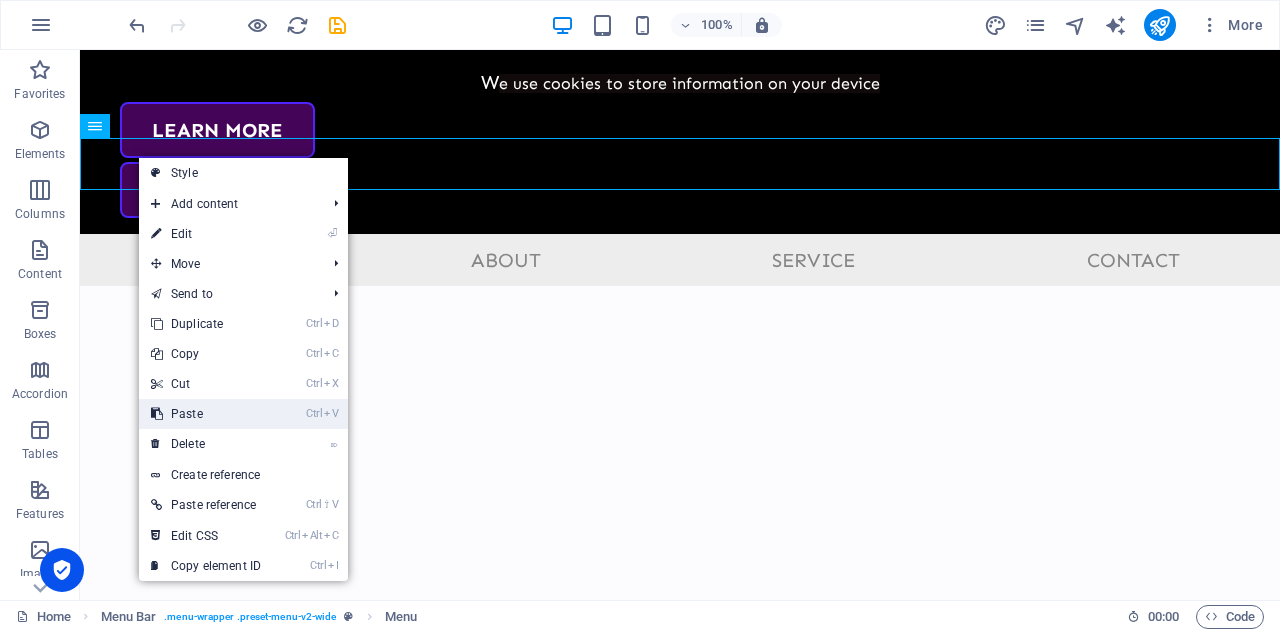 click on "Ctrl V  Paste" at bounding box center [206, 414] 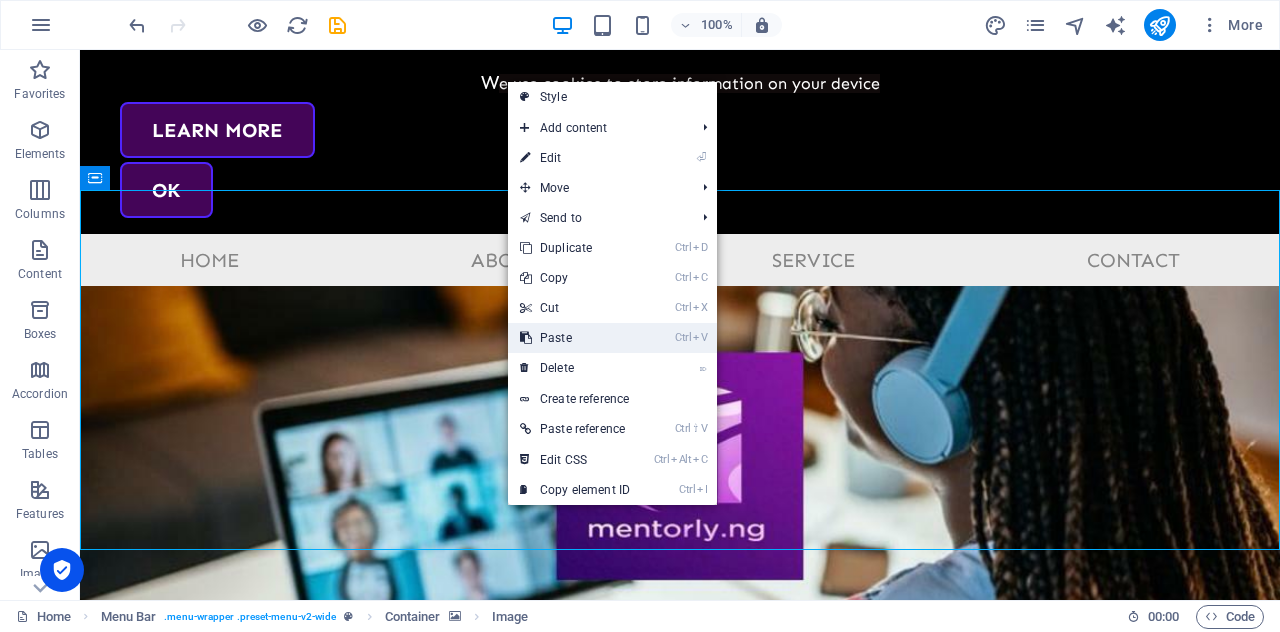 click on "Ctrl V  Paste" at bounding box center (575, 338) 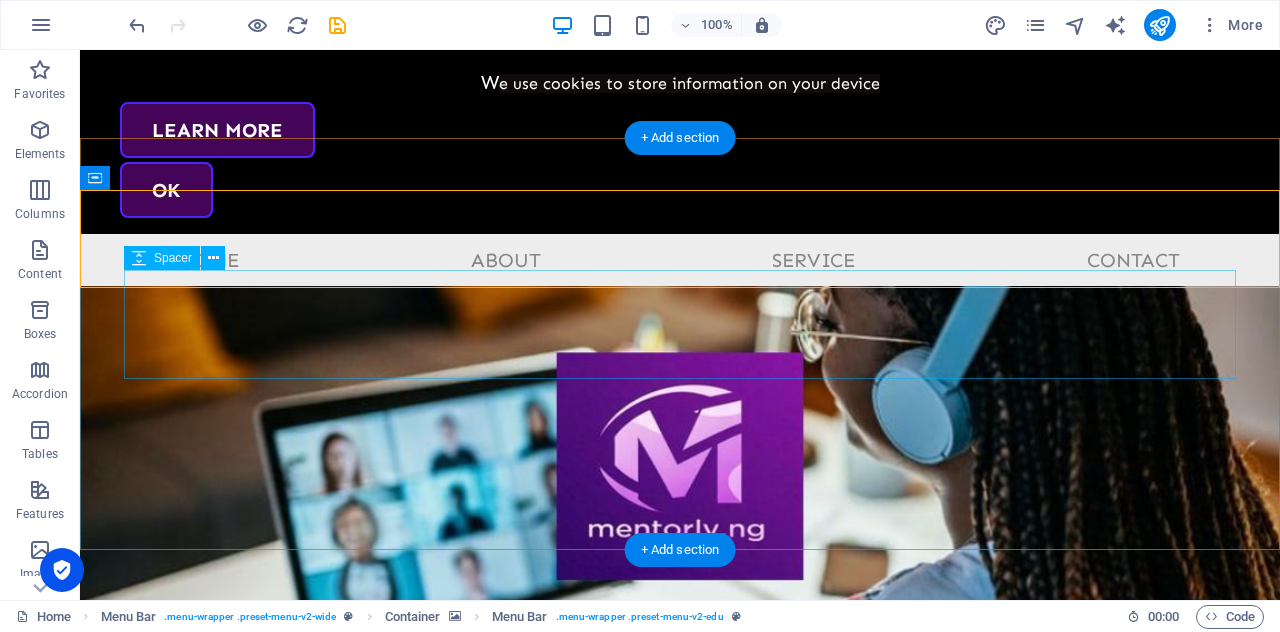 drag, startPoint x: 612, startPoint y: 398, endPoint x: 532, endPoint y: 348, distance: 94.33981 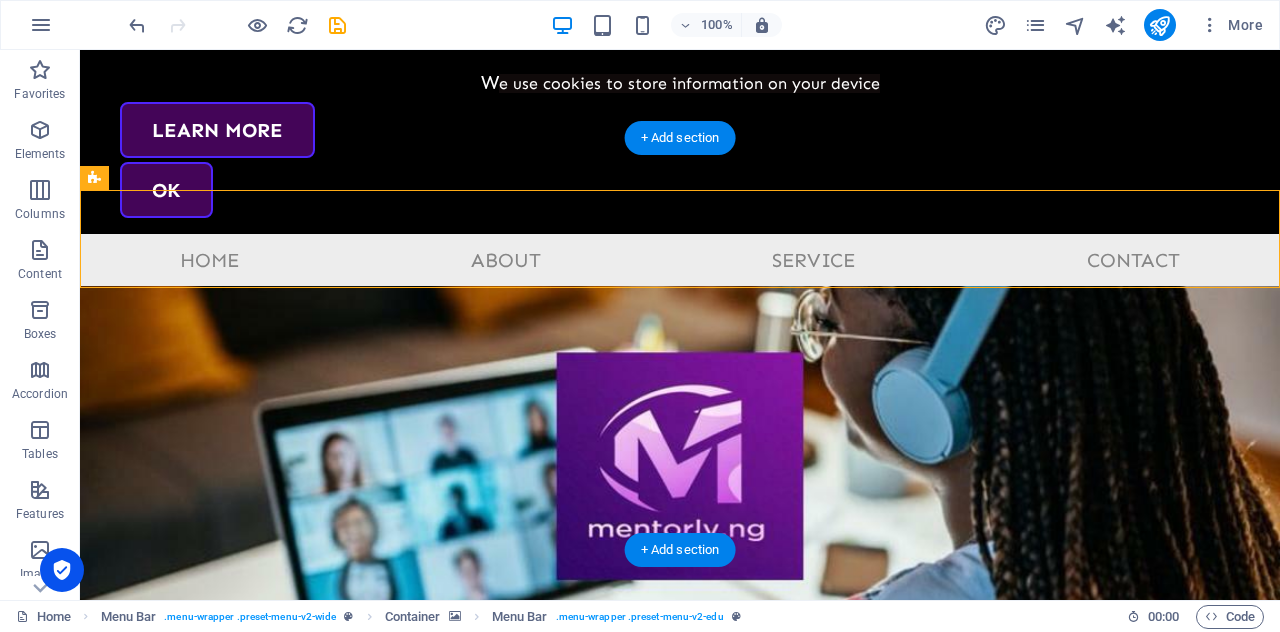 drag, startPoint x: 593, startPoint y: 200, endPoint x: 605, endPoint y: 550, distance: 350.20566 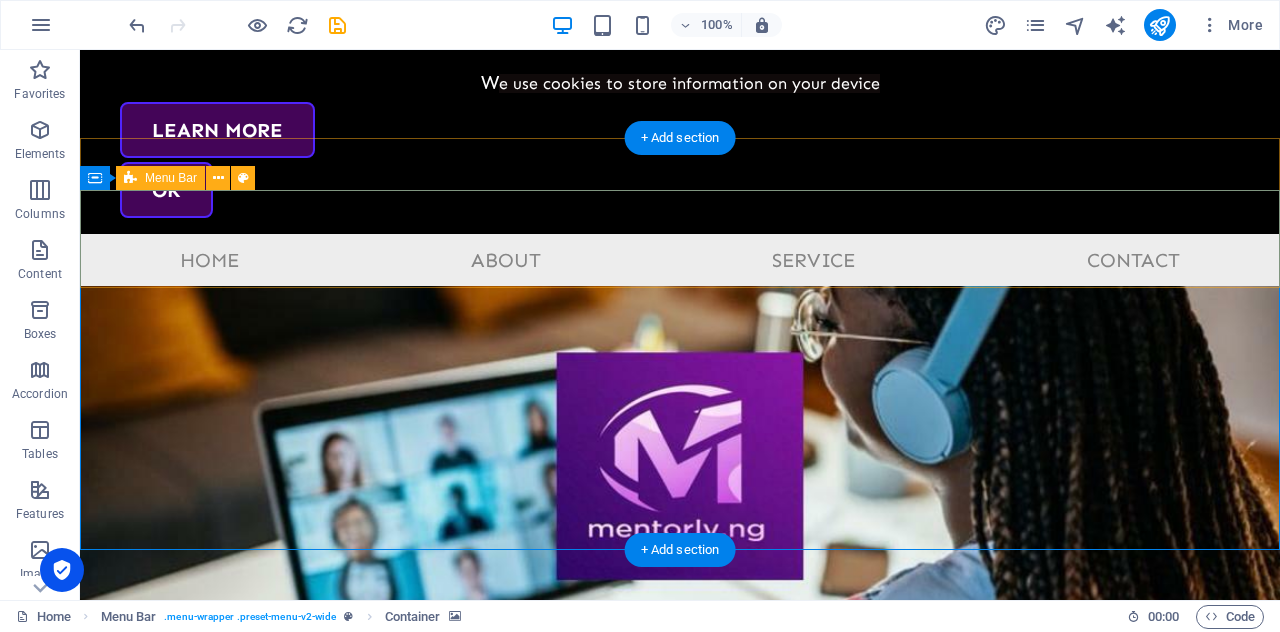 drag, startPoint x: 536, startPoint y: 402, endPoint x: 536, endPoint y: 203, distance: 199 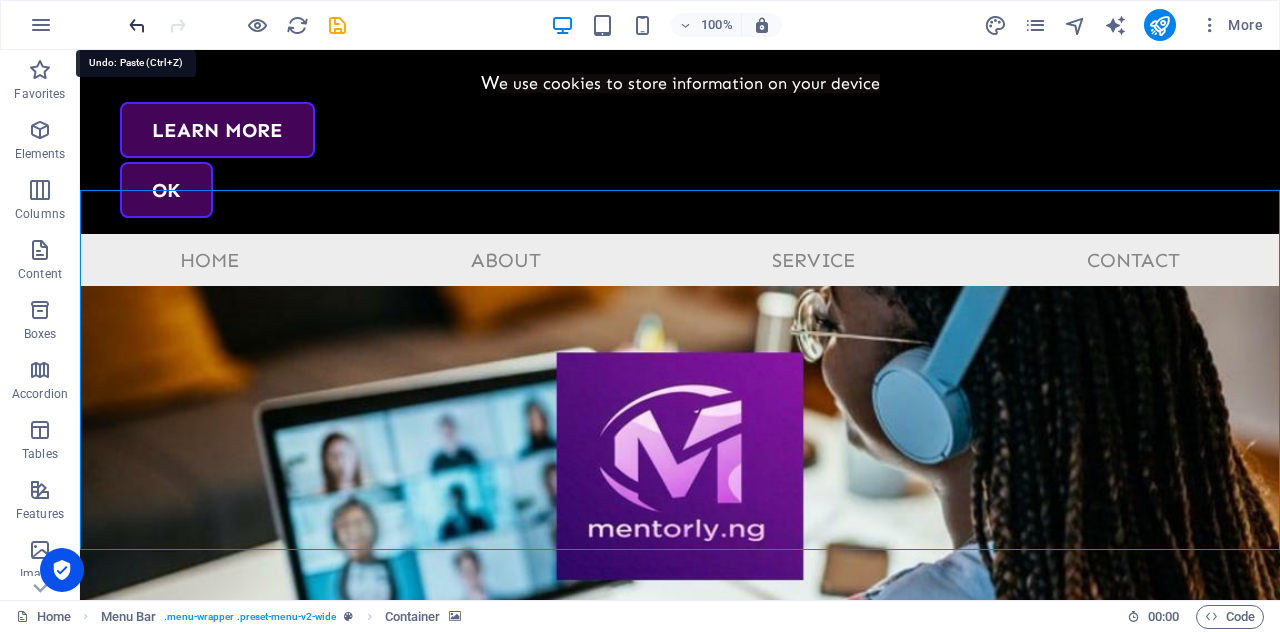 click at bounding box center [137, 25] 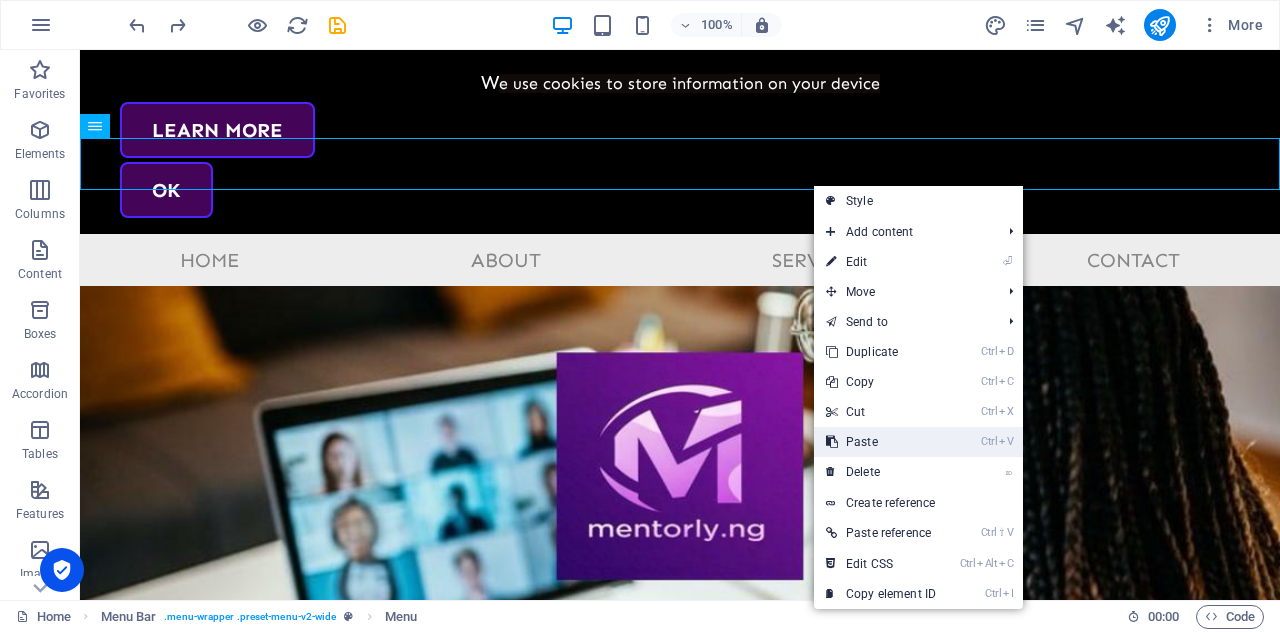 click on "Ctrl V  Paste" at bounding box center (881, 442) 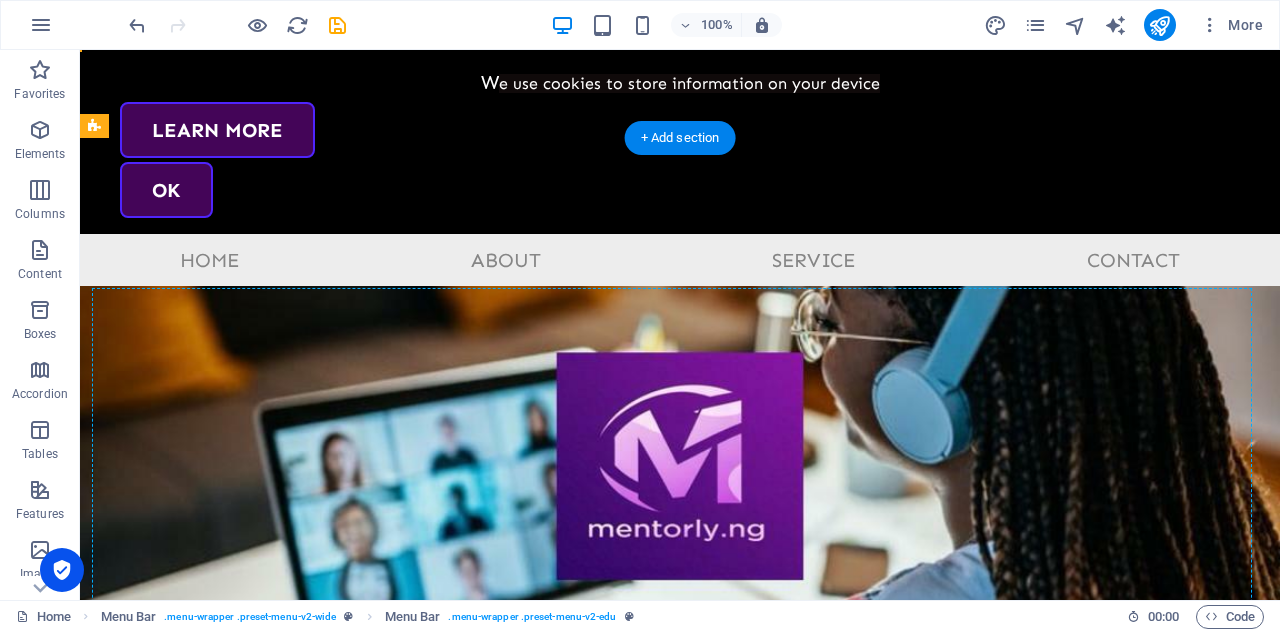 drag, startPoint x: 729, startPoint y: 205, endPoint x: 717, endPoint y: 390, distance: 185.38878 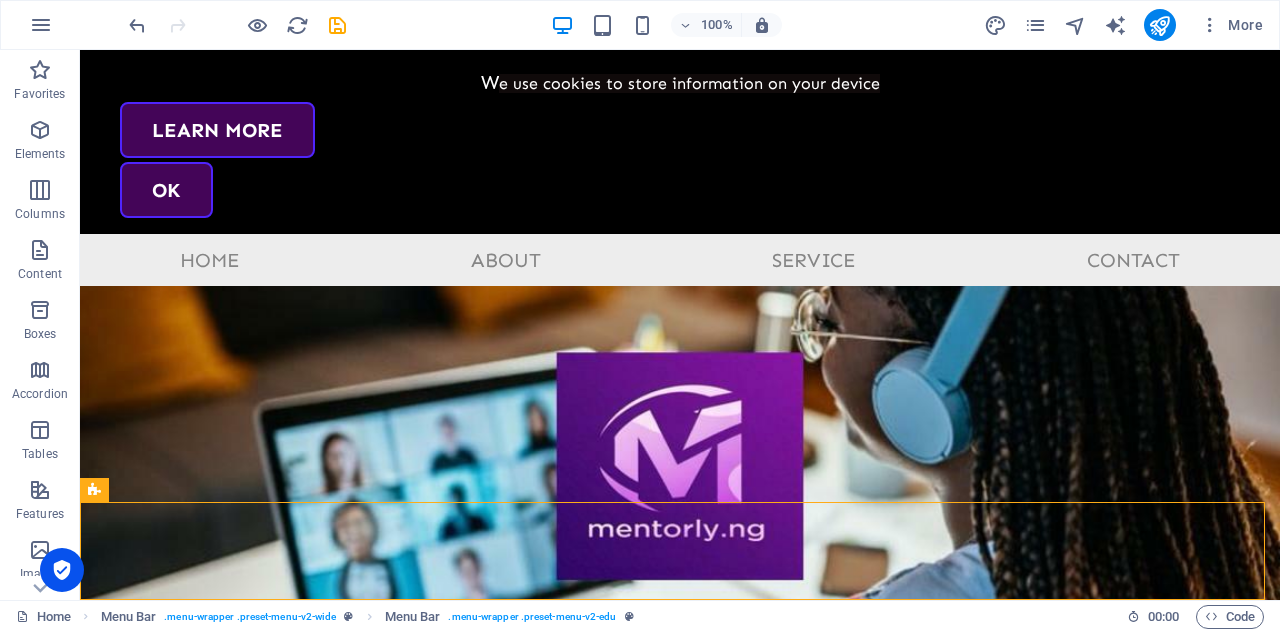 scroll, scrollTop: 48, scrollLeft: 0, axis: vertical 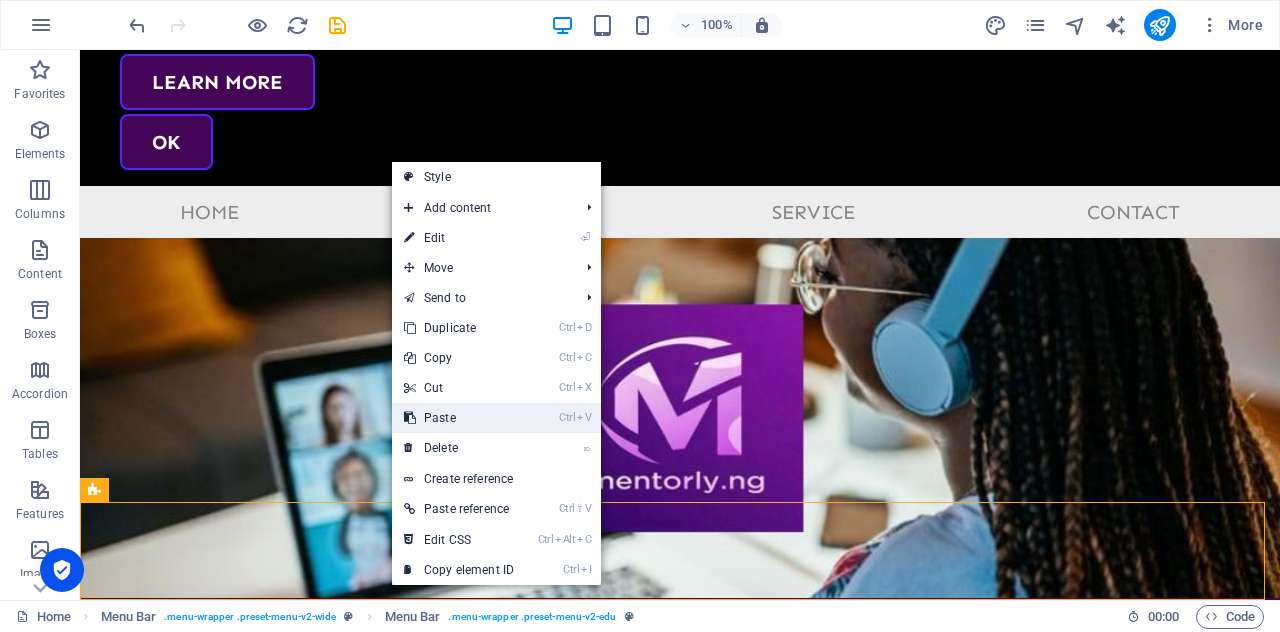 drag, startPoint x: 420, startPoint y: 371, endPoint x: 439, endPoint y: 416, distance: 48.8467 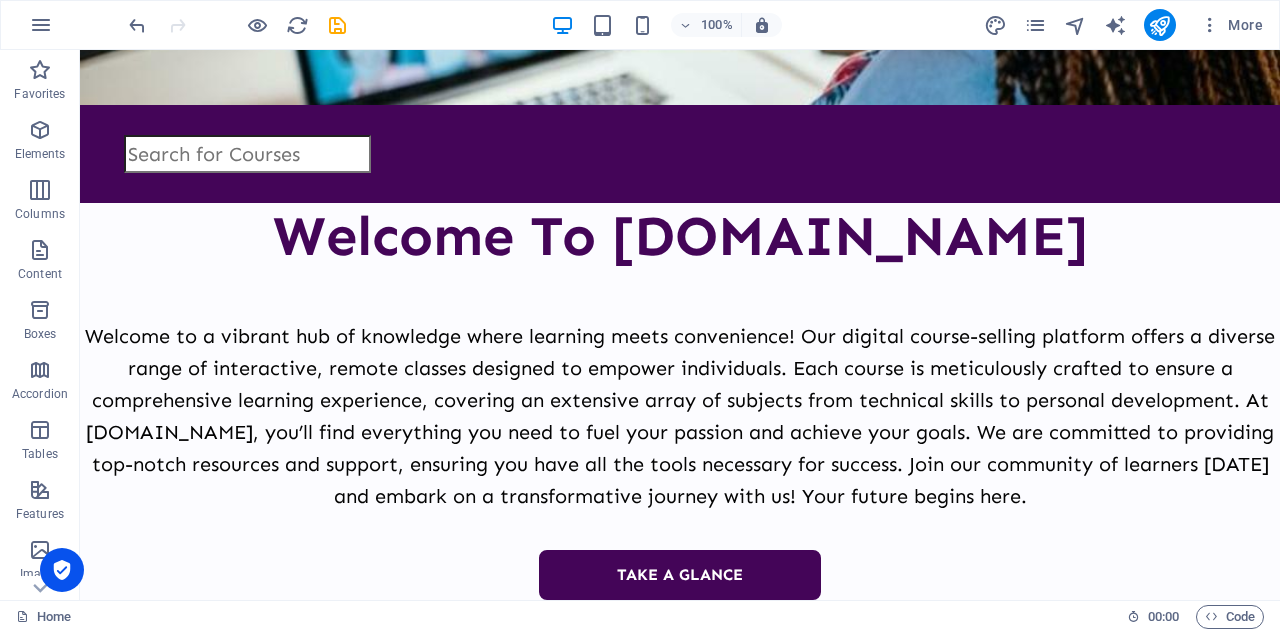 scroll, scrollTop: 445, scrollLeft: 0, axis: vertical 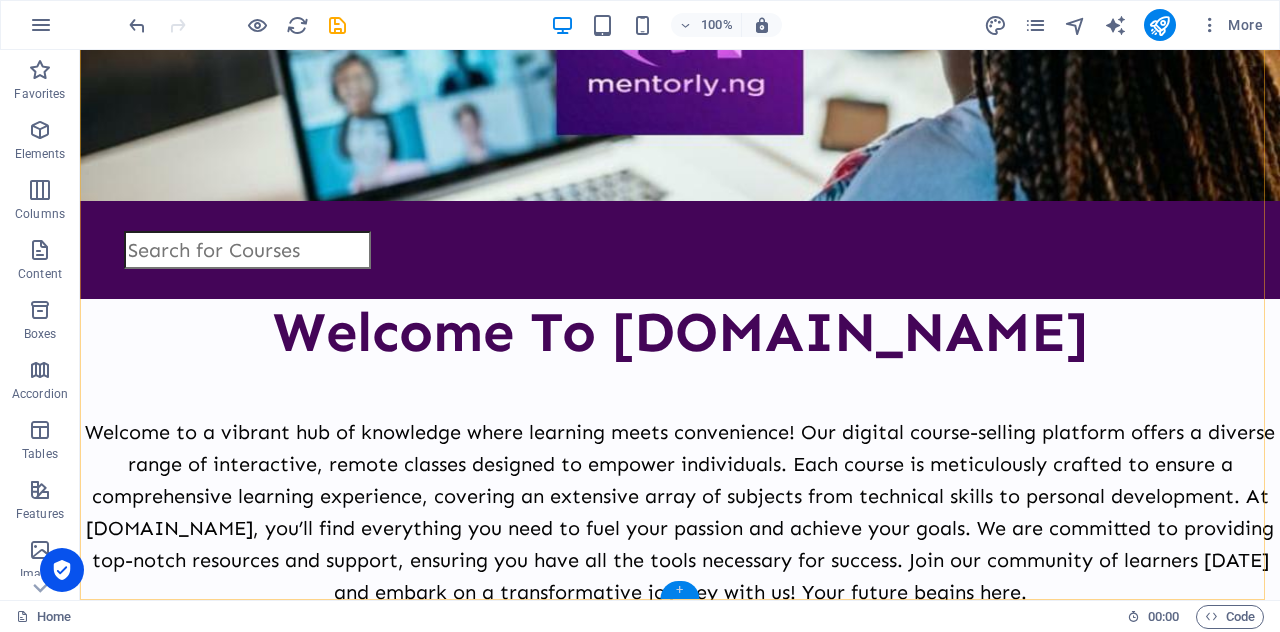 click on "+" at bounding box center [679, 590] 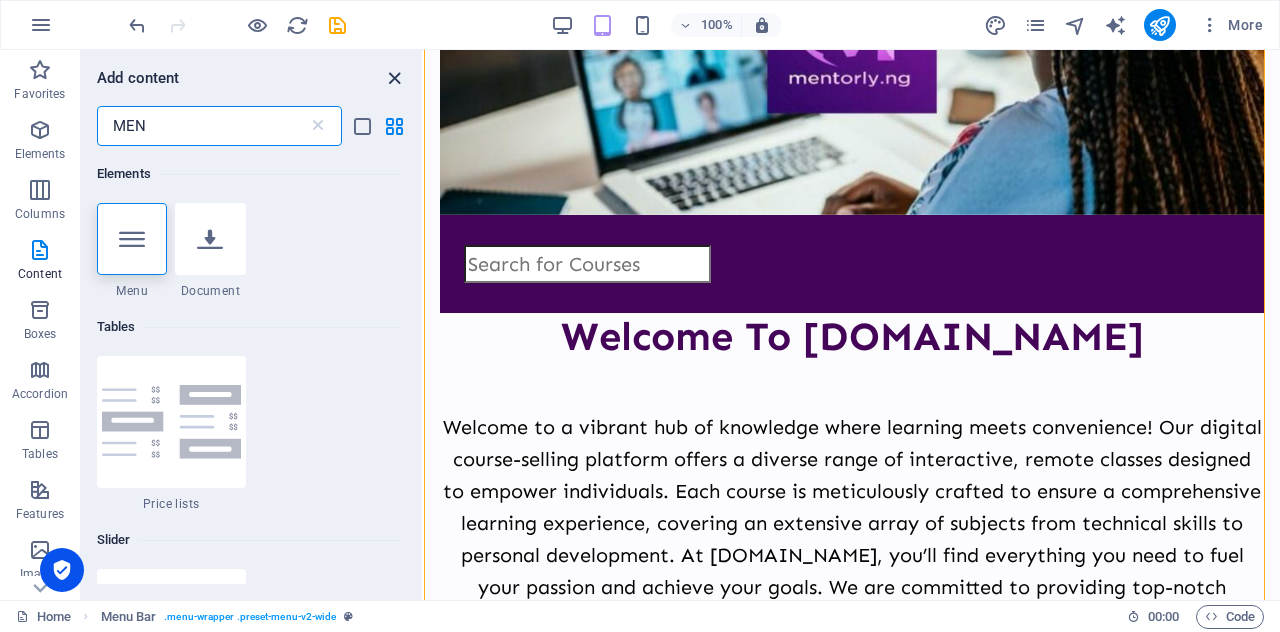 click at bounding box center (394, 78) 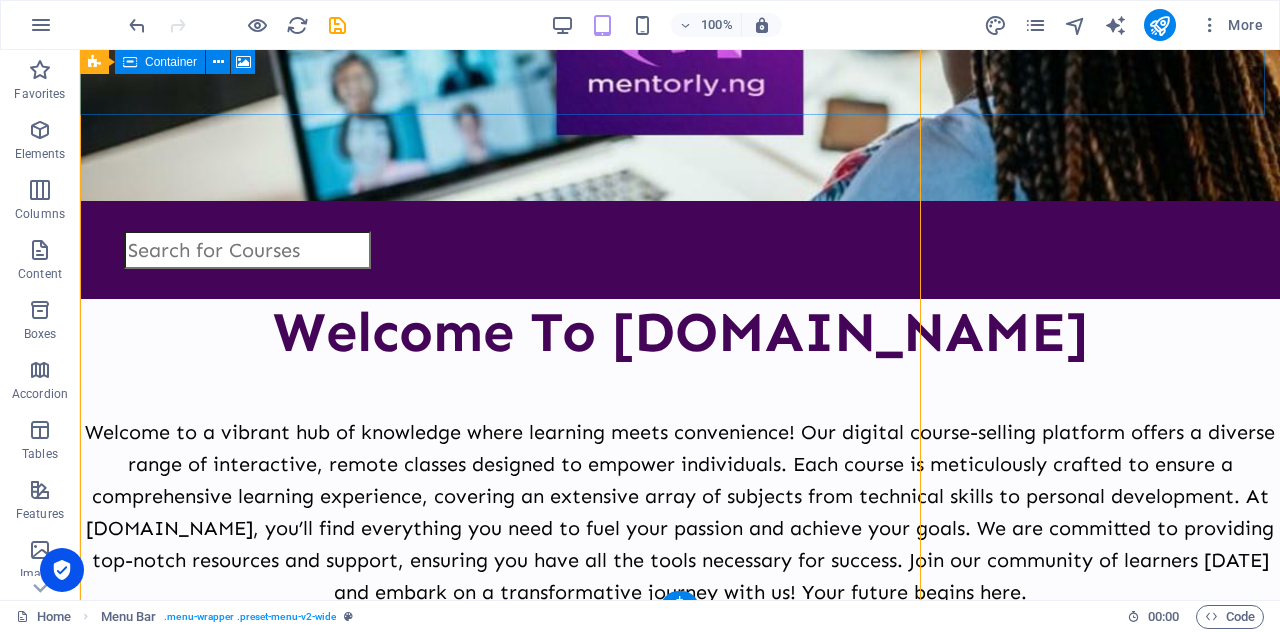 scroll, scrollTop: 435, scrollLeft: 0, axis: vertical 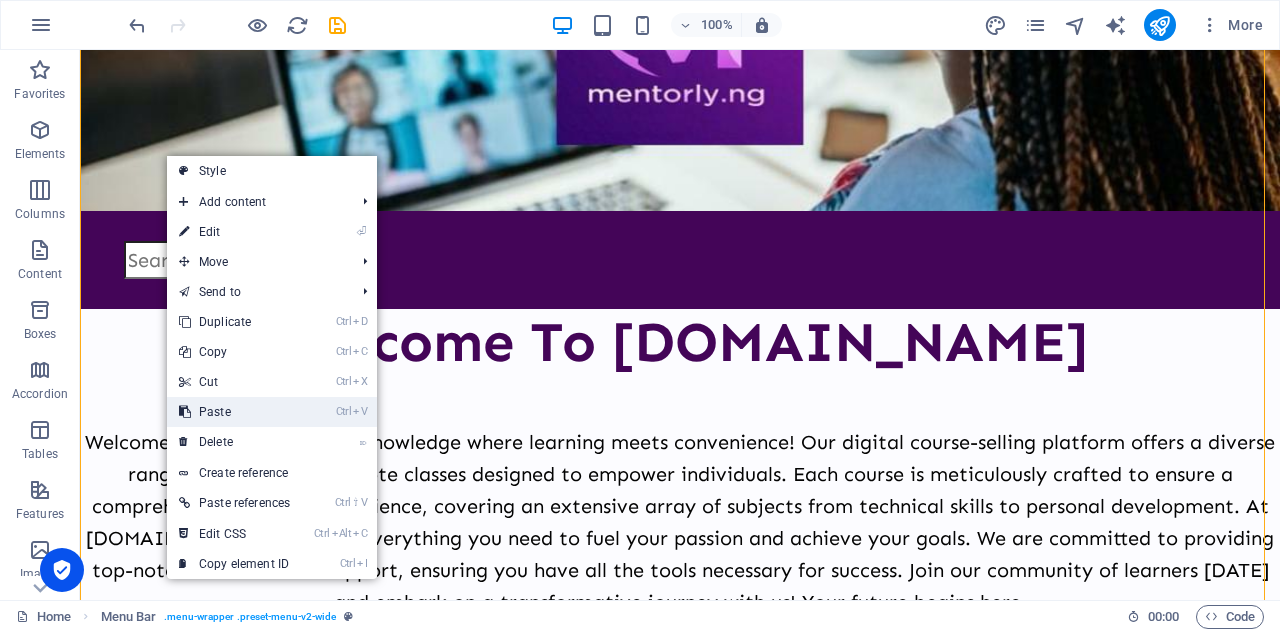 click on "Ctrl V  Paste" at bounding box center [234, 412] 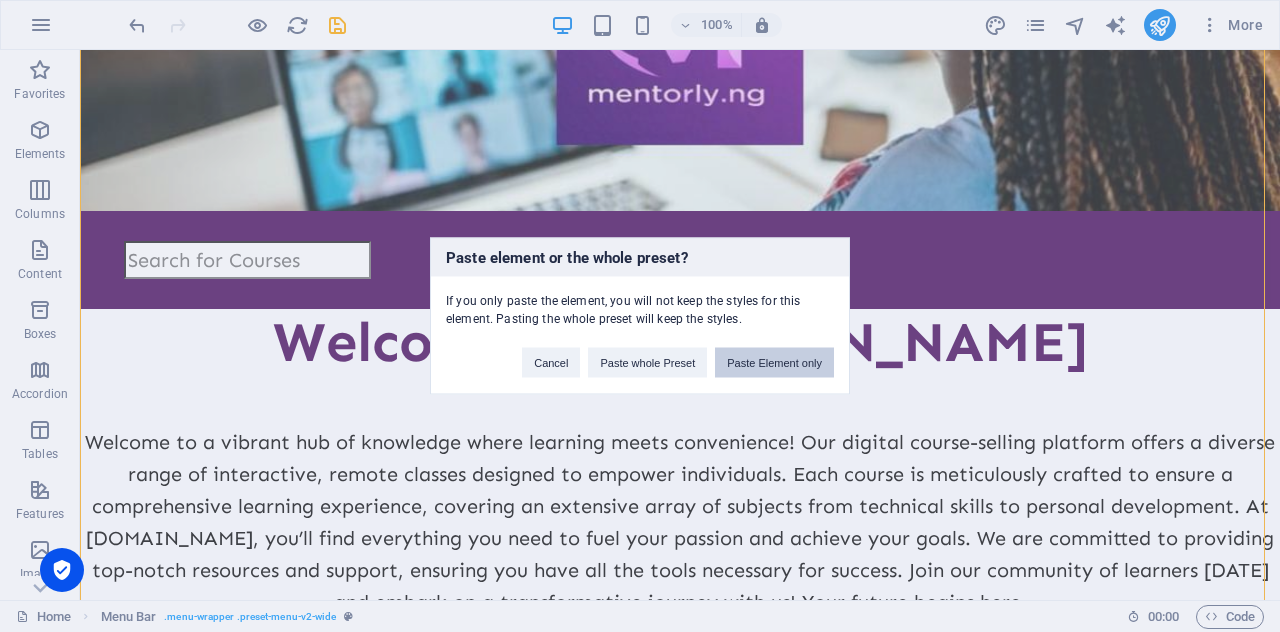 click on "Paste Element only" at bounding box center (774, 363) 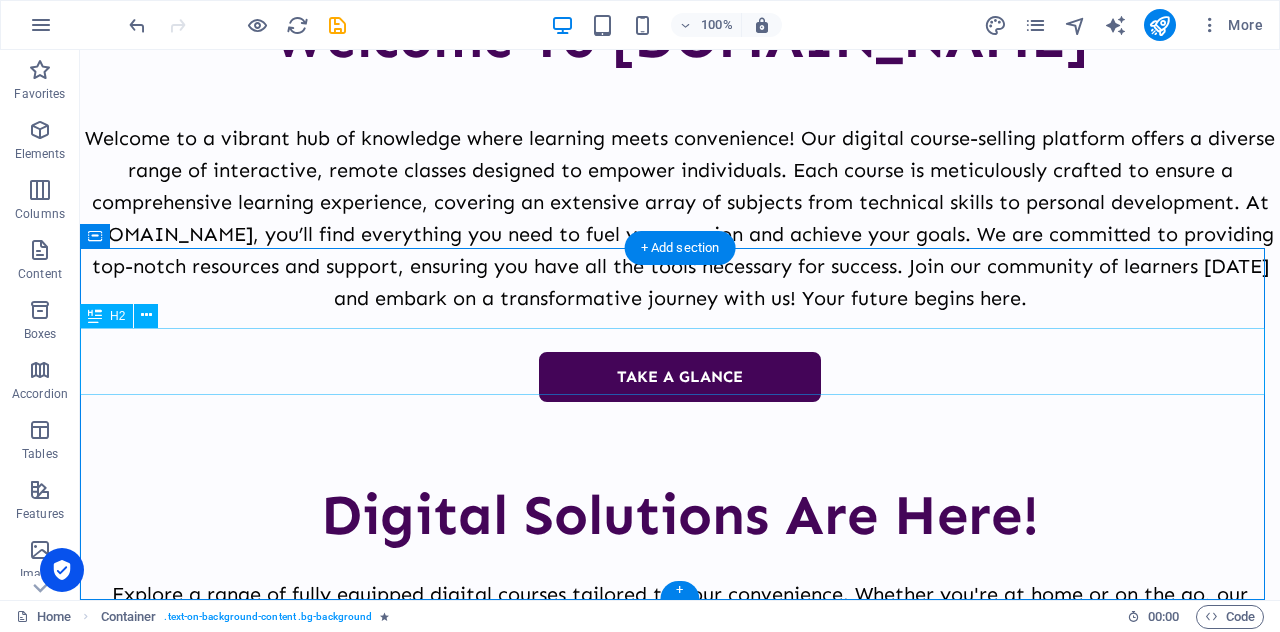 scroll, scrollTop: 797, scrollLeft: 0, axis: vertical 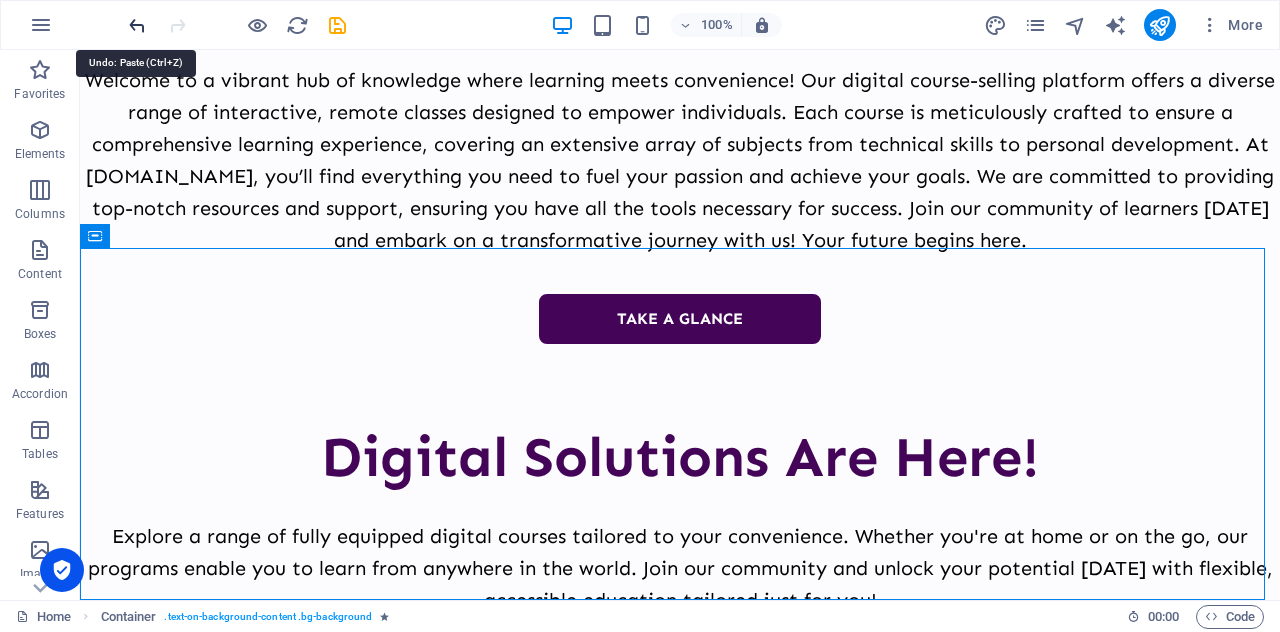 click at bounding box center (137, 25) 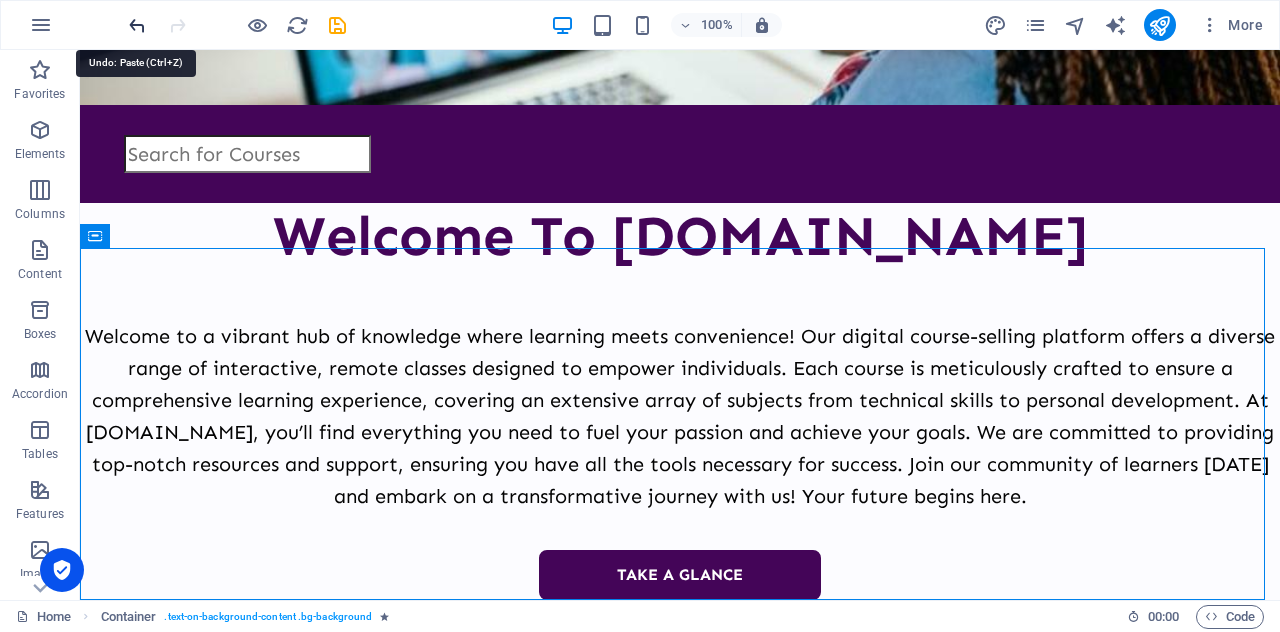 scroll, scrollTop: 445, scrollLeft: 0, axis: vertical 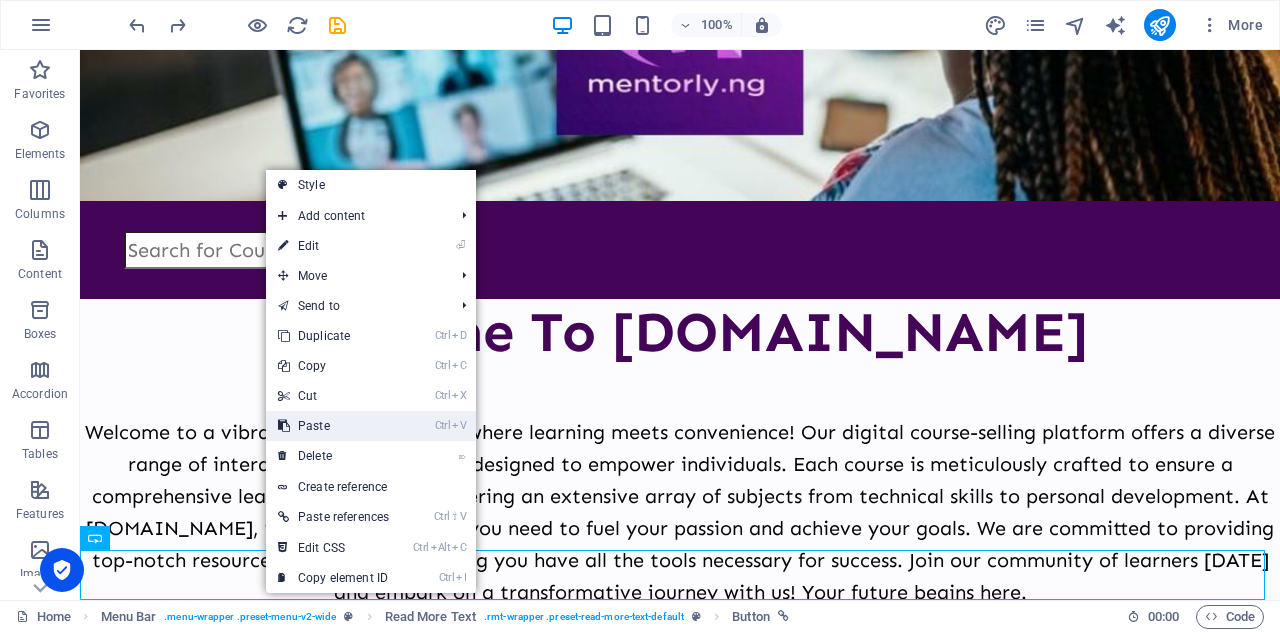 click on "Ctrl V  Paste" at bounding box center (333, 426) 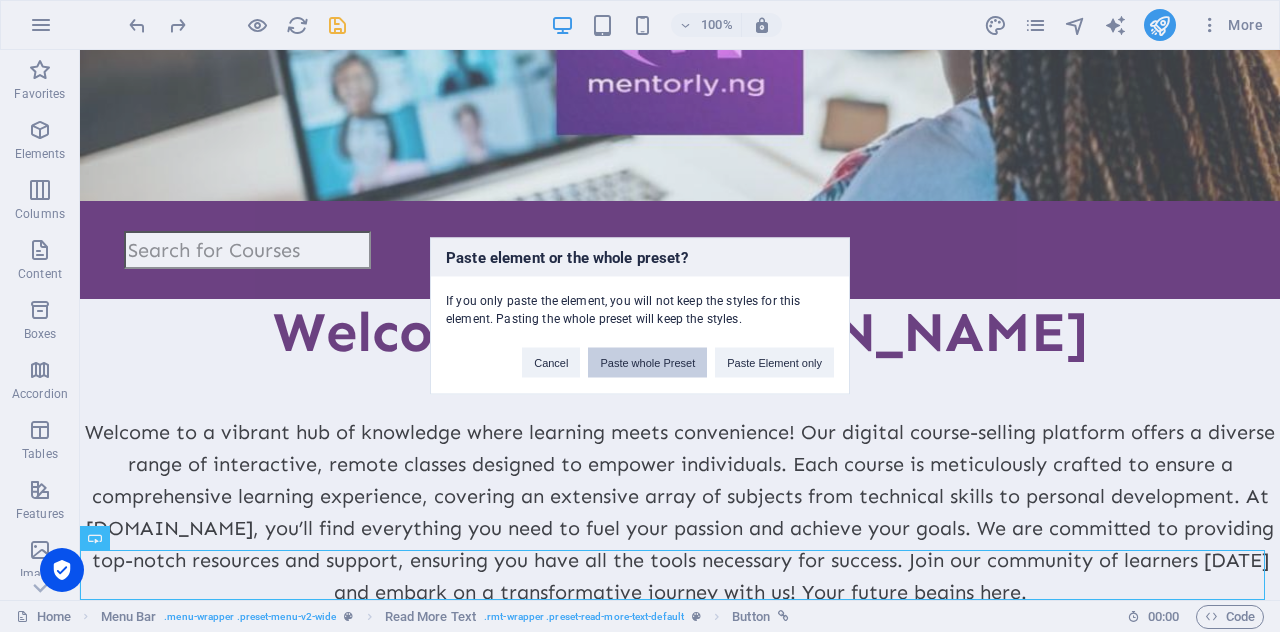 click on "Paste whole Preset" at bounding box center [647, 363] 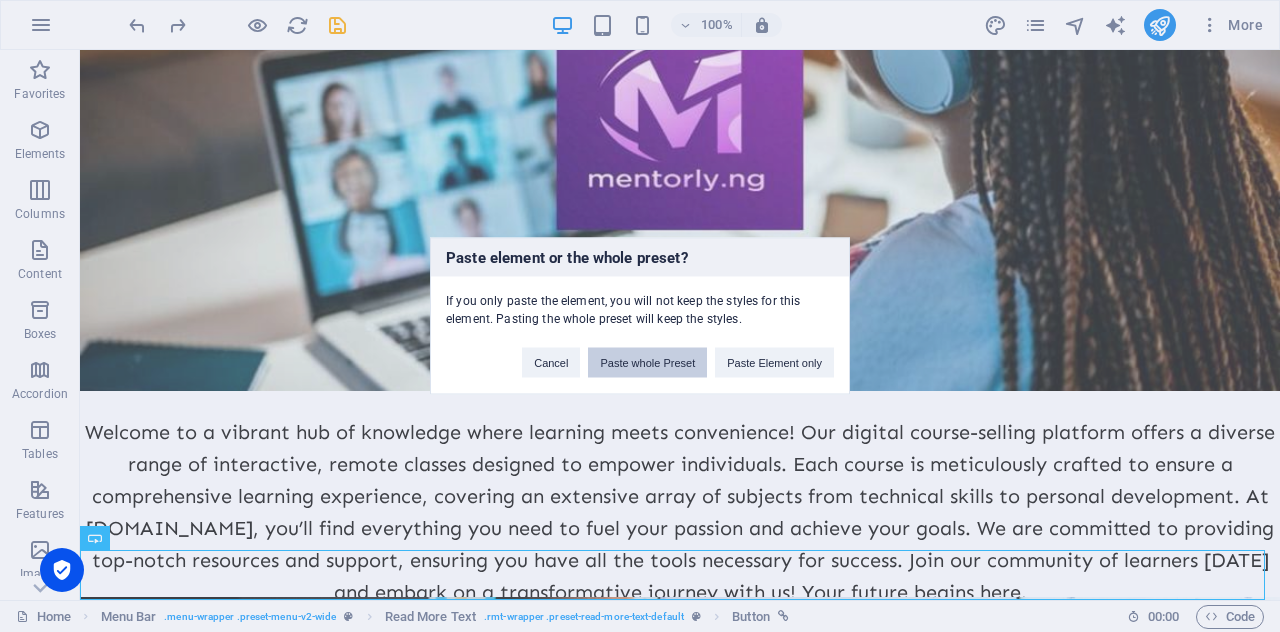 scroll, scrollTop: 797, scrollLeft: 0, axis: vertical 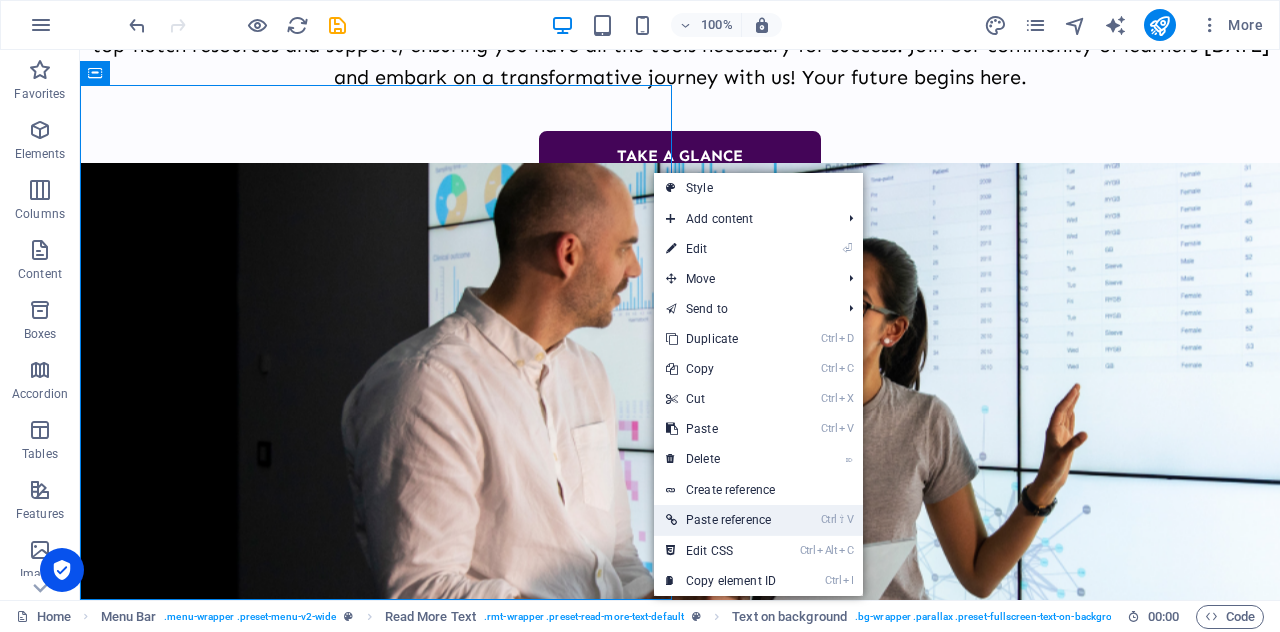 click on "Ctrl ⇧ V" at bounding box center (837, 520) 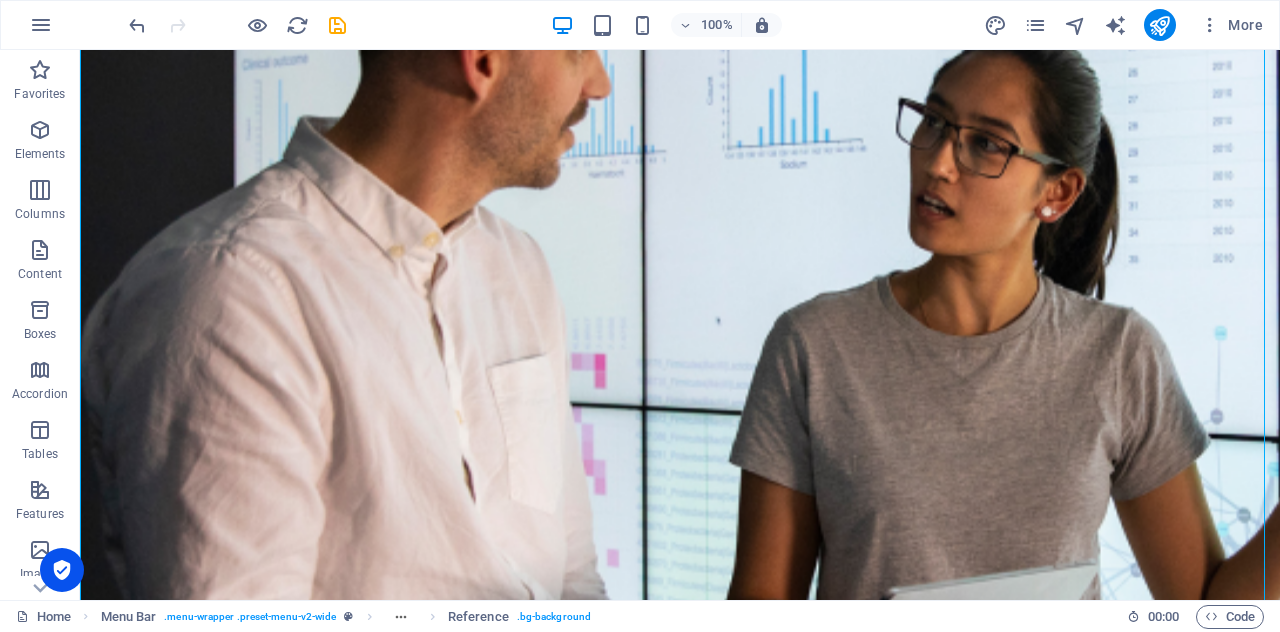 scroll, scrollTop: 2159, scrollLeft: 0, axis: vertical 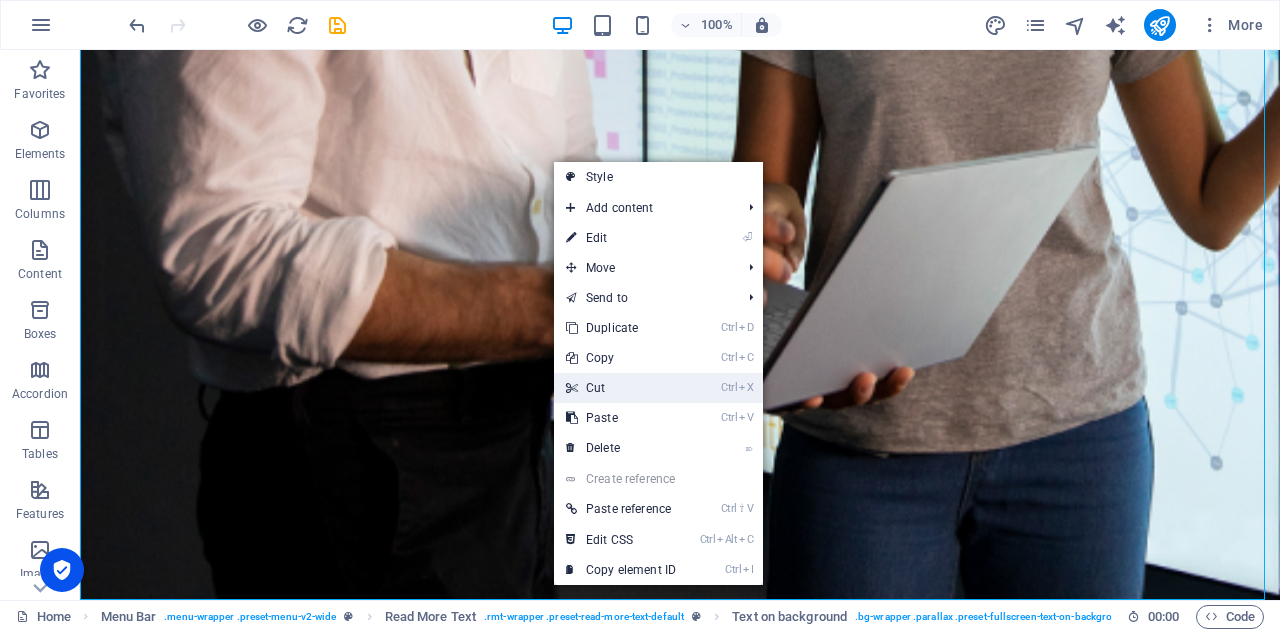 click on "Ctrl X  Cut" at bounding box center [621, 388] 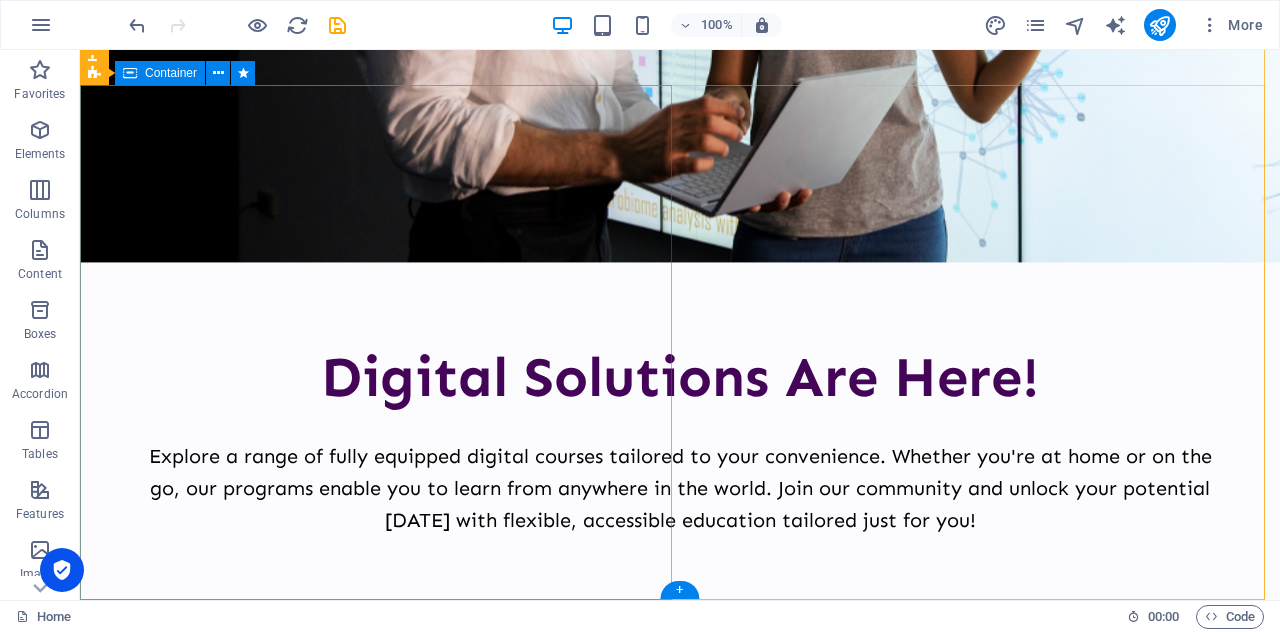 scroll, scrollTop: 960, scrollLeft: 0, axis: vertical 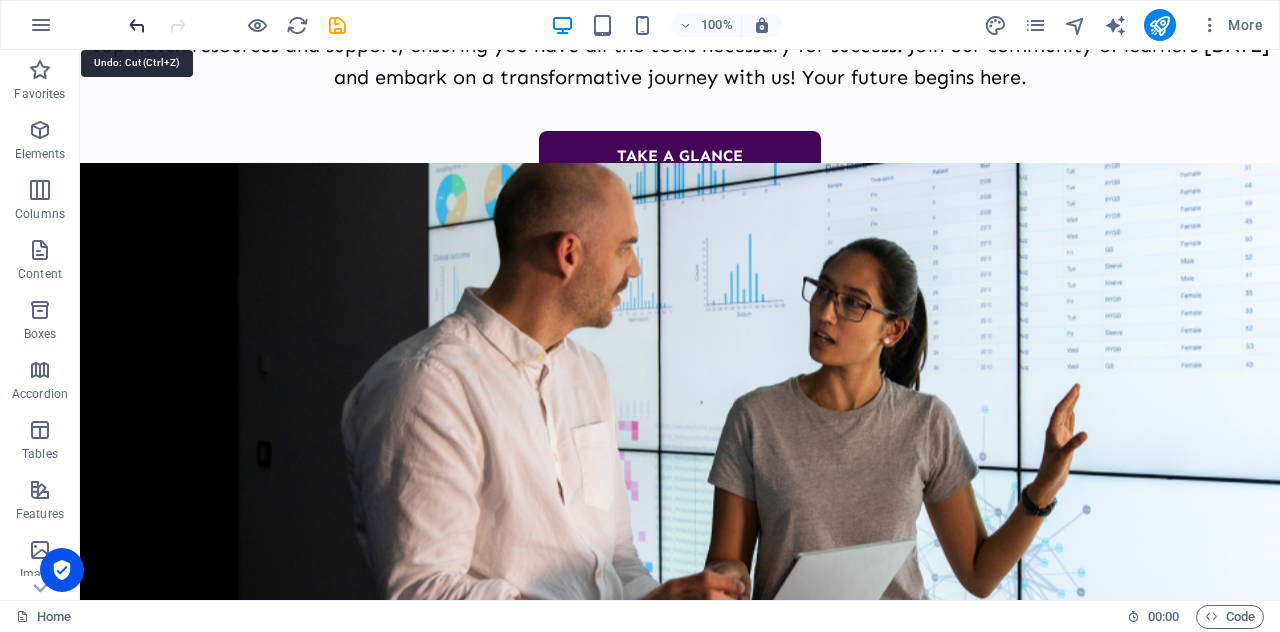 click at bounding box center (137, 25) 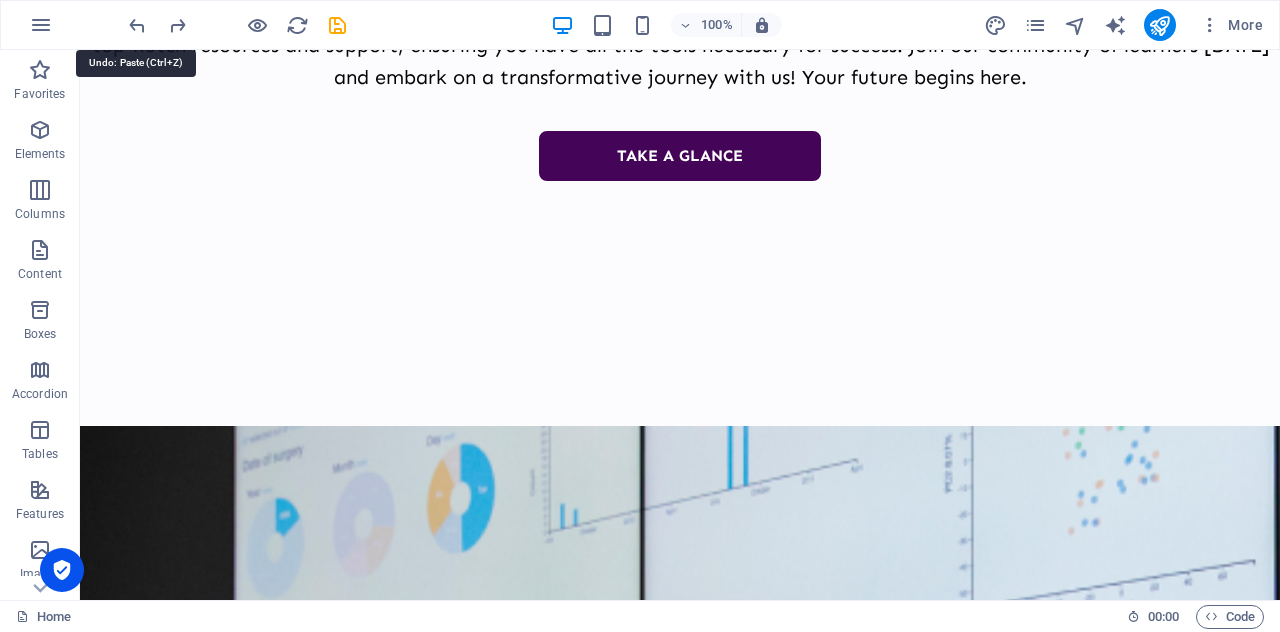 scroll, scrollTop: 2159, scrollLeft: 0, axis: vertical 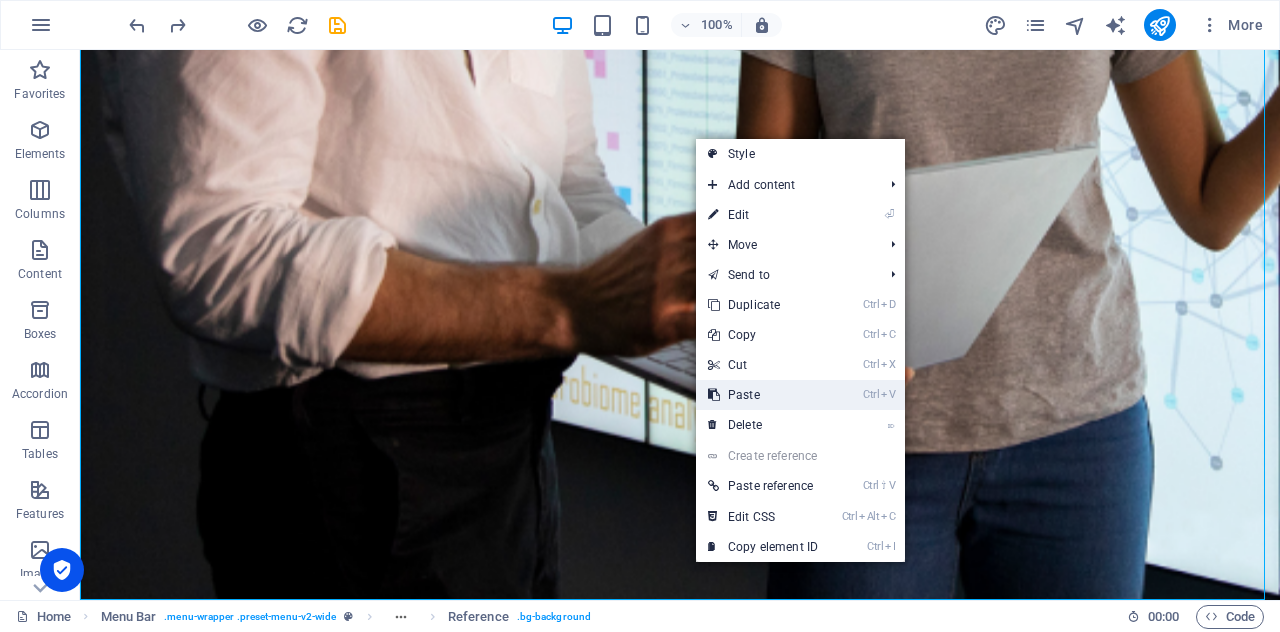 click on "Ctrl V  Paste" at bounding box center [763, 395] 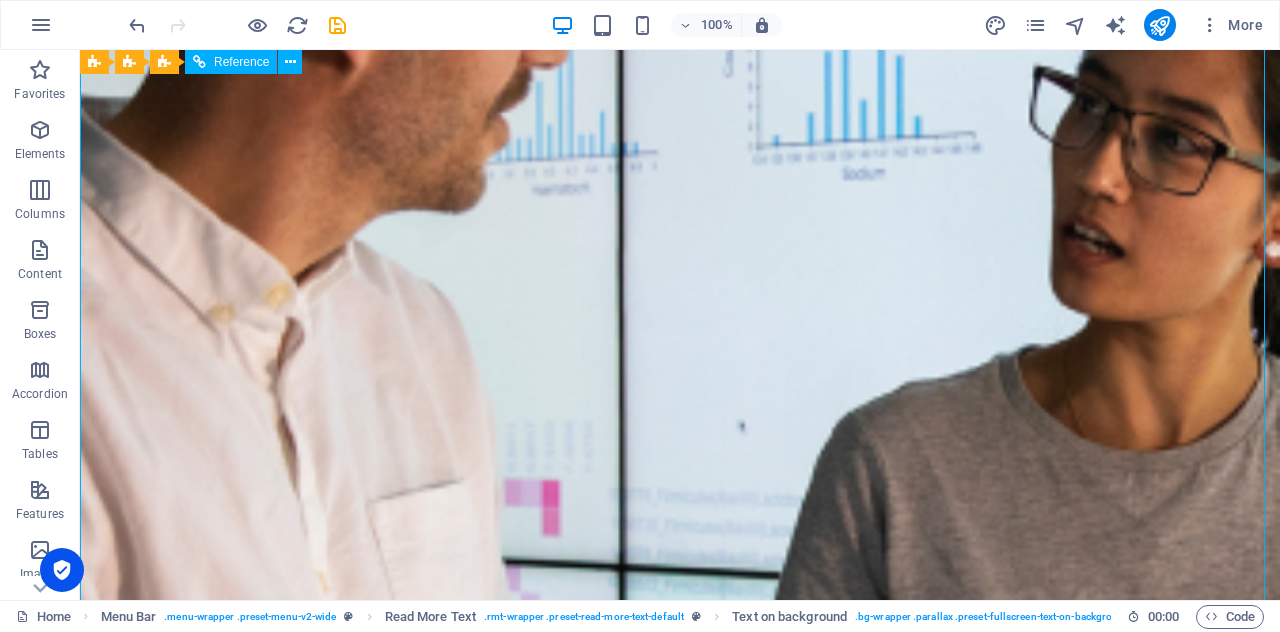scroll, scrollTop: 4008, scrollLeft: 0, axis: vertical 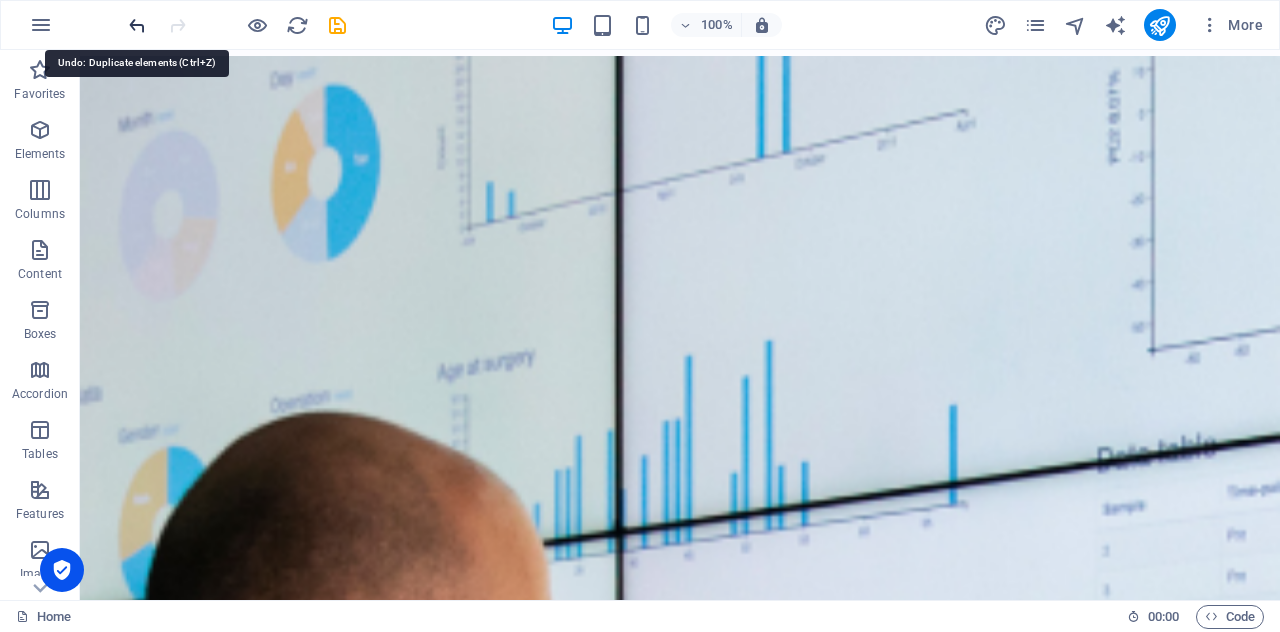 click at bounding box center [137, 25] 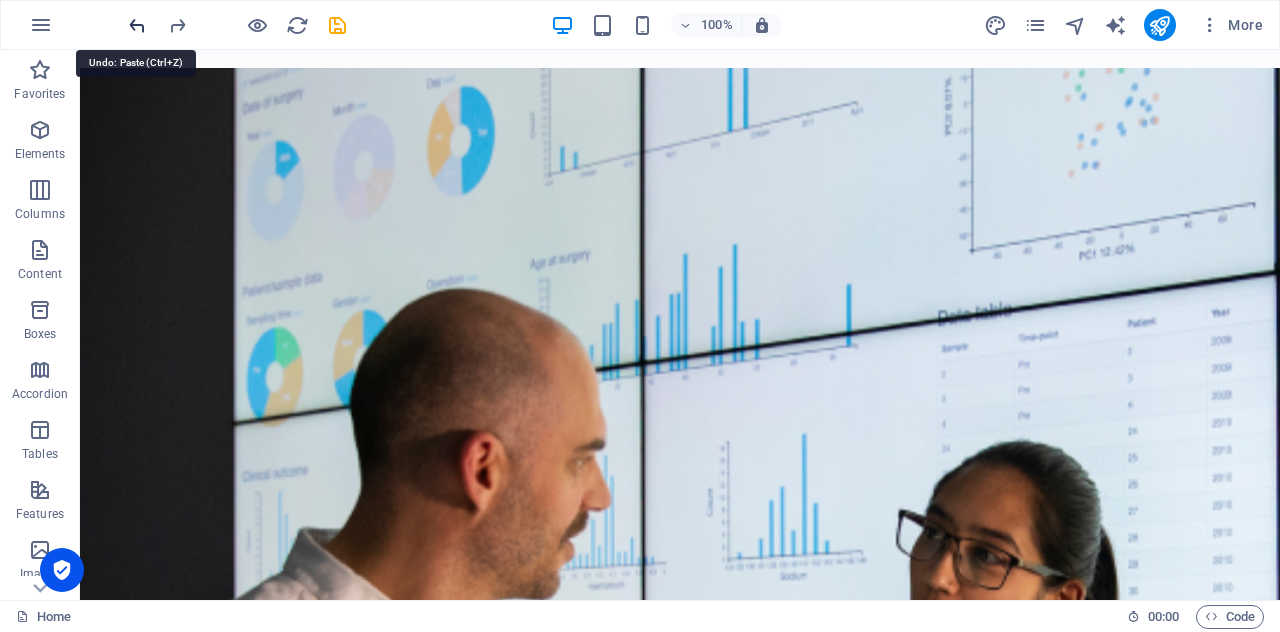 scroll, scrollTop: 2808, scrollLeft: 0, axis: vertical 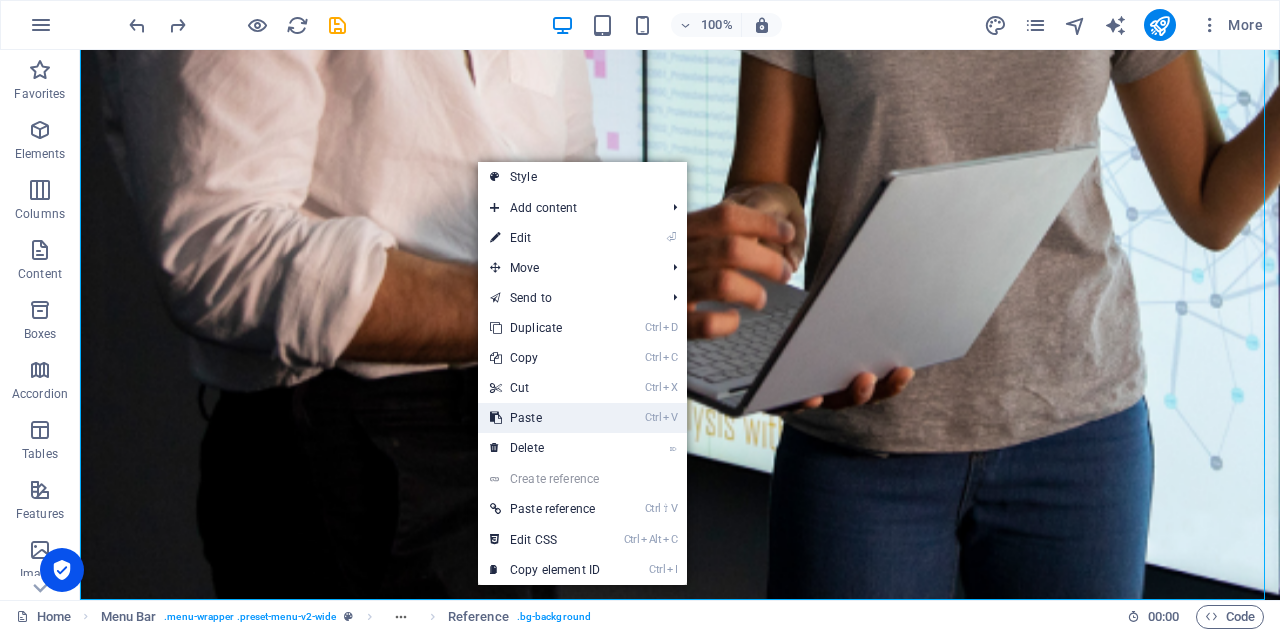 click on "Ctrl V  Paste" at bounding box center (545, 418) 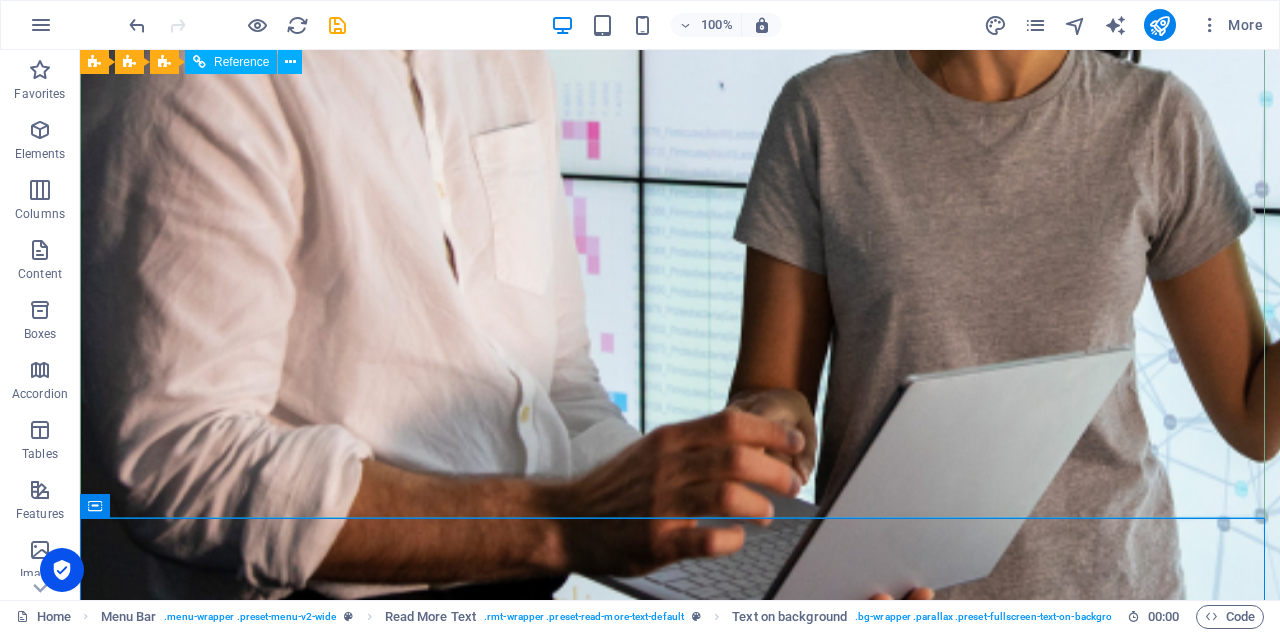 scroll, scrollTop: 3060, scrollLeft: 0, axis: vertical 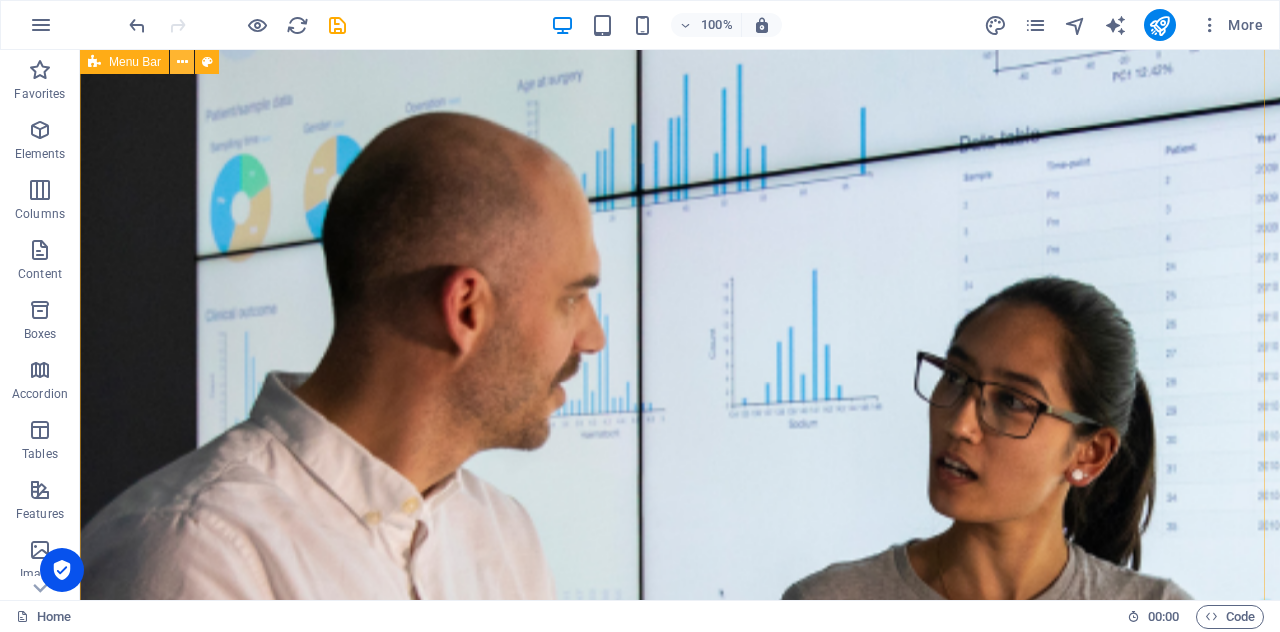 click at bounding box center (182, 62) 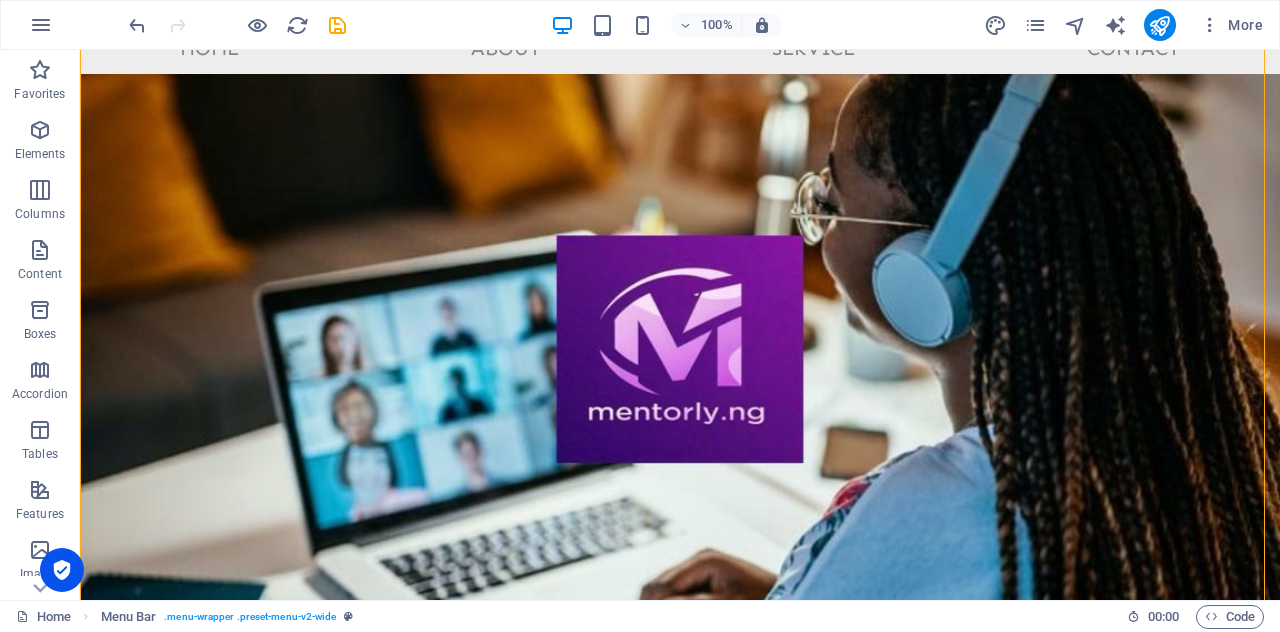 scroll, scrollTop: 0, scrollLeft: 0, axis: both 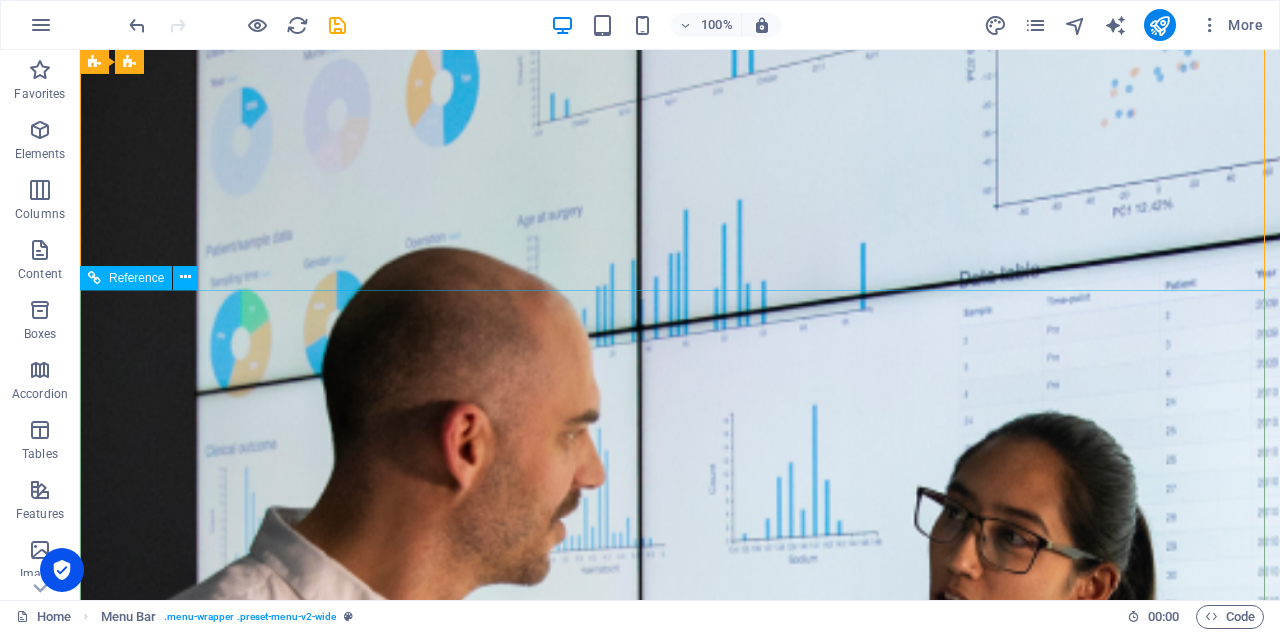 click on "Top courses this month We are committed to providing you with the highest quality educational courses, designed to help you achieve your personal and professional goals. Business Skills Development Our Business Skills Development course provides training on essential business skills. Students learn... Lifetime Access ₦32,500 Search Engine Optimization Our SEO course teaches students to optimize websites for search engines. With practical training and... Lifetime Access ₦38,000 The Art of Customer Service Our Customer Service course teaches students to provide exceptional customer service. With practical training and... Lifetime Access ₦21,900 Entreprenuership Our Entrepreneurship course provides training on starting and growing a successful... Lifetime Access ₦51,900 Cryptocurrencies Our Cryptocurrencies course teaches students to trade cryptocurrencies. With practical training and real-world... Lifetime Access ₦71,300 Forex Trading Lifetime Access ₦274,000  Previous Next  All Courses" at bounding box center (680, 5086) 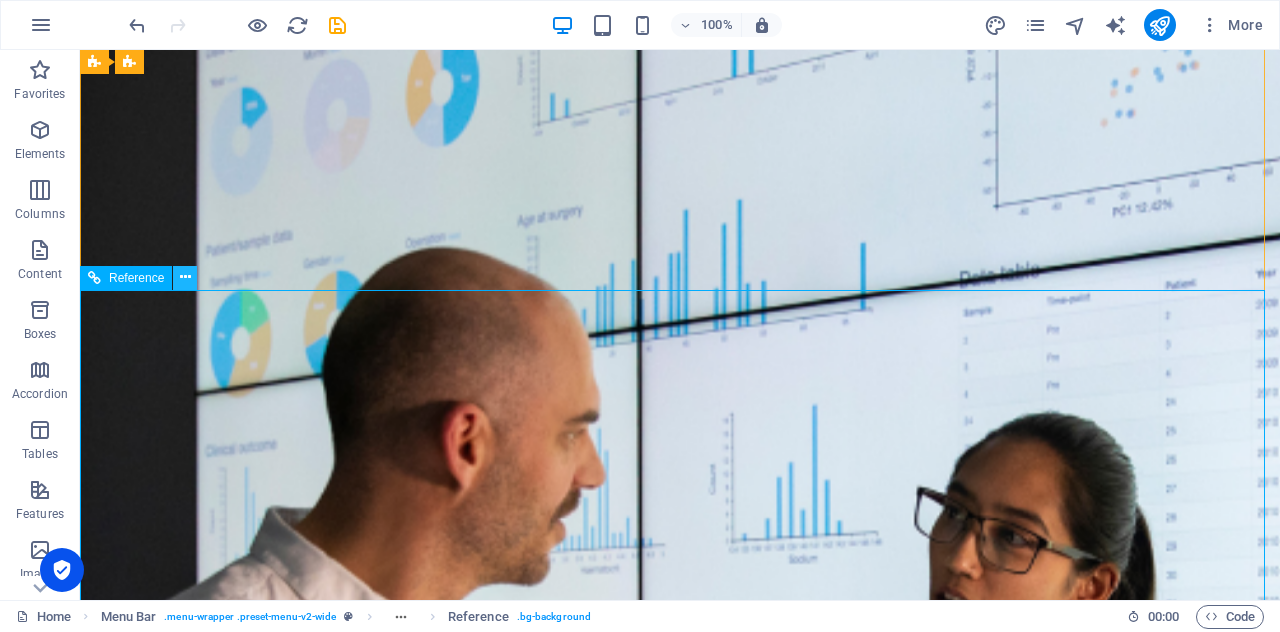 click at bounding box center (185, 277) 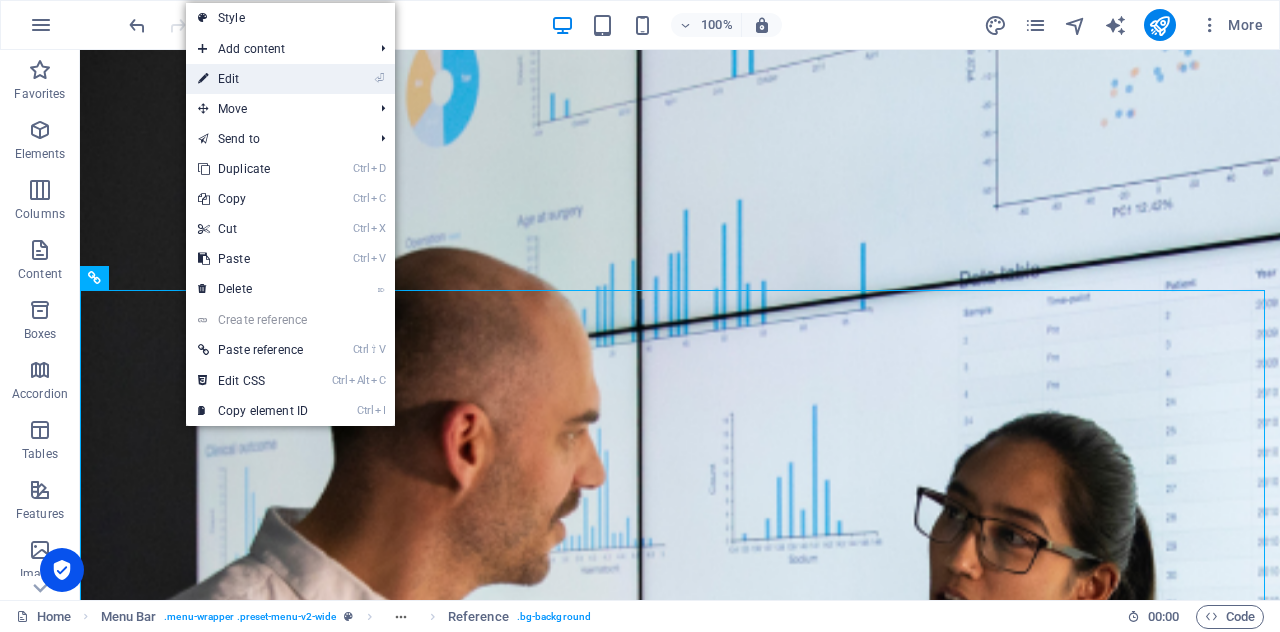 drag, startPoint x: 243, startPoint y: 75, endPoint x: 4, endPoint y: 4, distance: 249.32309 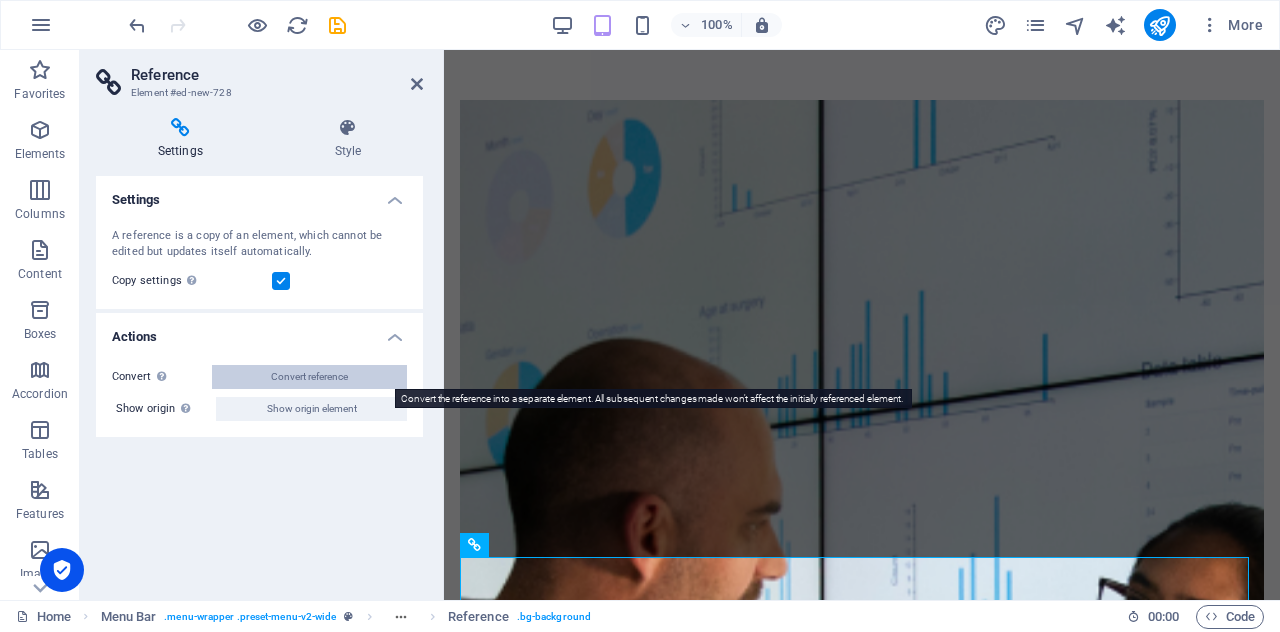 click on "Convert reference" at bounding box center [309, 377] 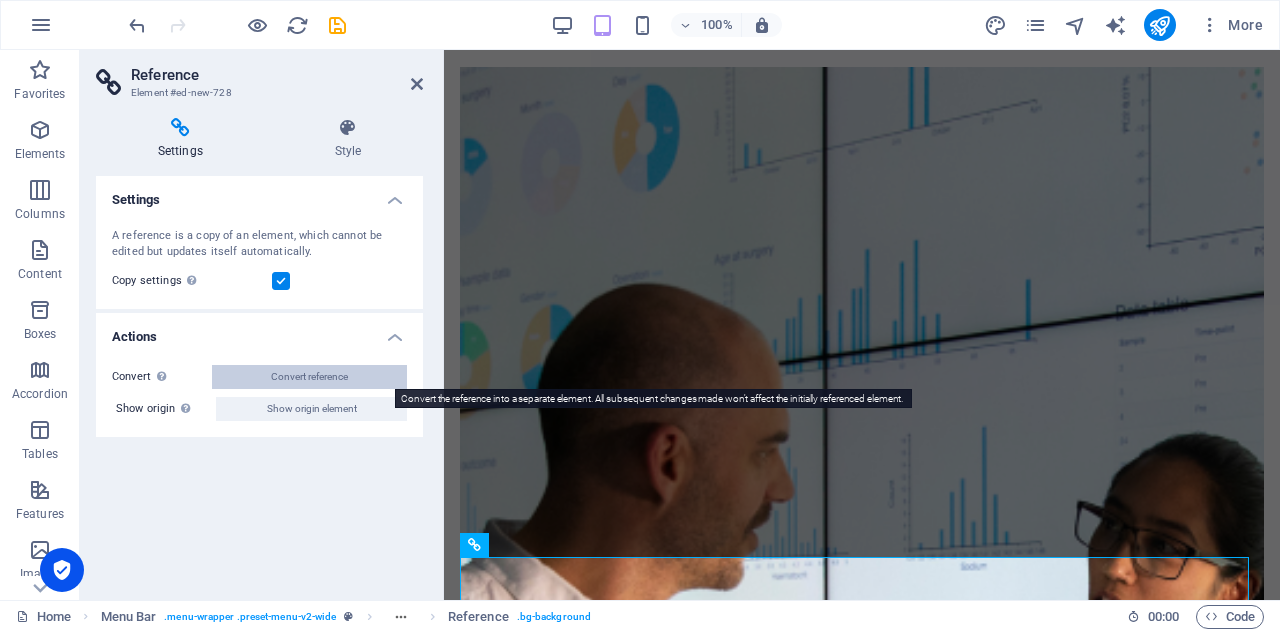 select on "complementary" 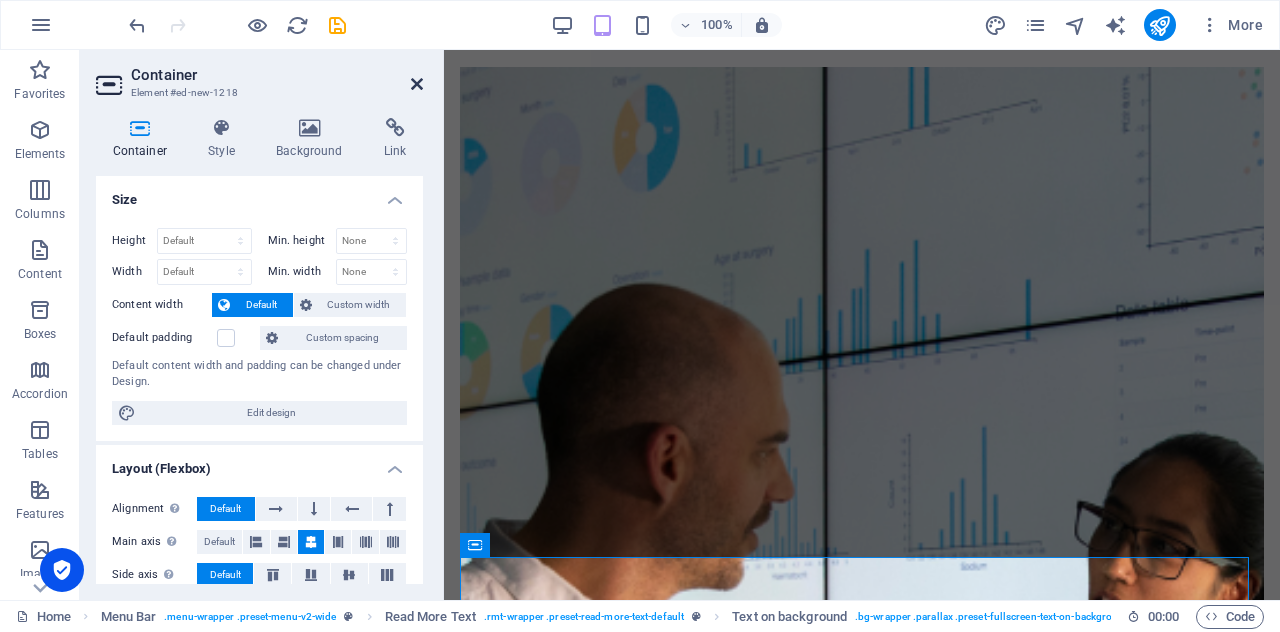 click at bounding box center [417, 84] 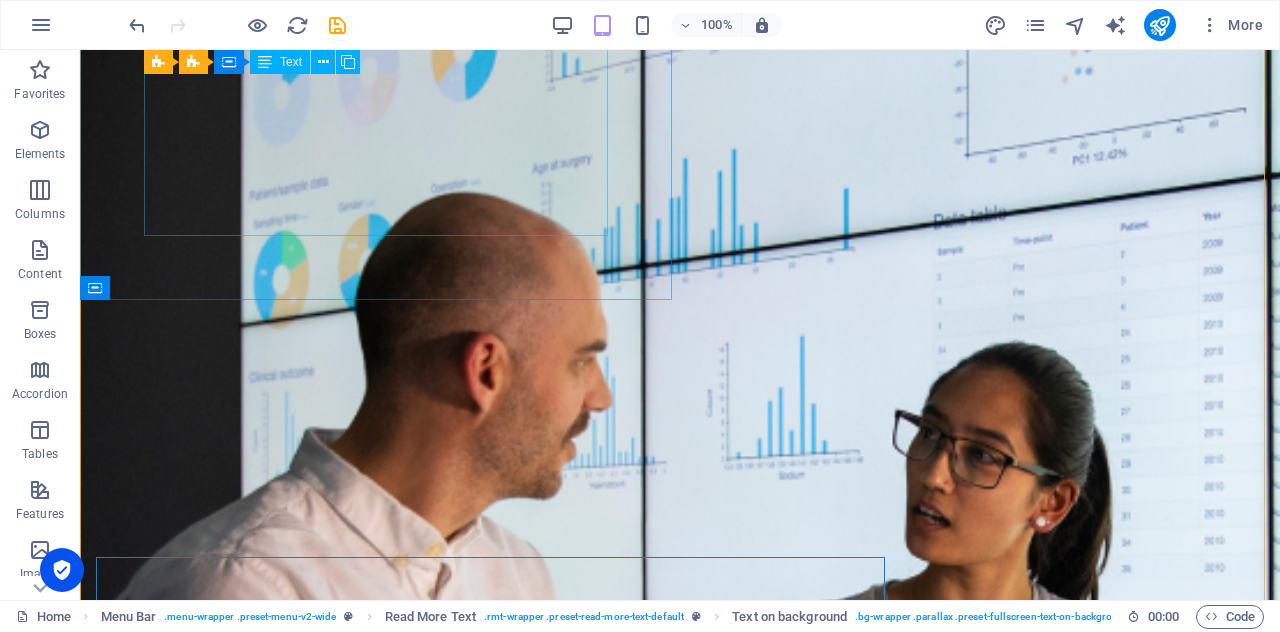 scroll, scrollTop: 1264, scrollLeft: 0, axis: vertical 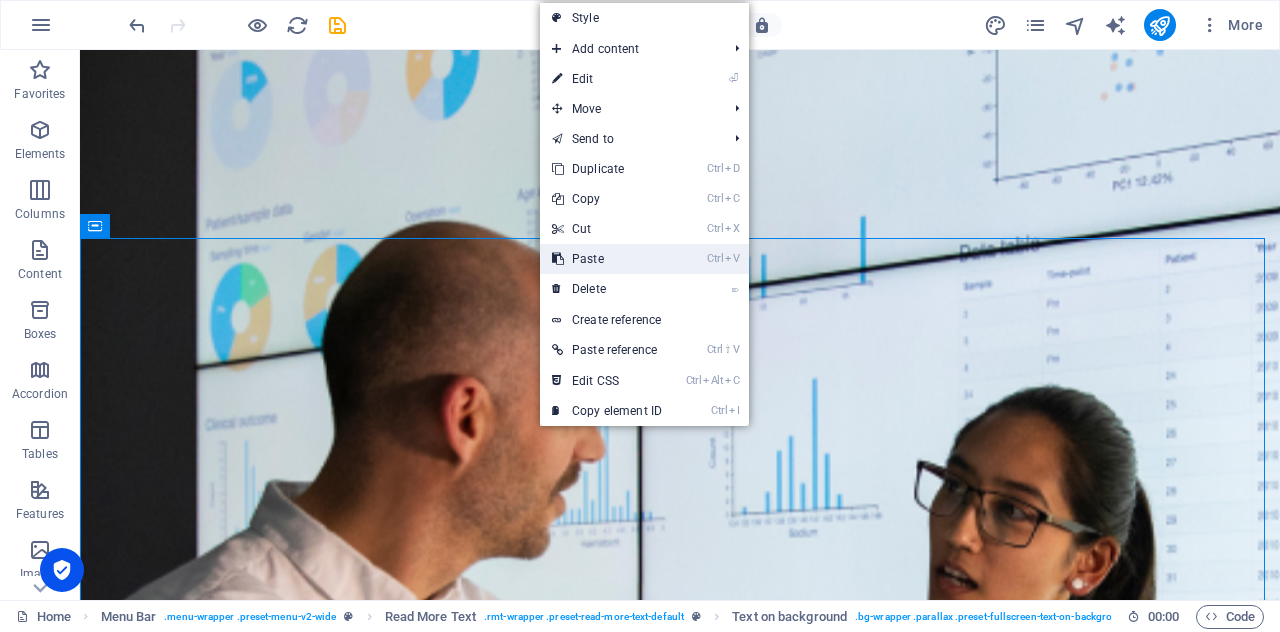 click on "Ctrl V  Paste" at bounding box center [607, 259] 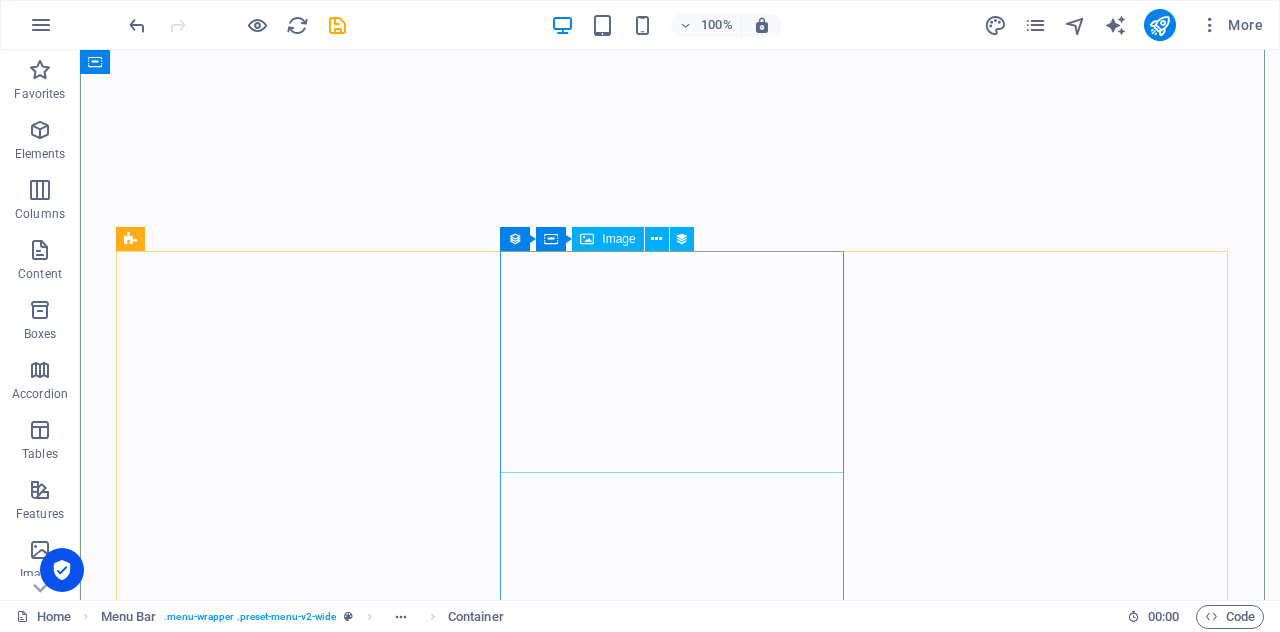 scroll, scrollTop: 3210, scrollLeft: 0, axis: vertical 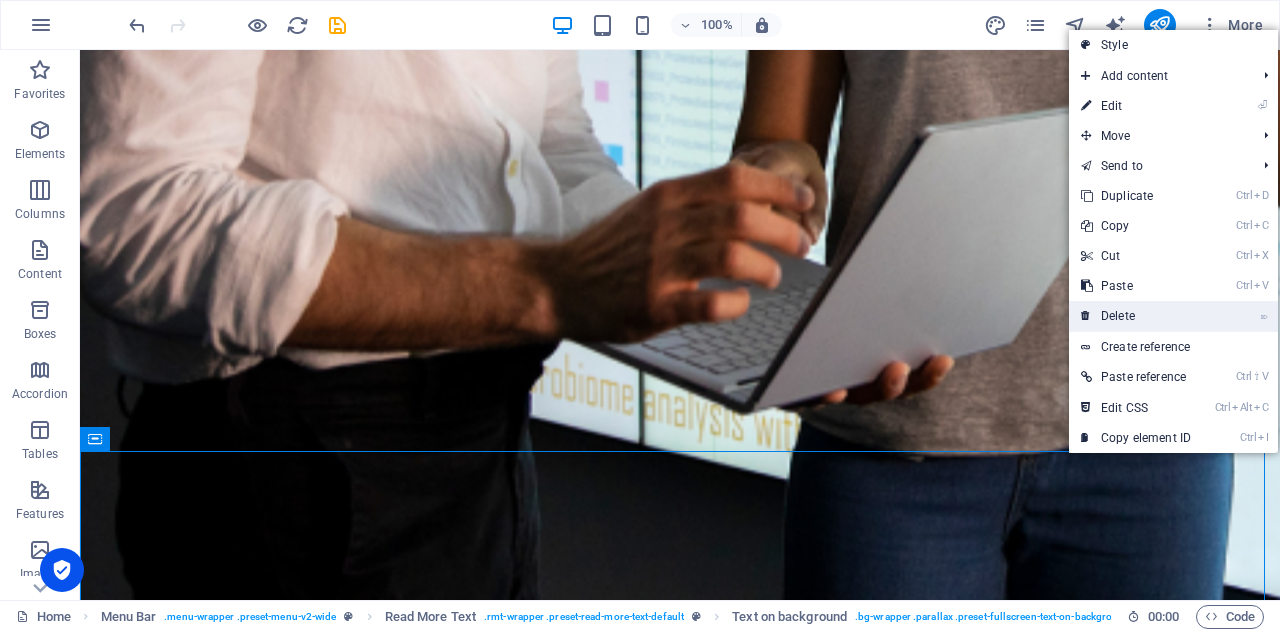 click on "⌦  Delete" at bounding box center [1136, 316] 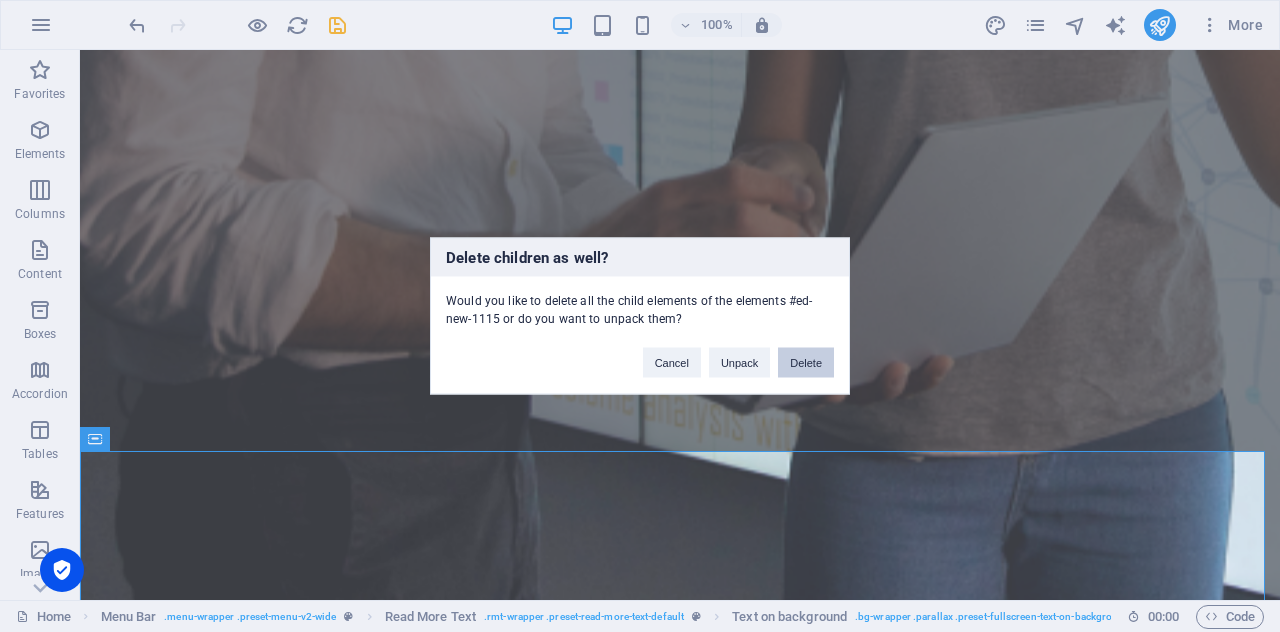 click on "Delete" at bounding box center [806, 363] 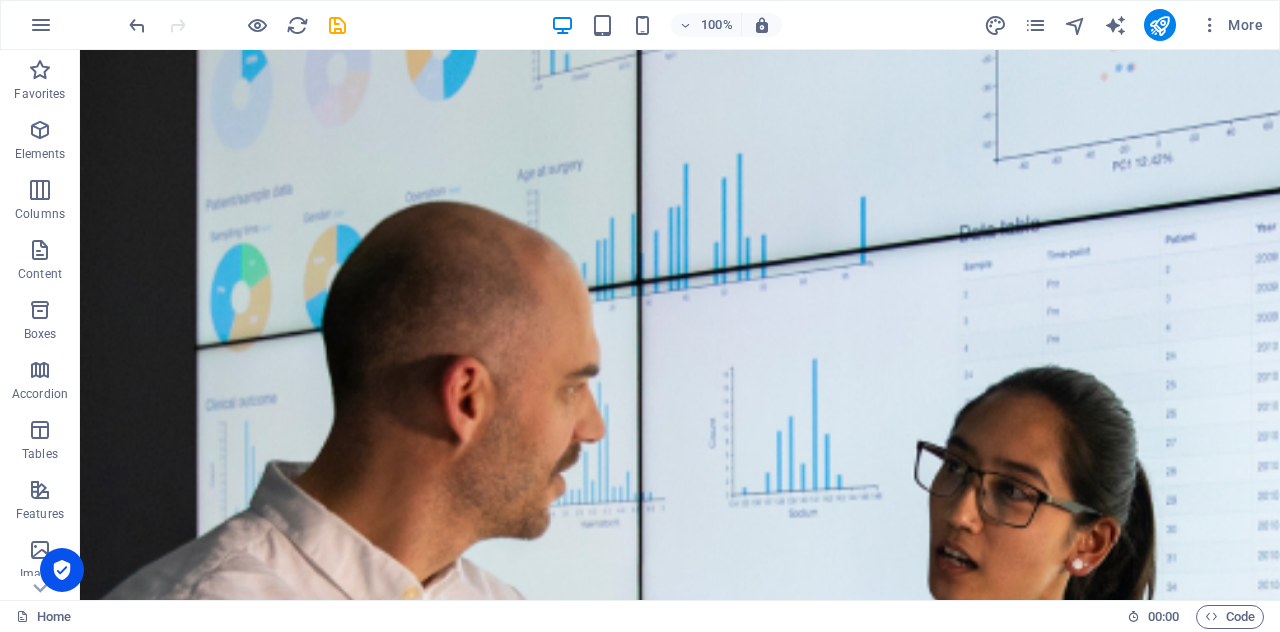 scroll, scrollTop: 1306, scrollLeft: 0, axis: vertical 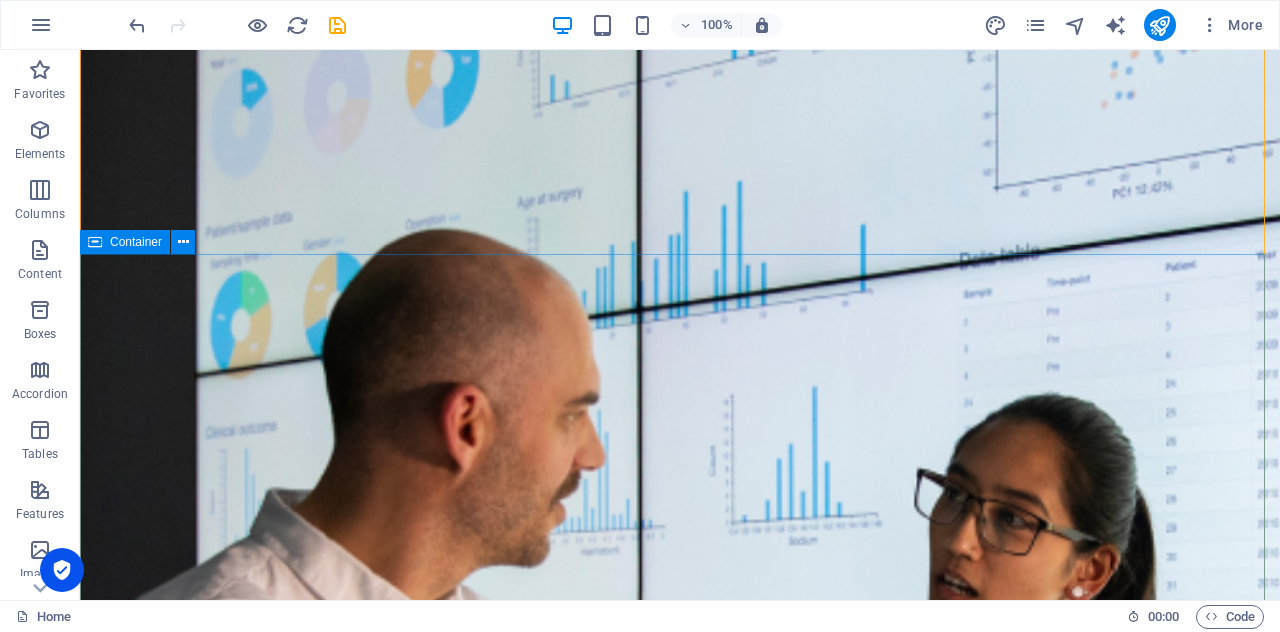 click on "Top courses this month We are committed to providing you with the highest quality educational courses, designed to help you achieve your personal and professional goals. Business Skills Development Our Business Skills Development course provides training on essential business skills. Students learn... Lifetime Access ₦32,500 Search Engine Optimization Our SEO course teaches students to optimize websites for search engines. With practical training and... Lifetime Access ₦38,000 The Art of Customer Service Our Customer Service course teaches students to provide exceptional customer service. With practical training and... Lifetime Access ₦21,900 Entreprenuership Our Entrepreneurship course provides training on starting and growing a successful... Lifetime Access ₦51,900 Cryptocurrencies Our Cryptocurrencies course teaches students to trade cryptocurrencies. With practical training and real-world... Lifetime Access ₦71,300 Forex Trading Lifetime Access ₦274,000  Previous Next  All Courses" at bounding box center [680, 5050] 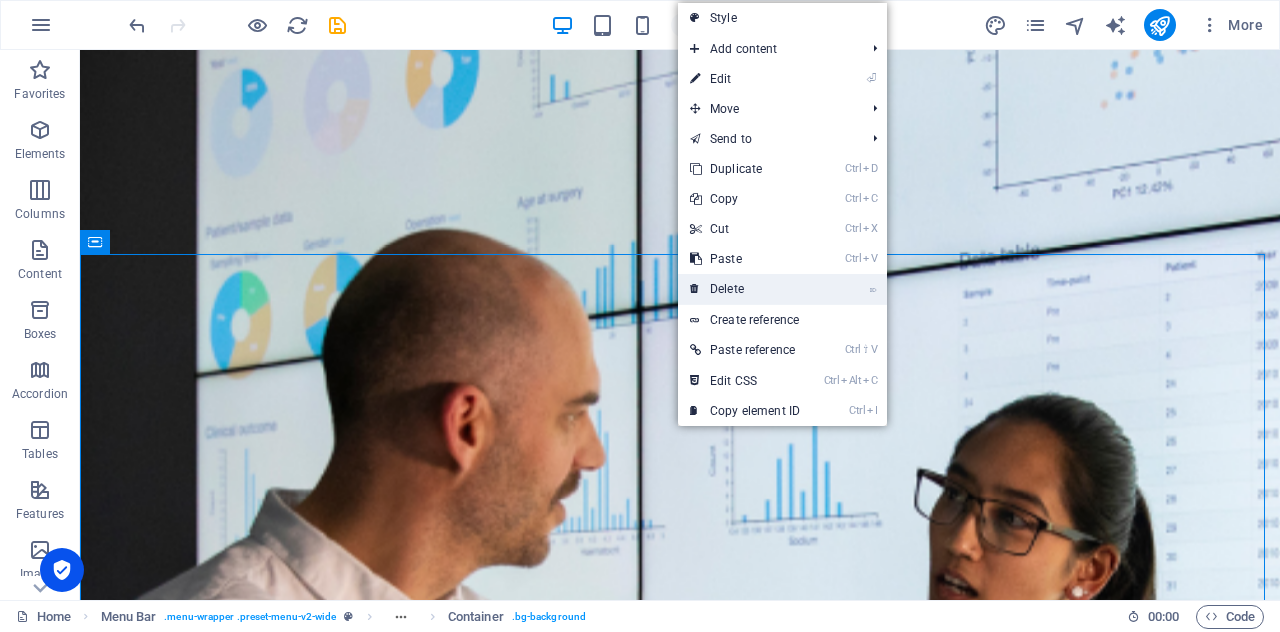 click on "⌦  Delete" at bounding box center [745, 289] 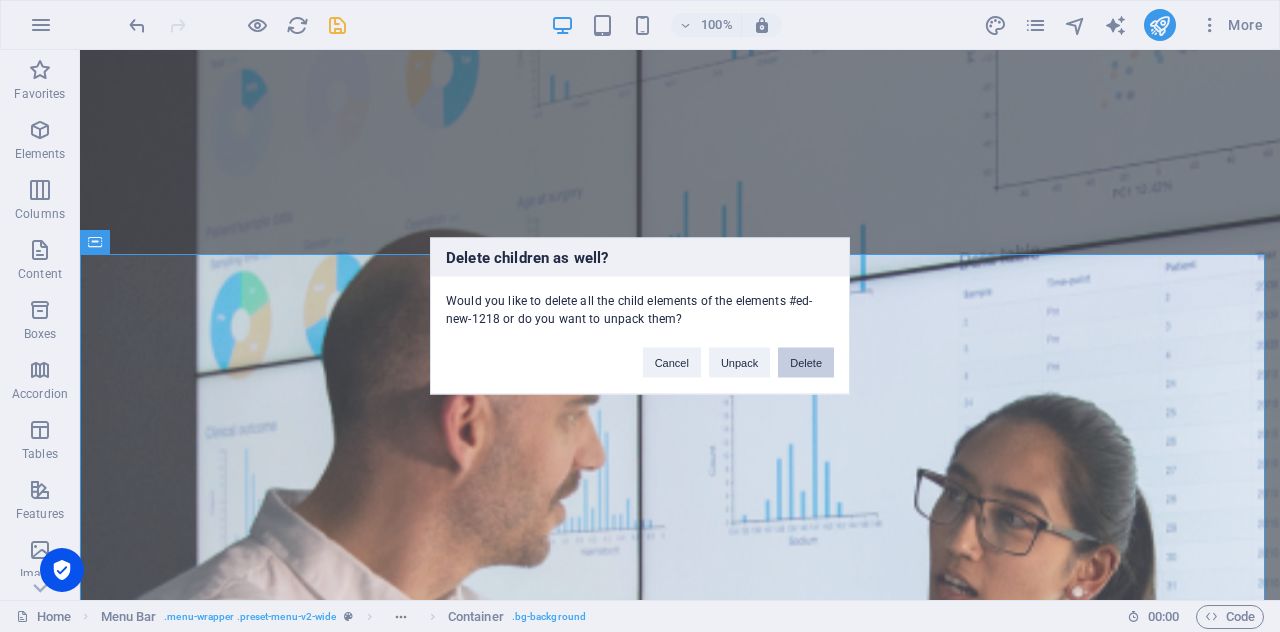 click on "Delete" at bounding box center [806, 363] 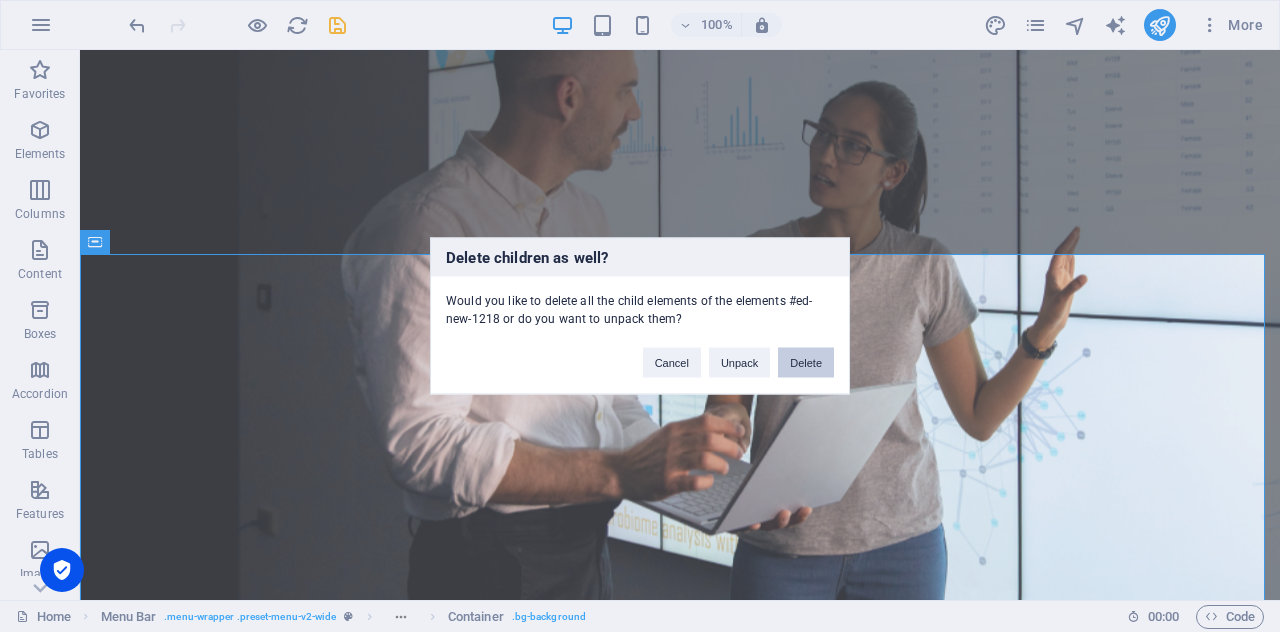 scroll, scrollTop: 1212, scrollLeft: 0, axis: vertical 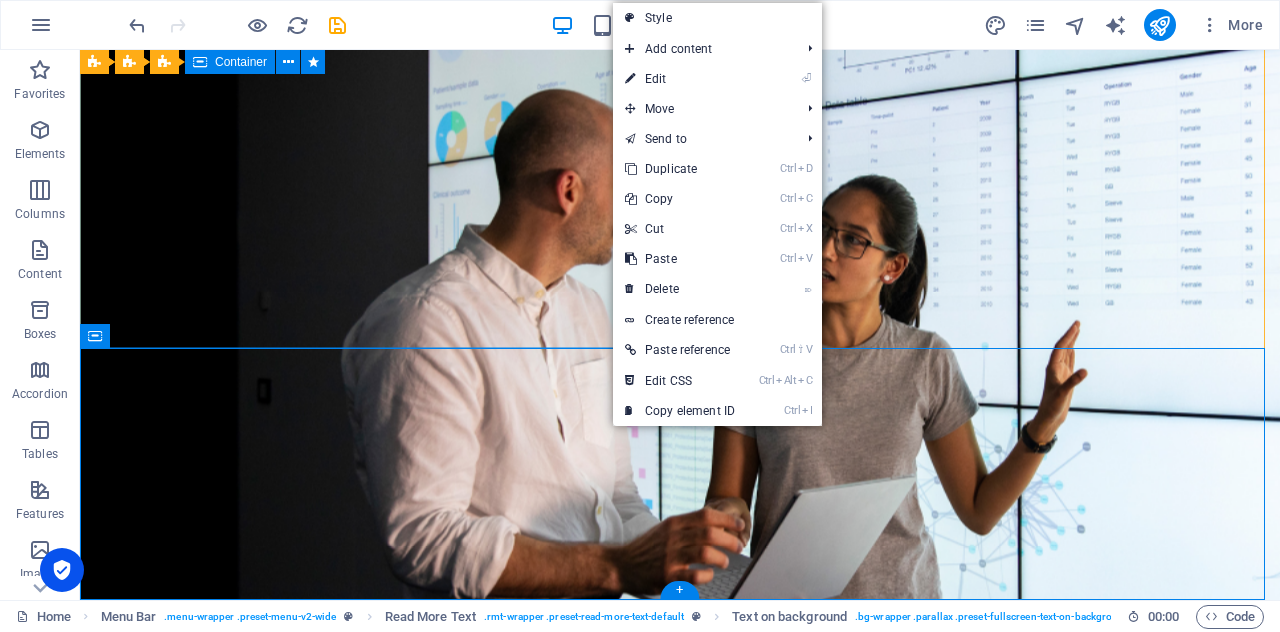 click on "Digital Solutions Are Here! Explore a range of fully equipped digital courses tailored to your convenience. Whether you're at home or on the go, our programs enable you to learn from anywhere in the world. Join our community and unlock your potential today with flexible, accessible education tailored just for you!" at bounding box center (680, 789) 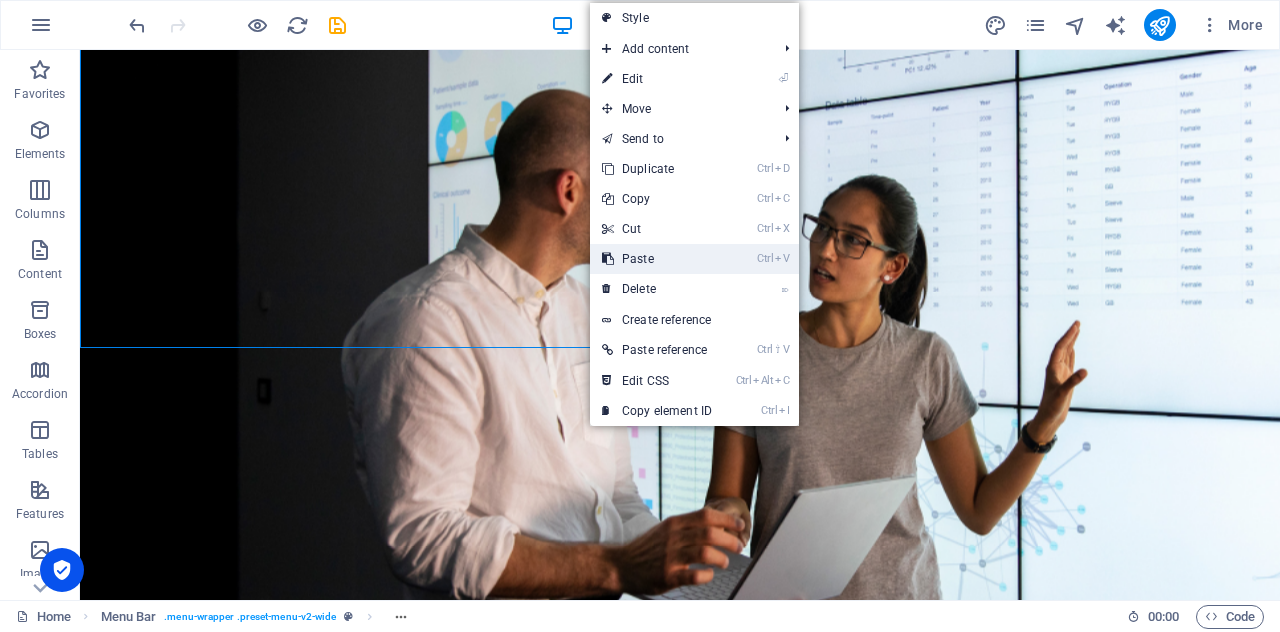 click on "Ctrl V  Paste" at bounding box center [657, 259] 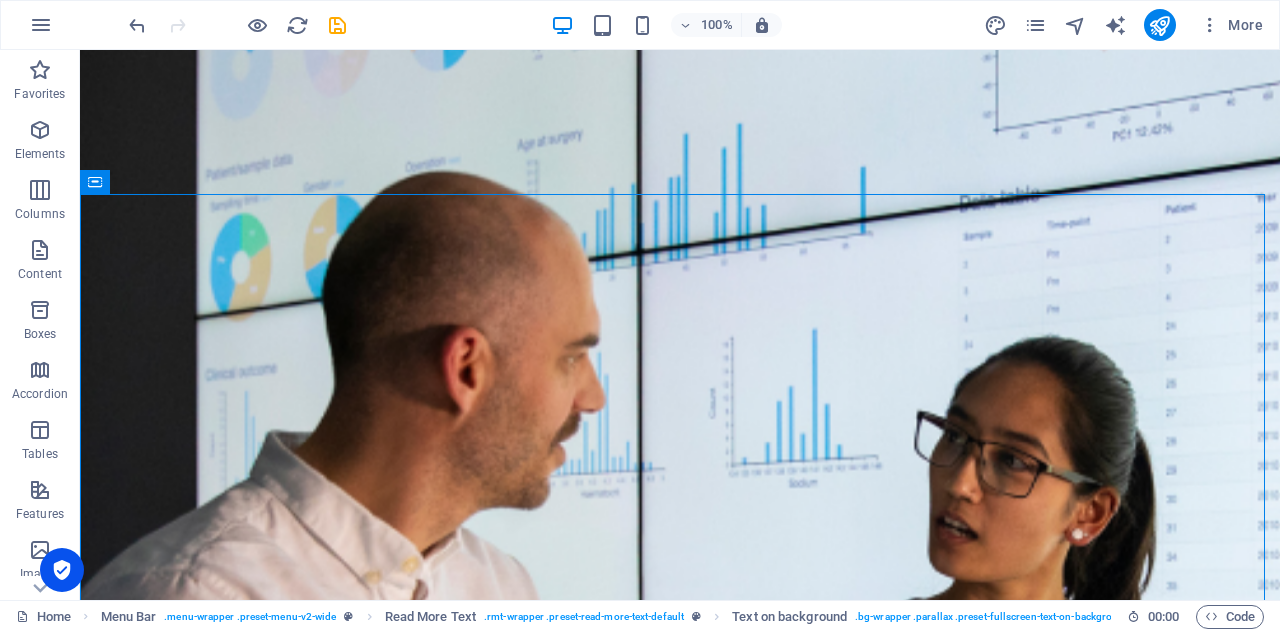 scroll, scrollTop: 1292, scrollLeft: 0, axis: vertical 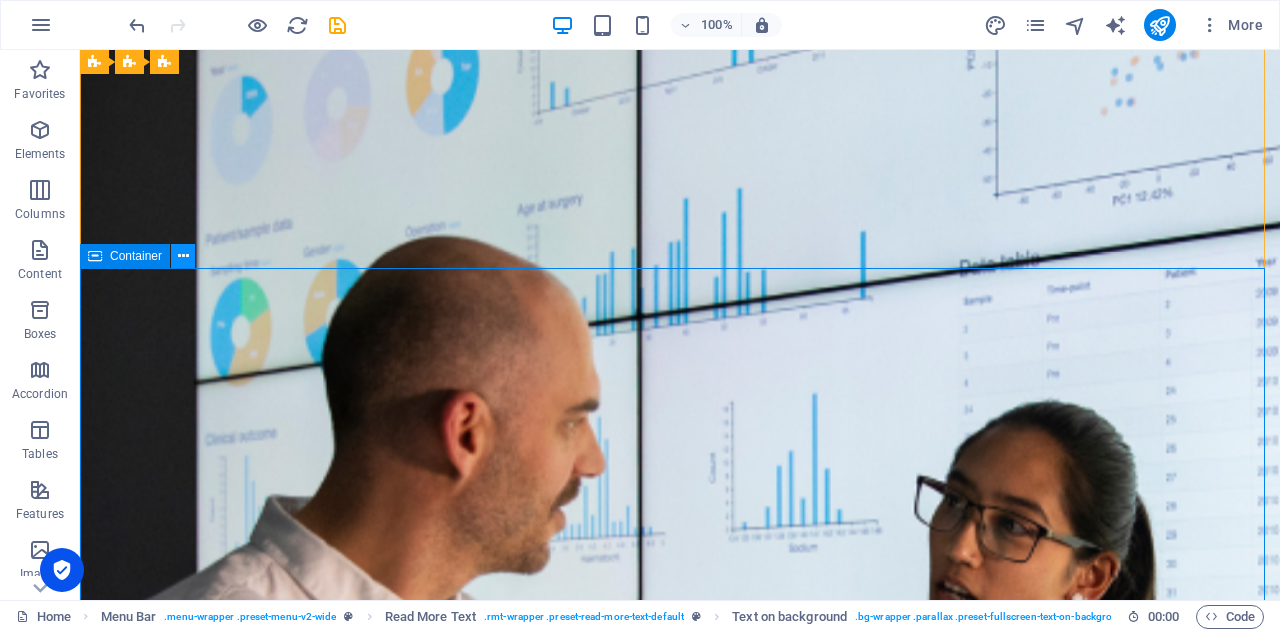 click at bounding box center (183, 256) 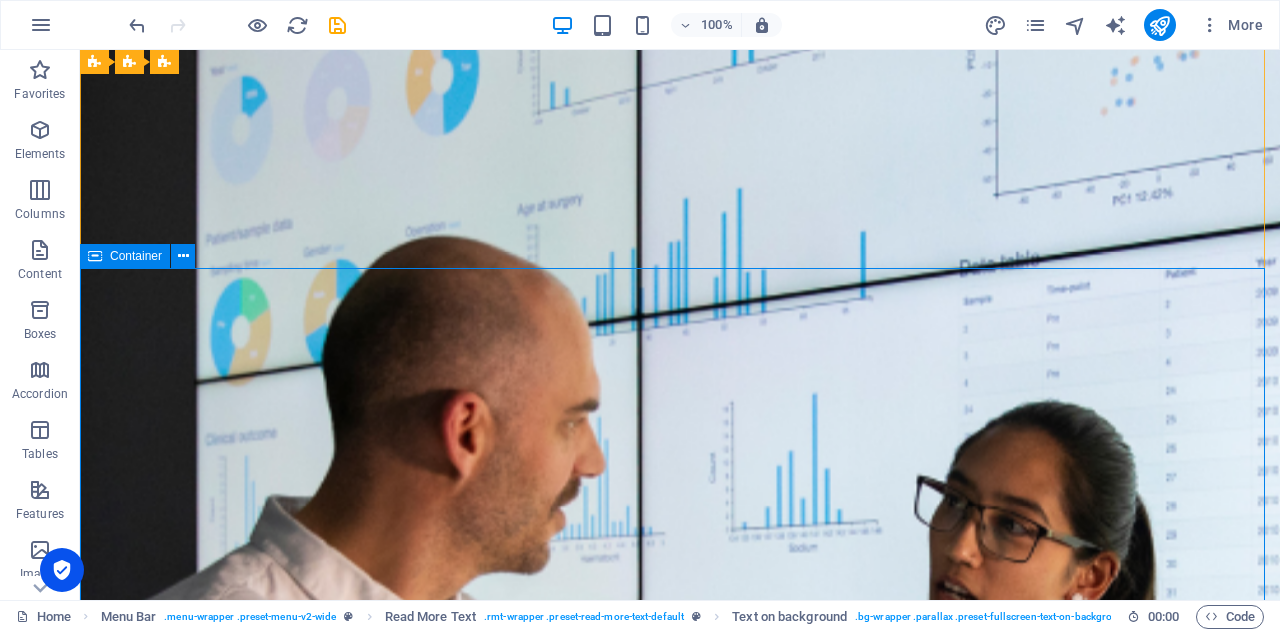 click on "Top courses this month We are committed to providing you with the highest quality educational courses, designed to help you achieve your personal and professional goals. Business Skills Development Our Business Skills Development course provides training on essential business skills. Students learn... Lifetime Access ₦32,500 Search Engine Optimization Our SEO course teaches students to optimize websites for search engines. With practical training and... Lifetime Access ₦38,000 The Art of Customer Service Our Customer Service course teaches students to provide exceptional customer service. With practical training and... Lifetime Access ₦21,900 Entreprenuership Our Entrepreneurship course provides training on starting and growing a successful... Lifetime Access ₦51,900 Cryptocurrencies Our Cryptocurrencies course teaches students to trade cryptocurrencies. With practical training and real-world... Lifetime Access ₦71,300 Forex Trading Lifetime Access ₦274,000  Previous Next  All Courses" at bounding box center [680, 5064] 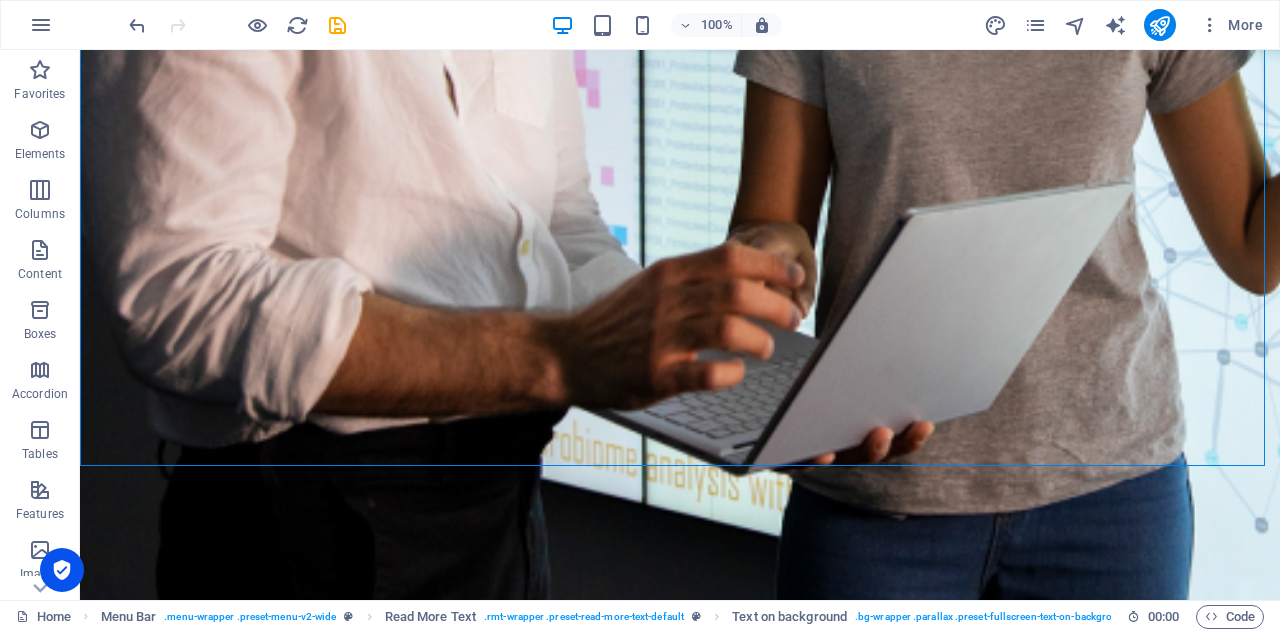 scroll, scrollTop: 3060, scrollLeft: 0, axis: vertical 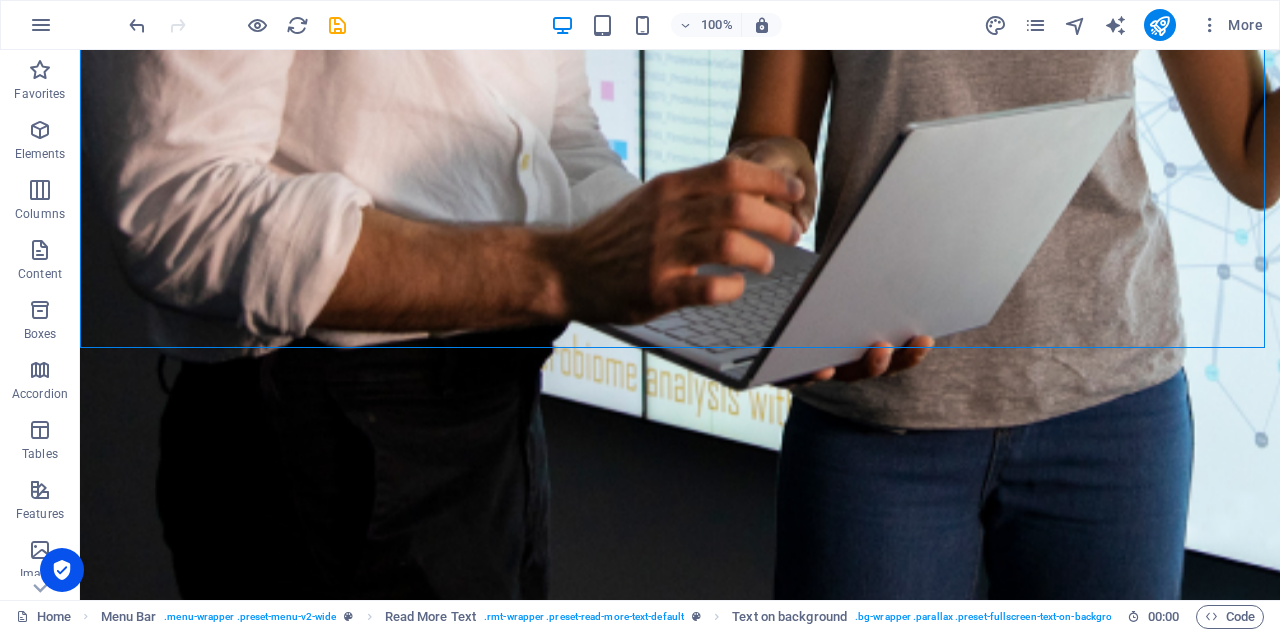 drag, startPoint x: 1276, startPoint y: 291, endPoint x: 1352, endPoint y: 671, distance: 387.52548 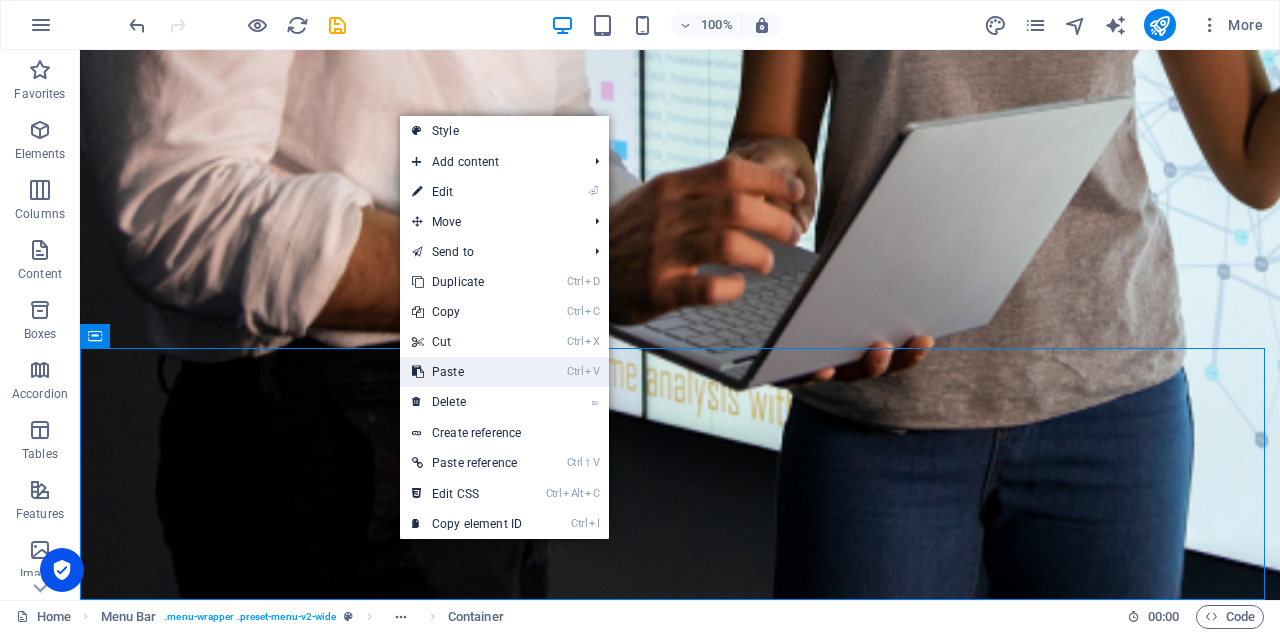 click on "Ctrl V  Paste" at bounding box center (467, 372) 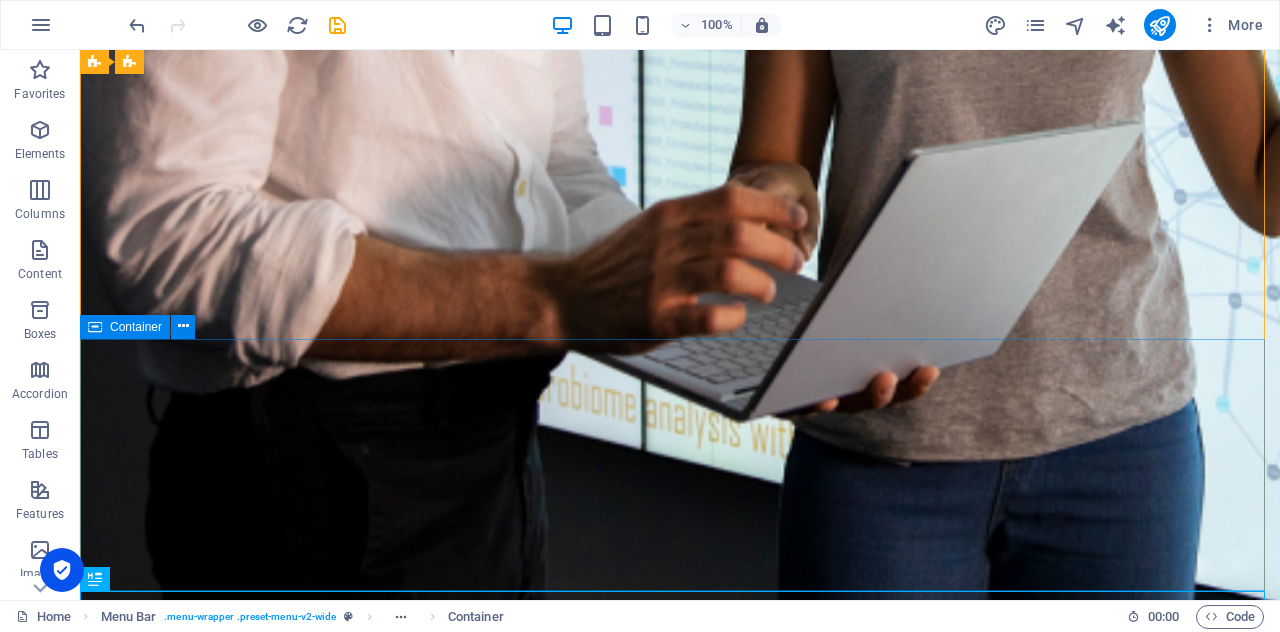 scroll, scrollTop: 3128, scrollLeft: 0, axis: vertical 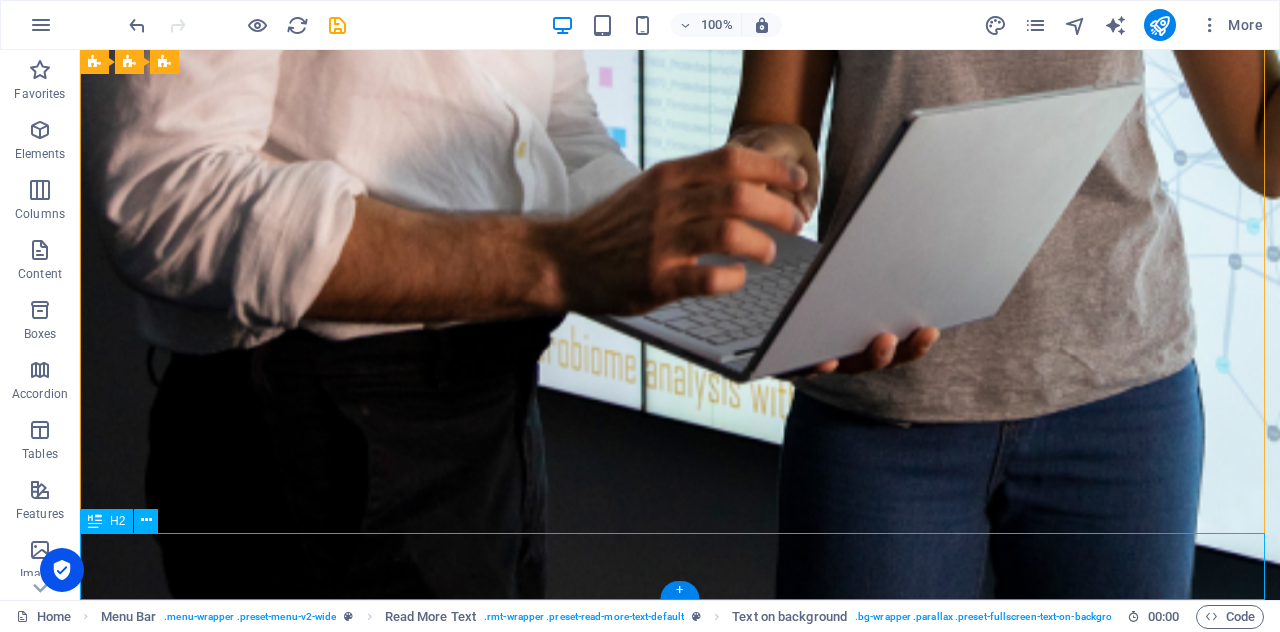 click on "Explore More Choices !!" at bounding box center (680, 7446) 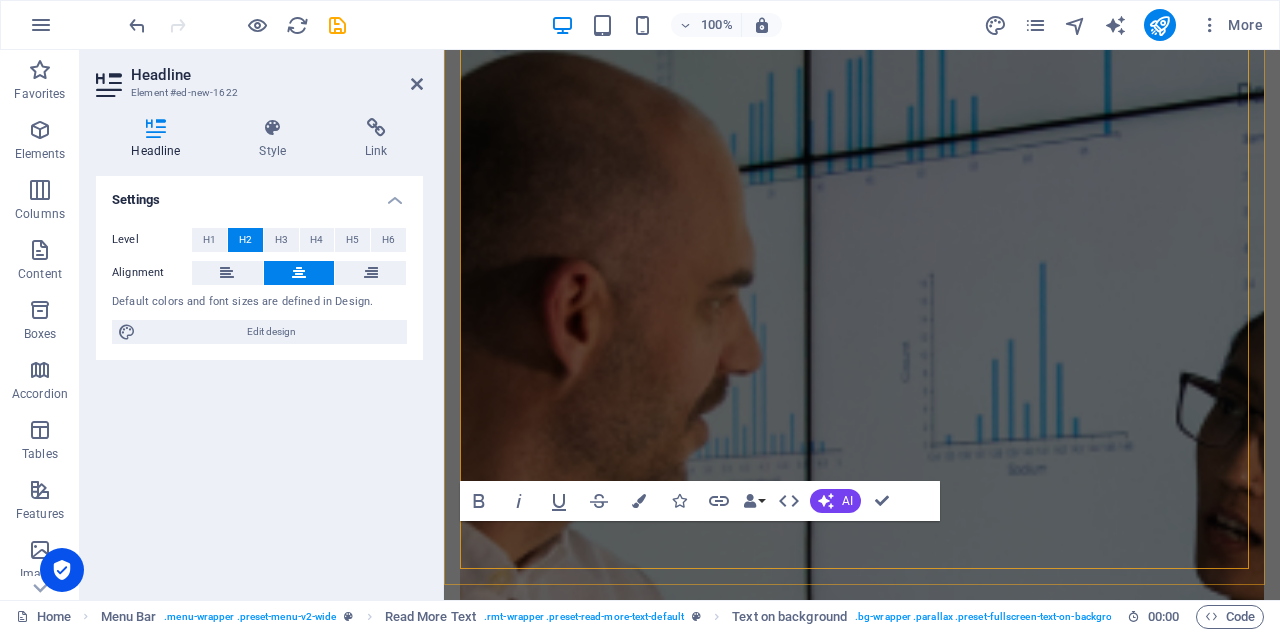 scroll, scrollTop: 4314, scrollLeft: 0, axis: vertical 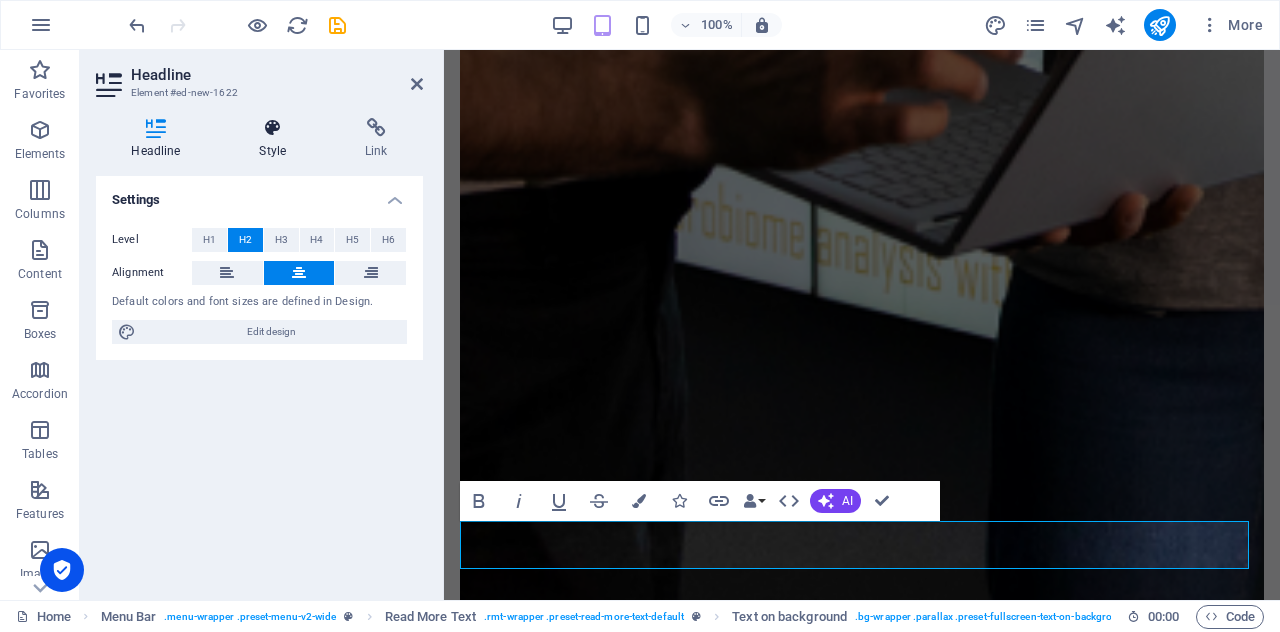 click on "Style" at bounding box center [277, 139] 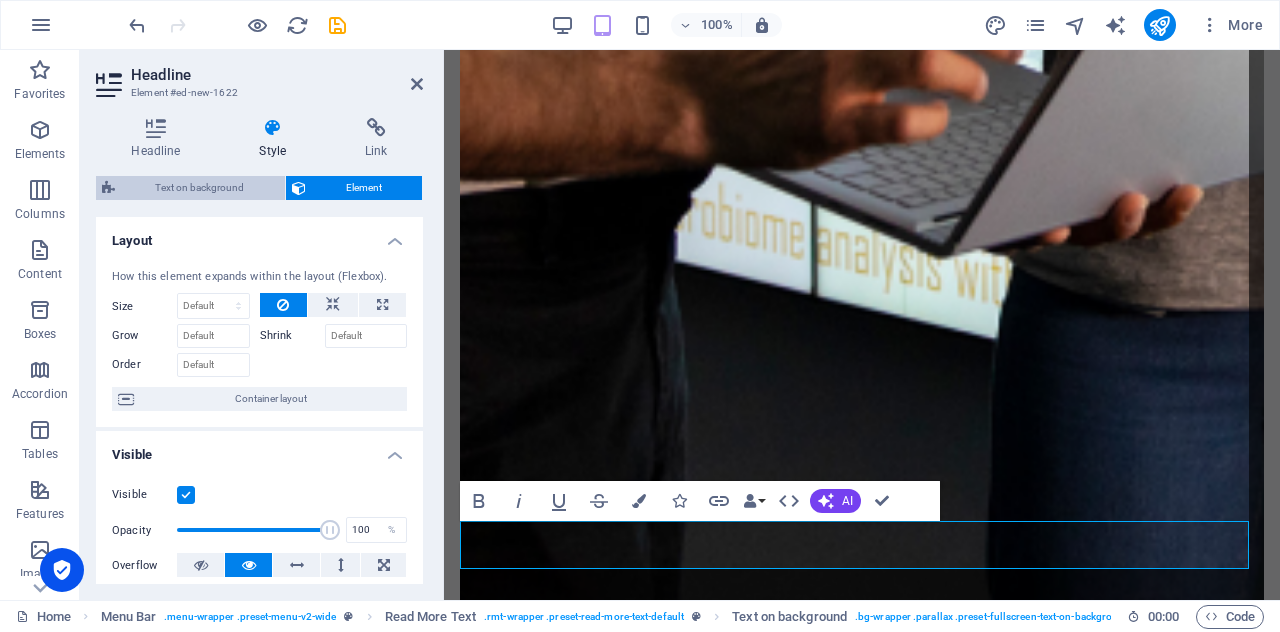 click on "Text on background" at bounding box center (200, 188) 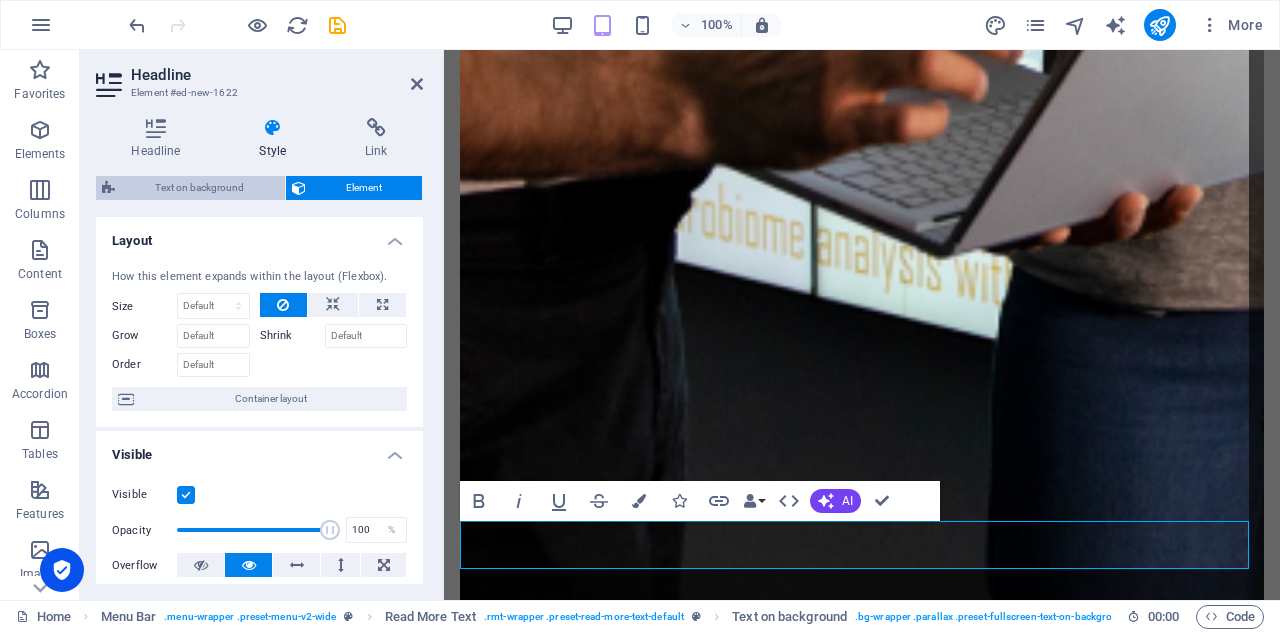 select on "%" 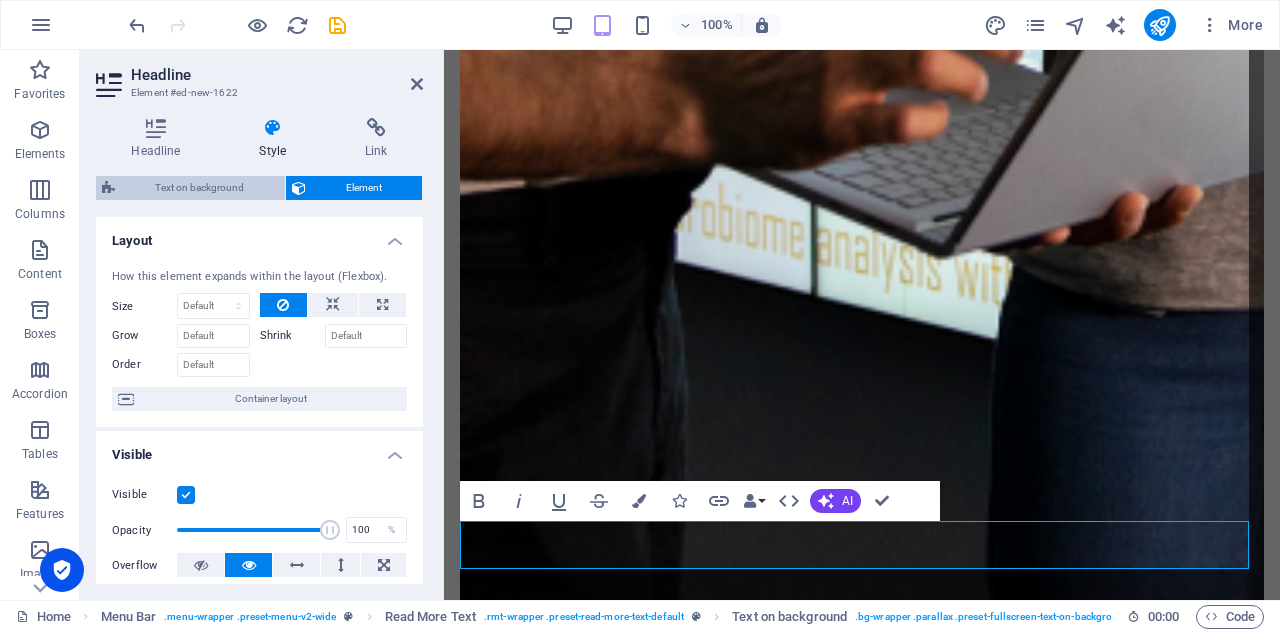 select on "rem" 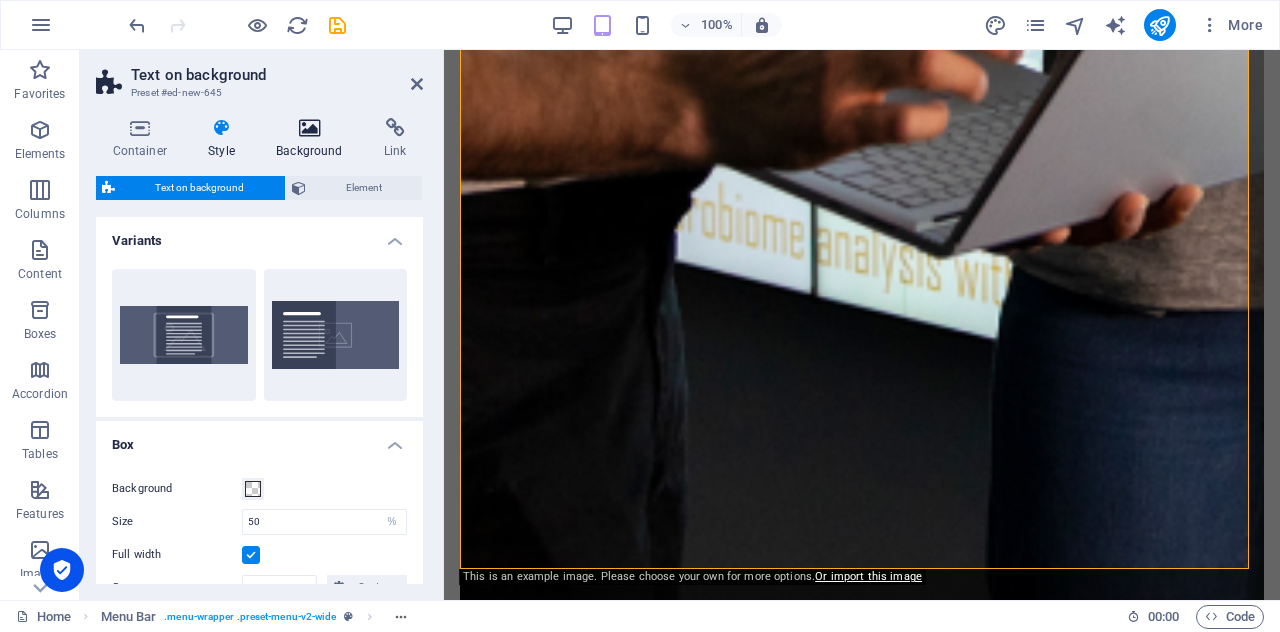 click on "Background" at bounding box center [314, 139] 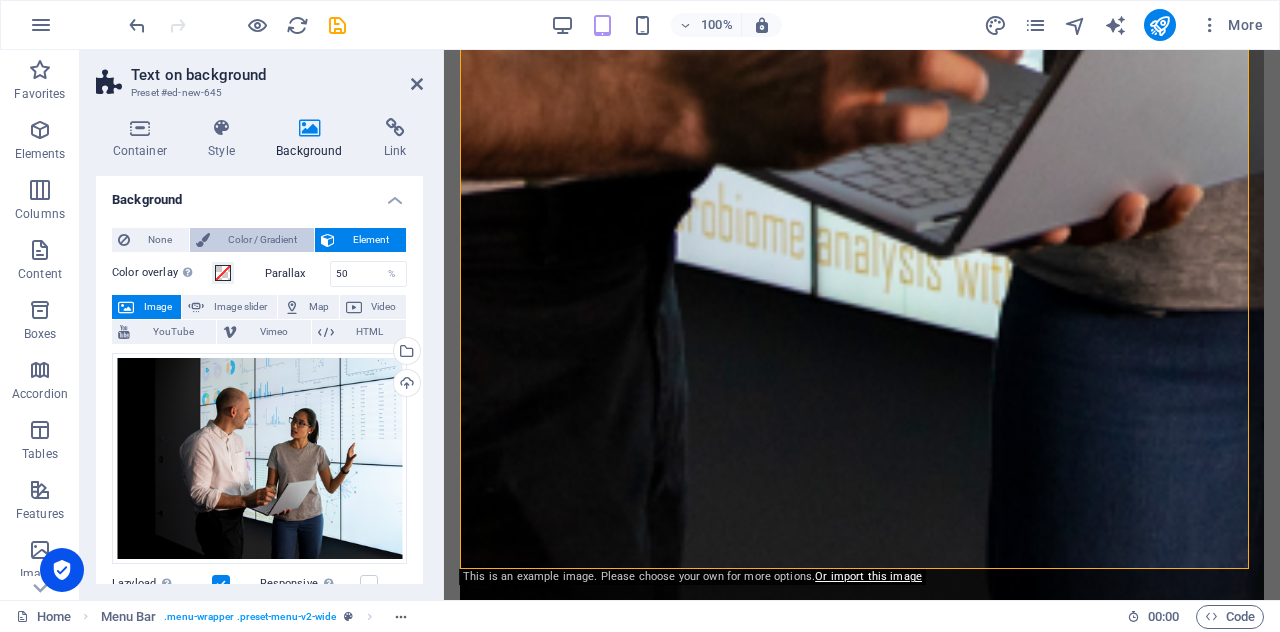 click on "Color / Gradient" at bounding box center [262, 240] 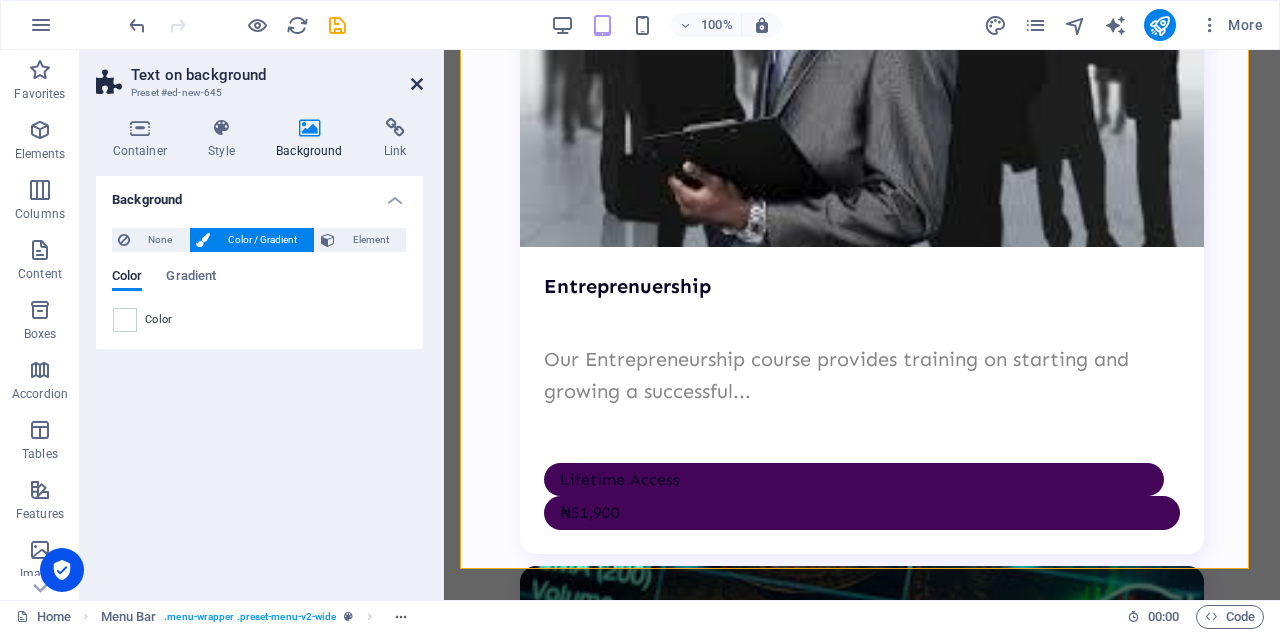 click at bounding box center [417, 84] 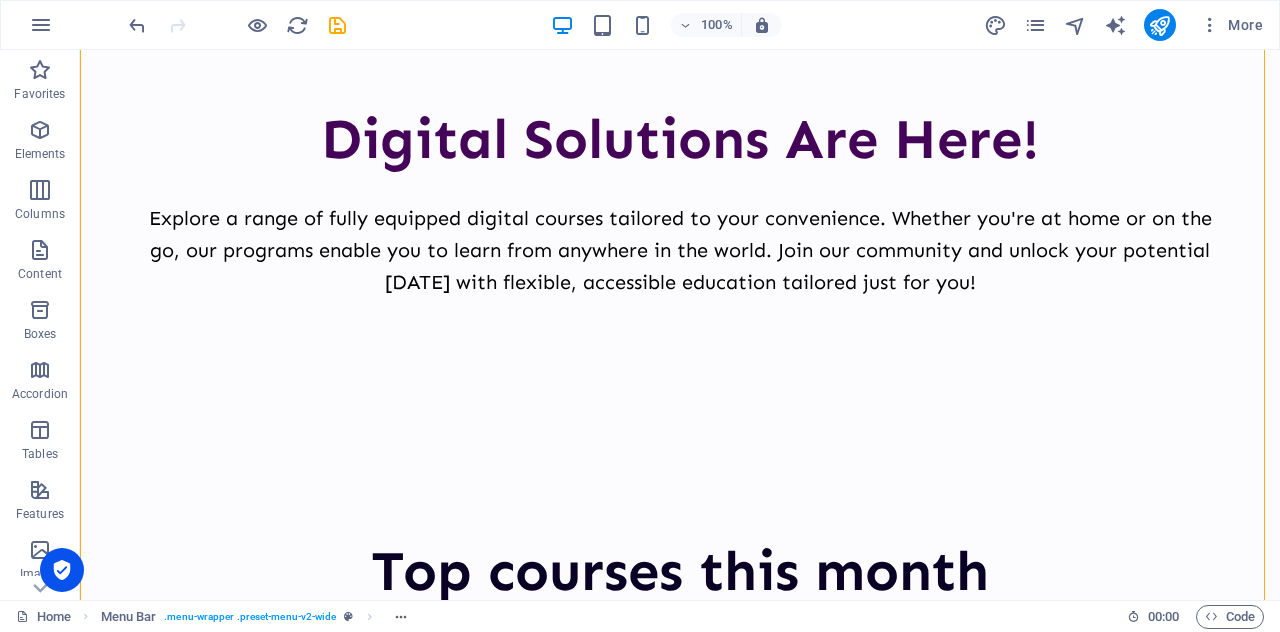 scroll, scrollTop: 1094, scrollLeft: 0, axis: vertical 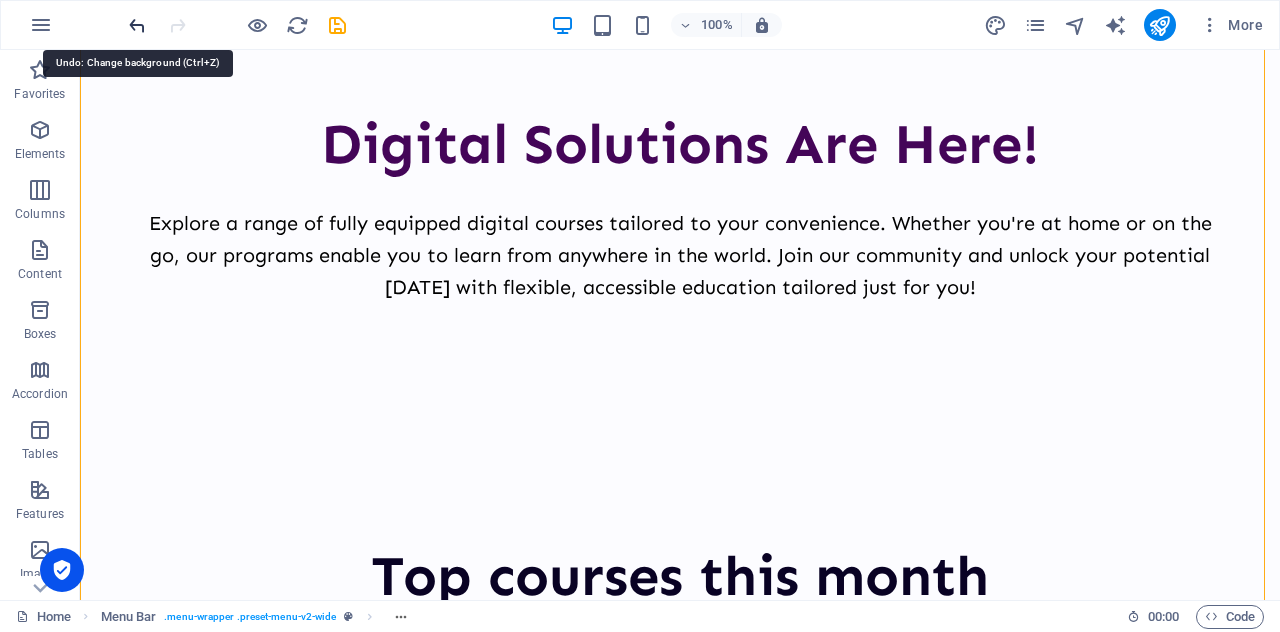 click at bounding box center [137, 25] 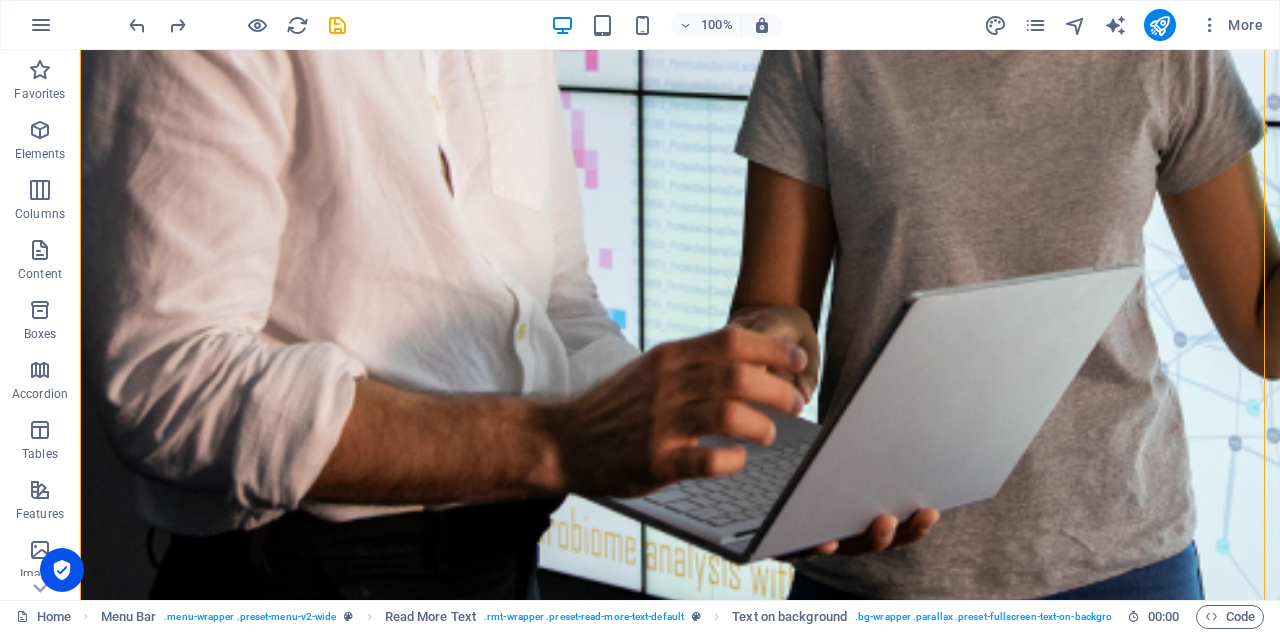 scroll, scrollTop: 3128, scrollLeft: 0, axis: vertical 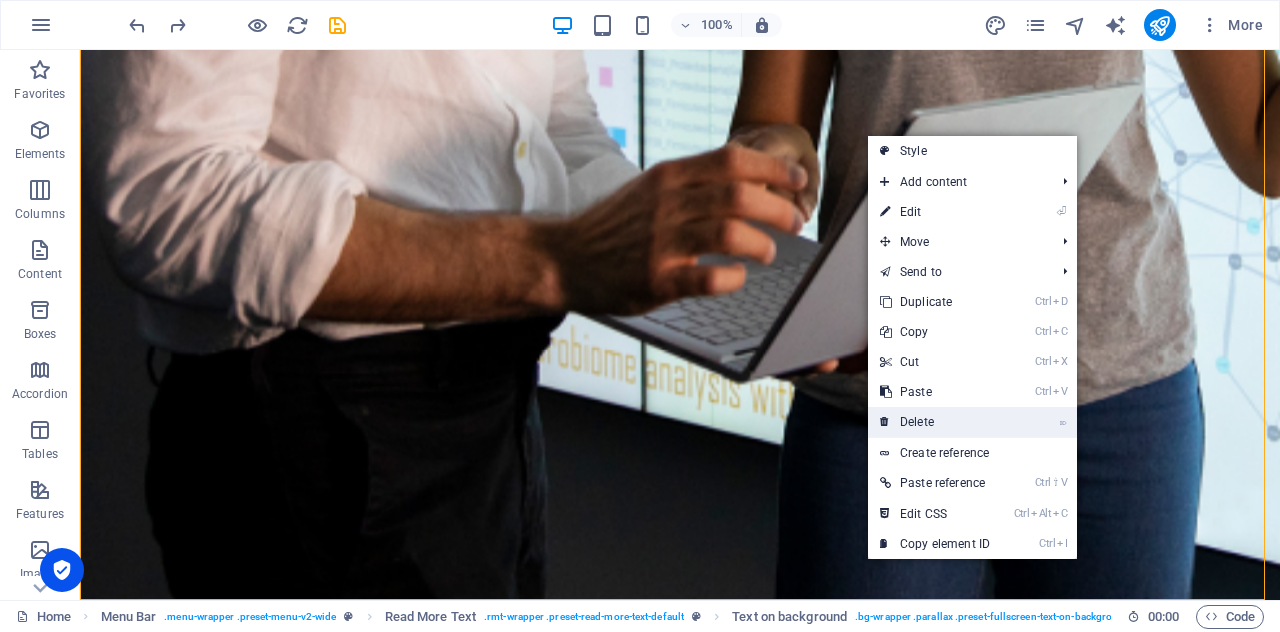 click on "⌦  Delete" at bounding box center (935, 422) 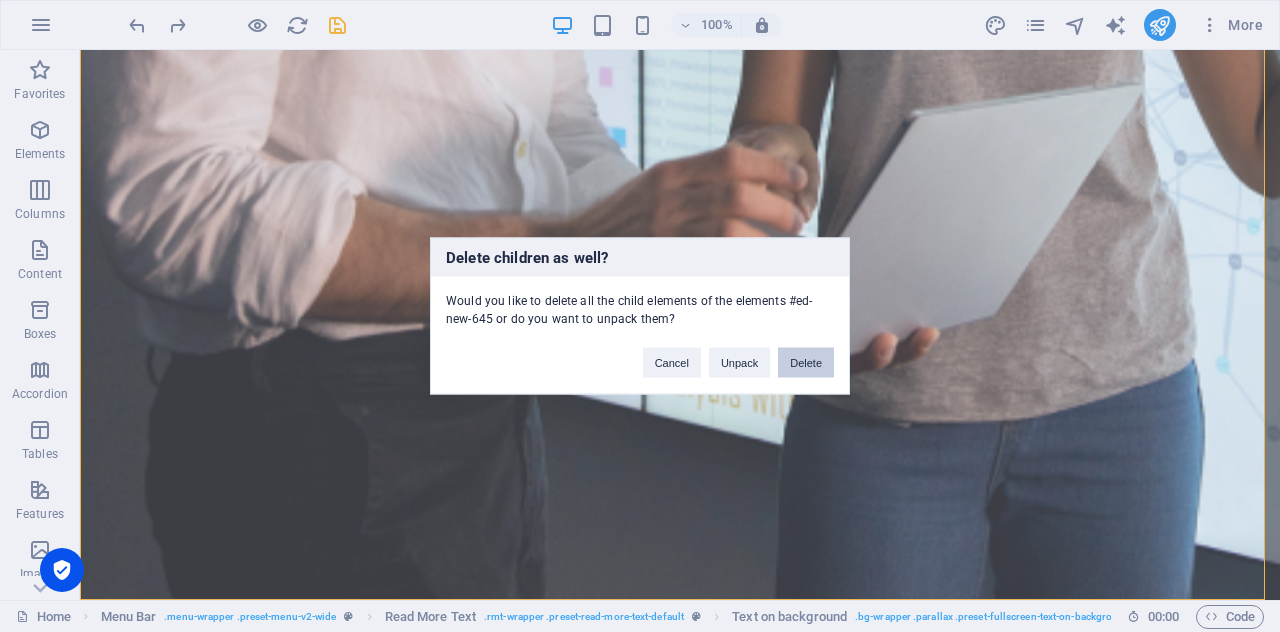 click on "Delete" at bounding box center (806, 363) 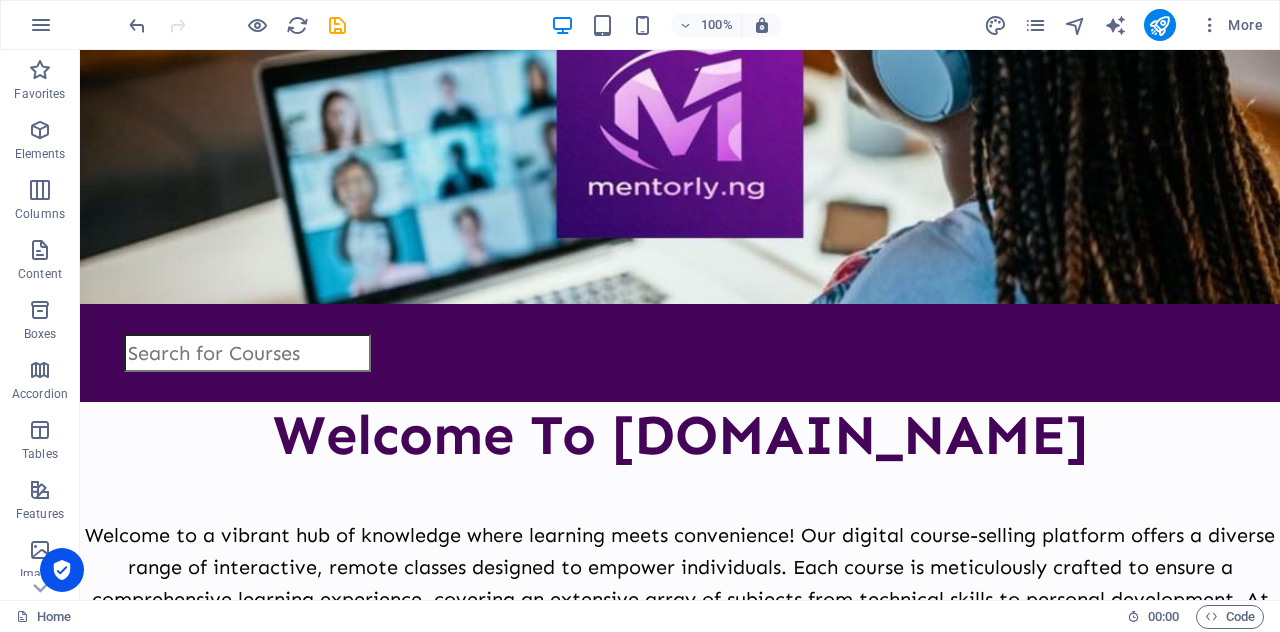 scroll, scrollTop: 445, scrollLeft: 0, axis: vertical 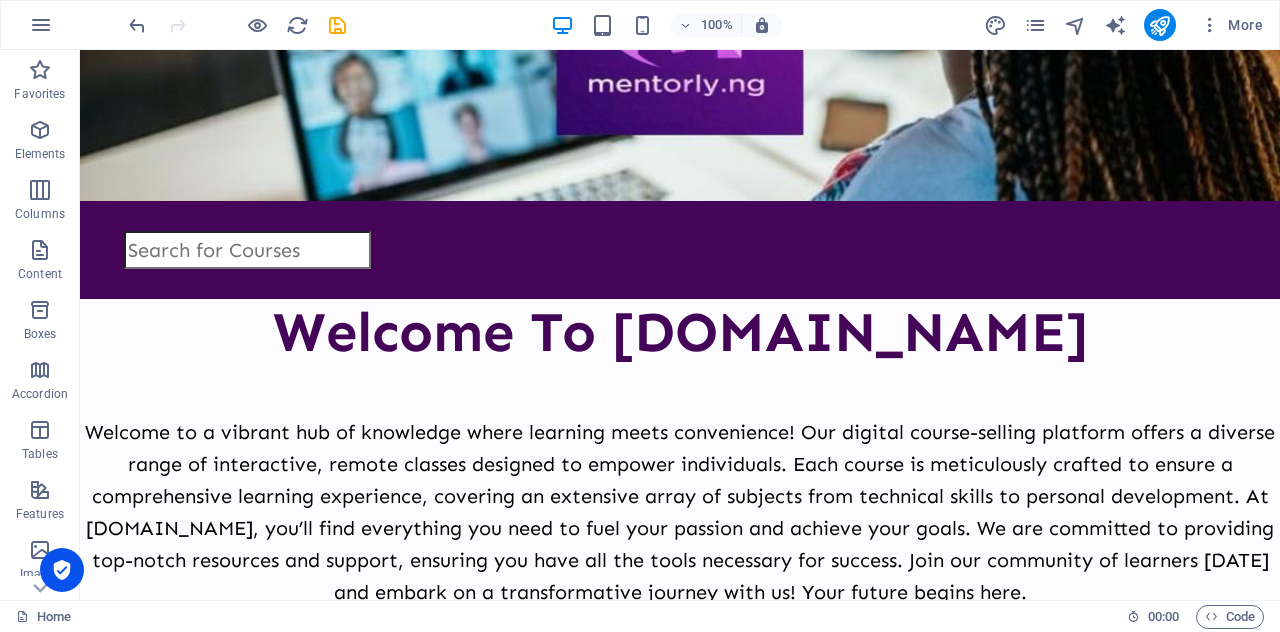 drag, startPoint x: 1279, startPoint y: 449, endPoint x: 1359, endPoint y: 681, distance: 245.40579 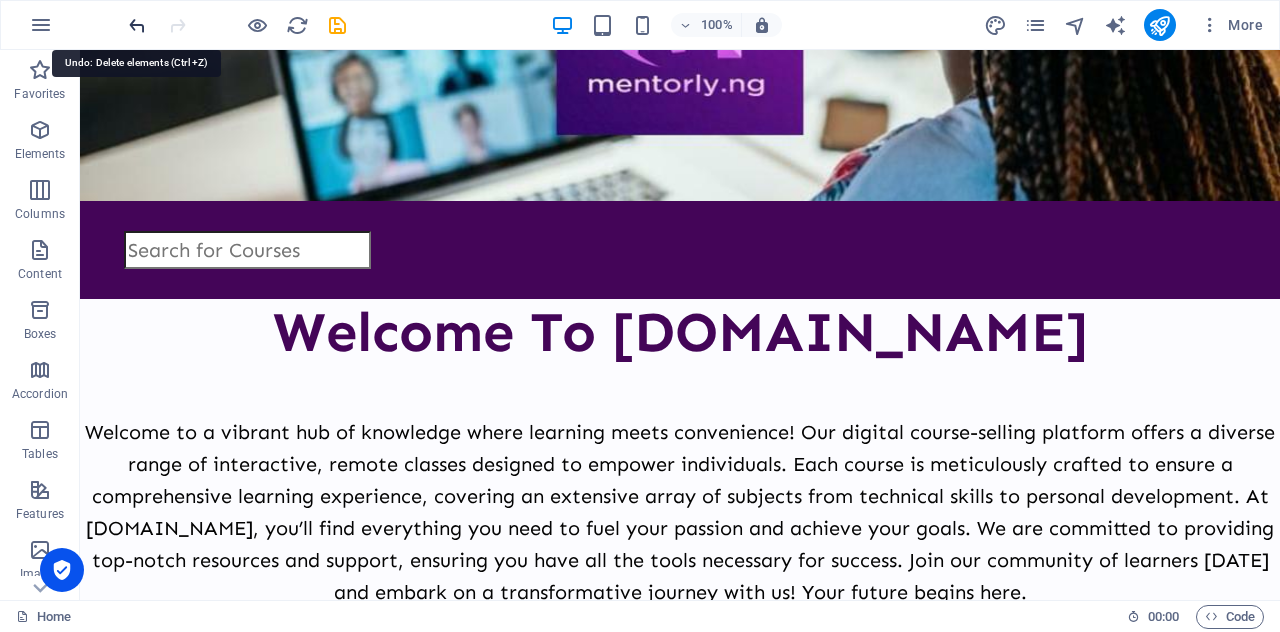 click at bounding box center (137, 25) 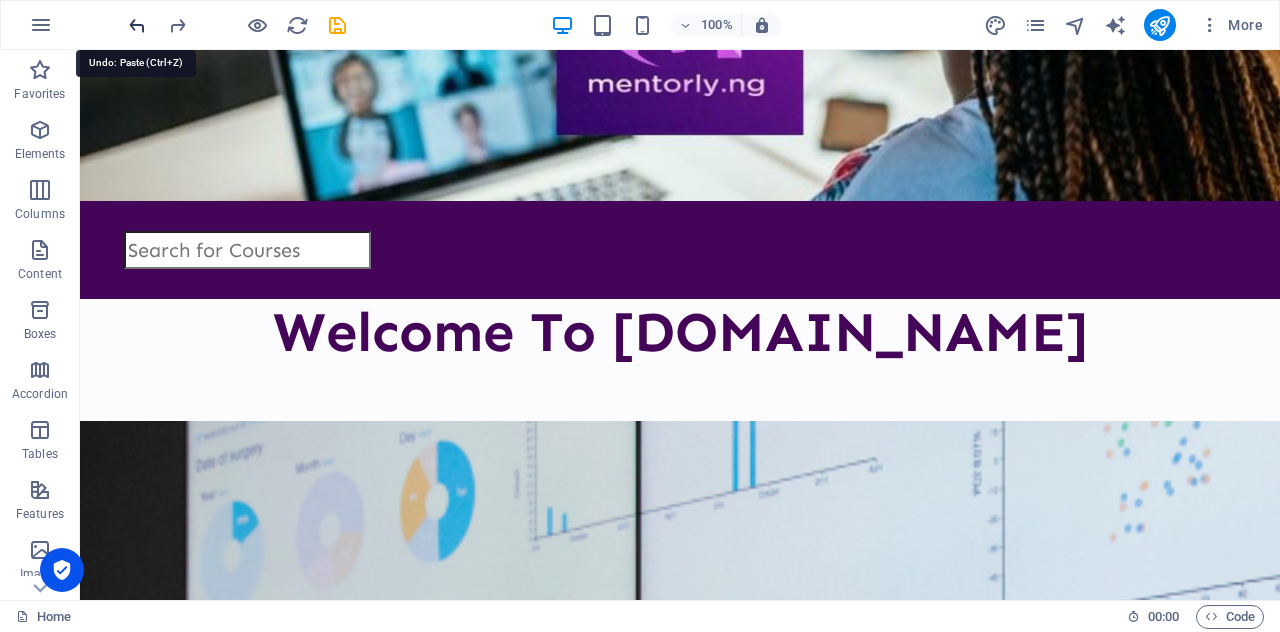 click at bounding box center [137, 25] 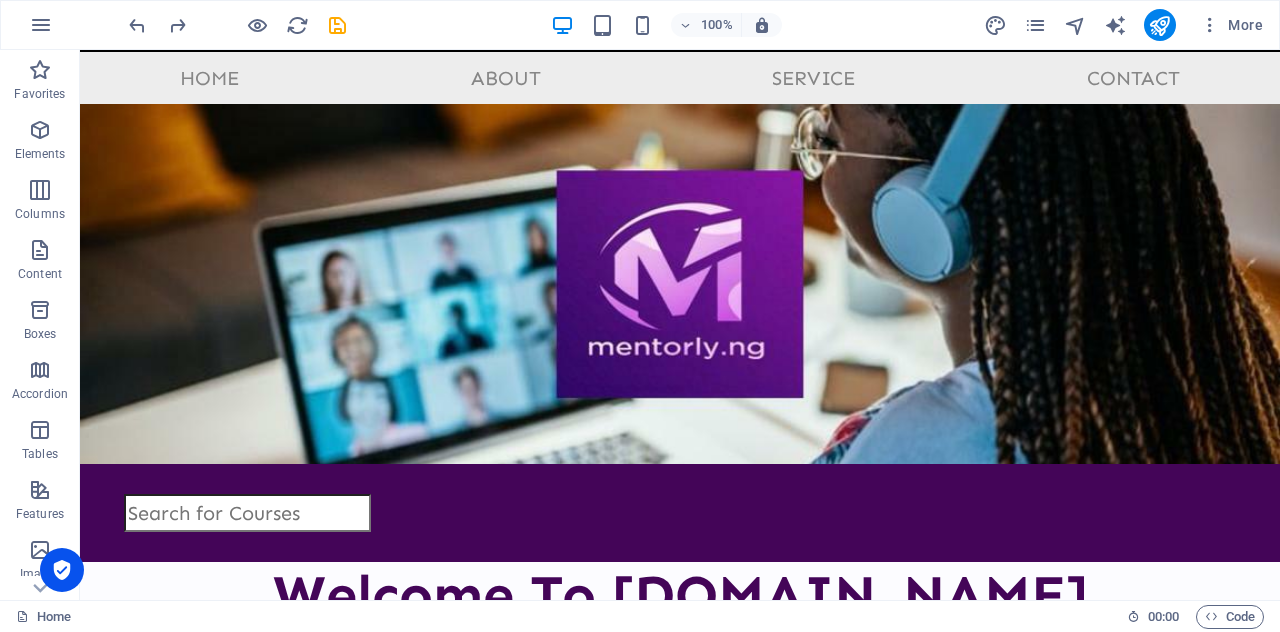 scroll, scrollTop: 0, scrollLeft: 0, axis: both 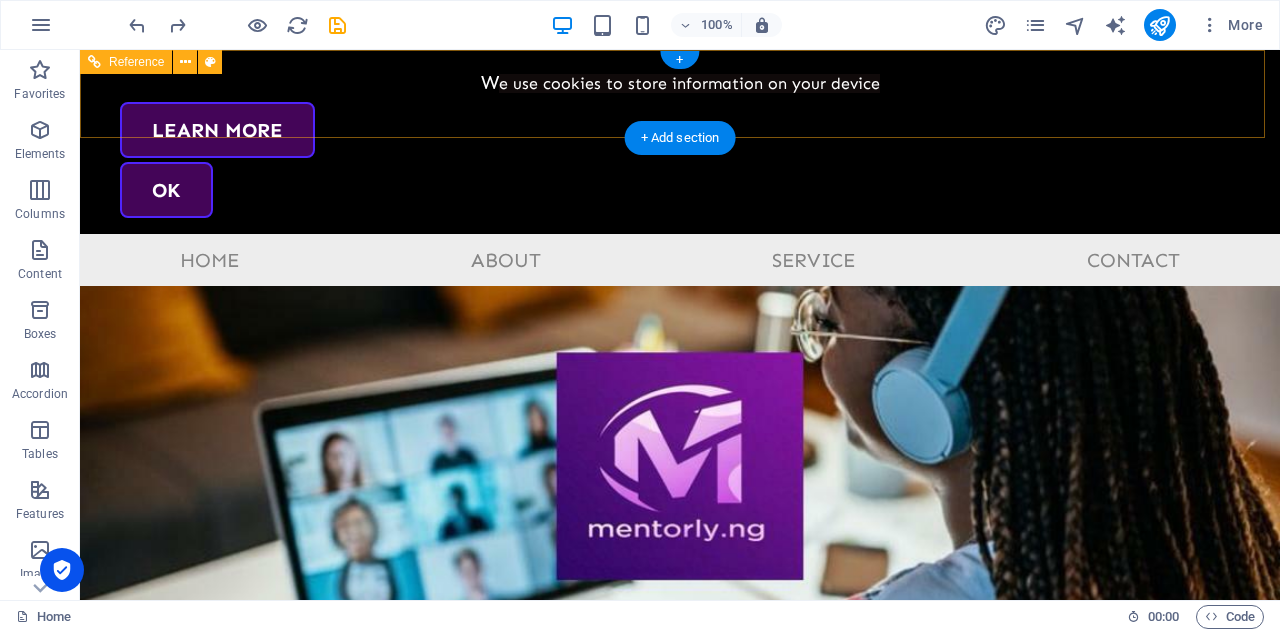 click on "W e use cookies to store information on your device Learn more Ok" at bounding box center (680, 142) 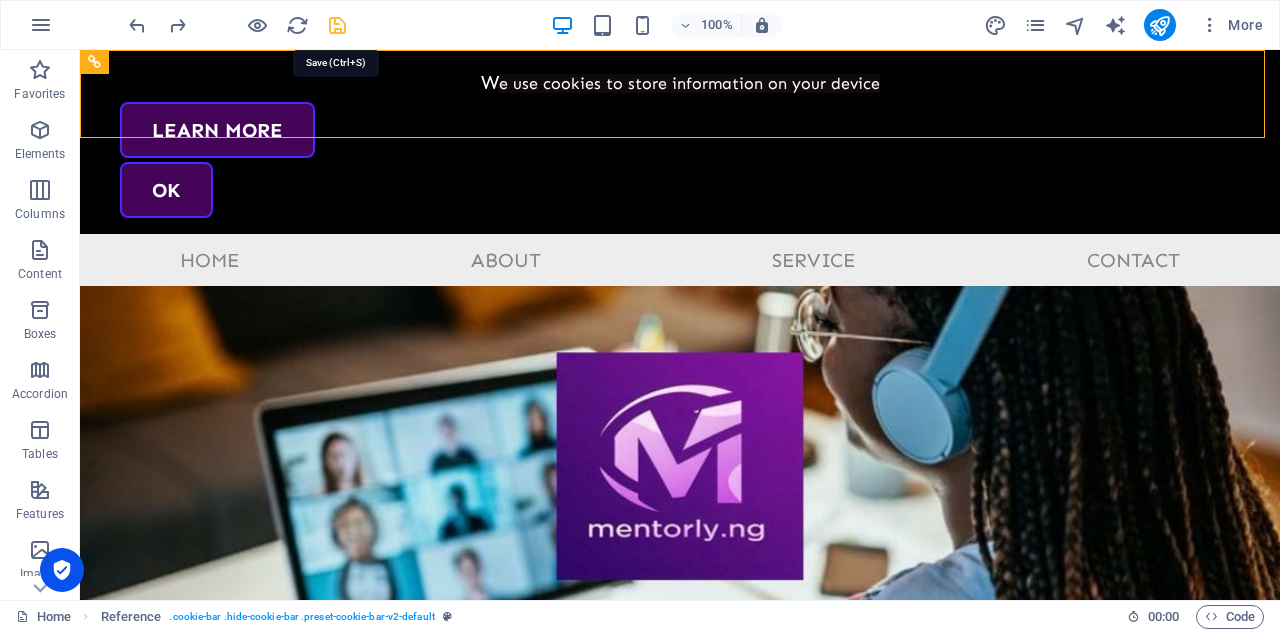 click at bounding box center (337, 25) 